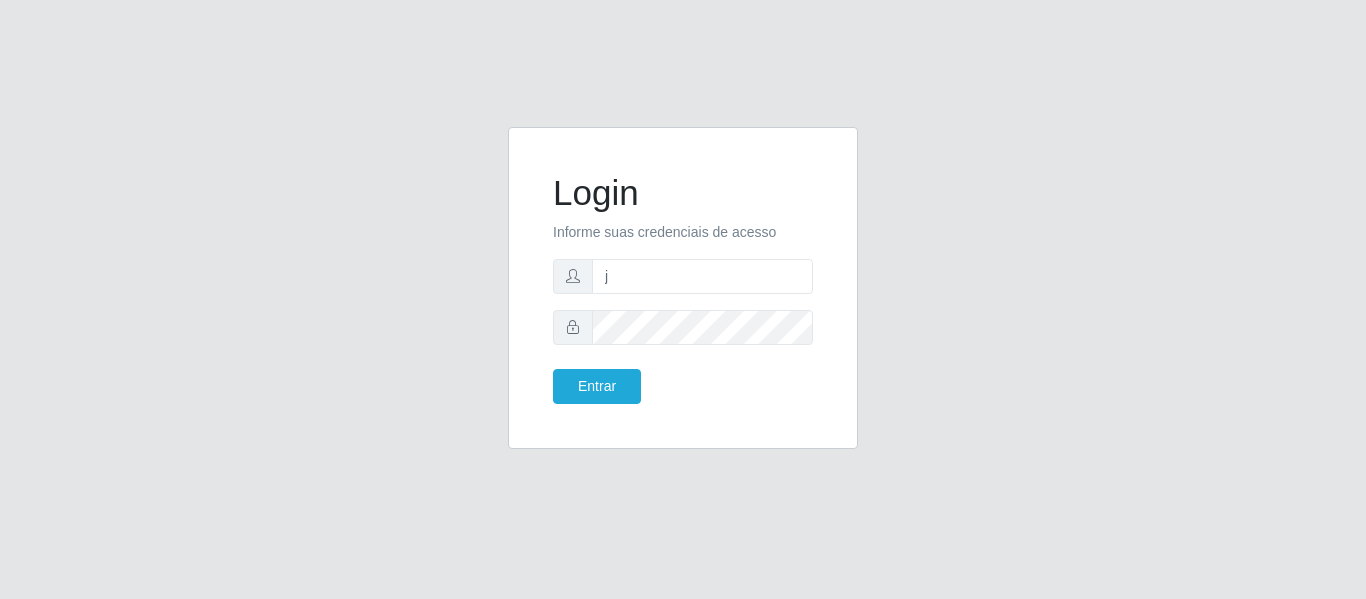 scroll, scrollTop: 0, scrollLeft: 0, axis: both 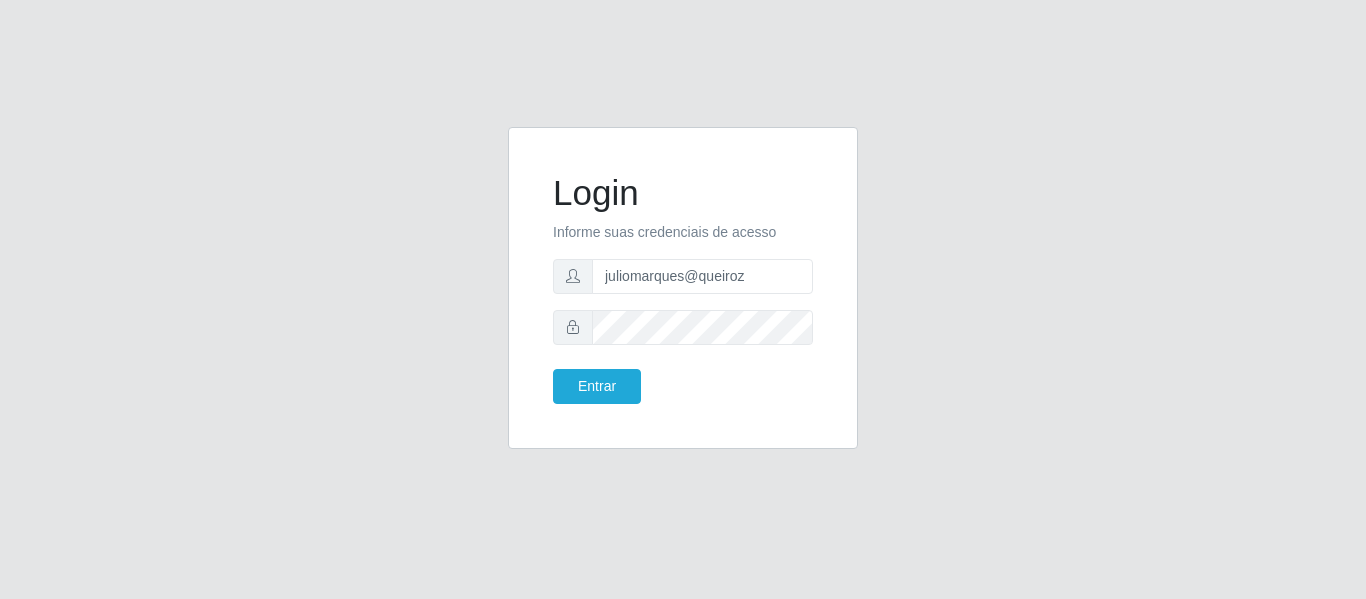 type on "juliomarques@queiroz" 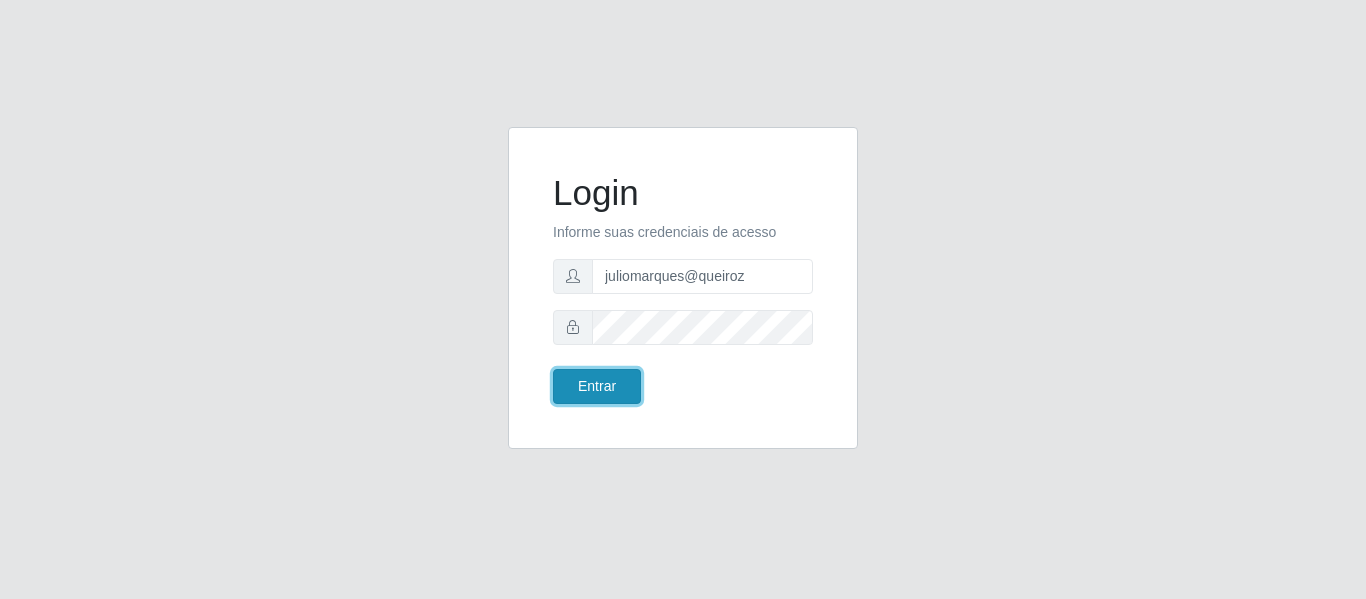 click on "Entrar" at bounding box center [597, 386] 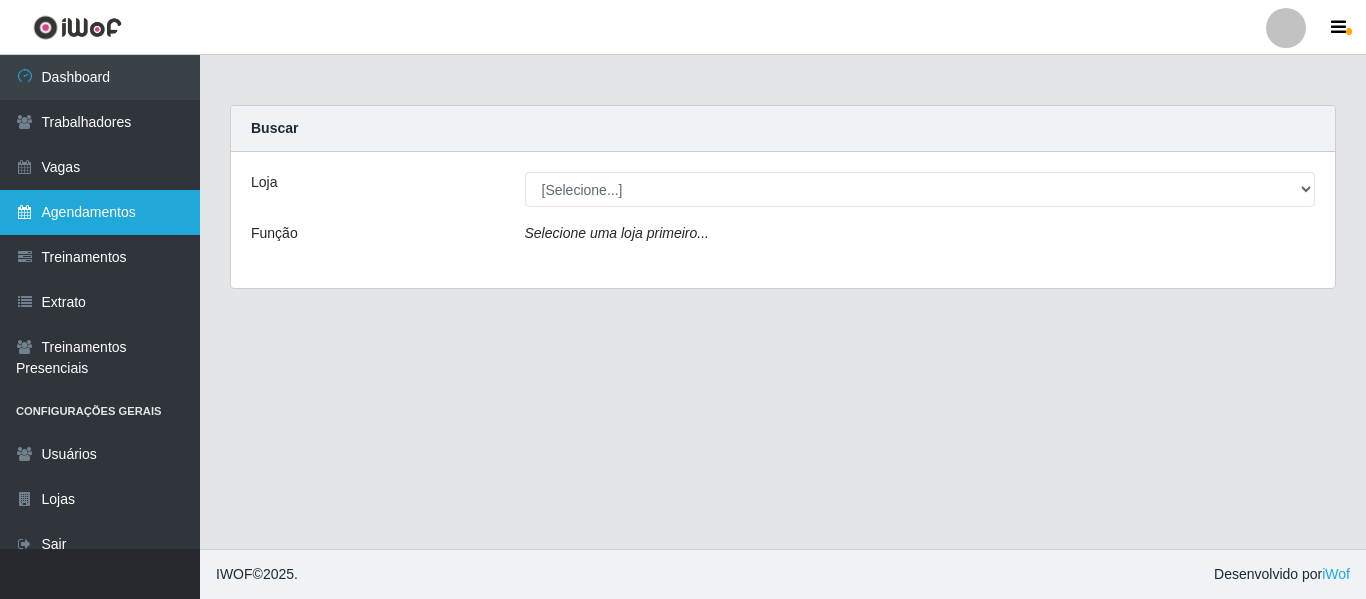 click on "Agendamentos" at bounding box center (100, 212) 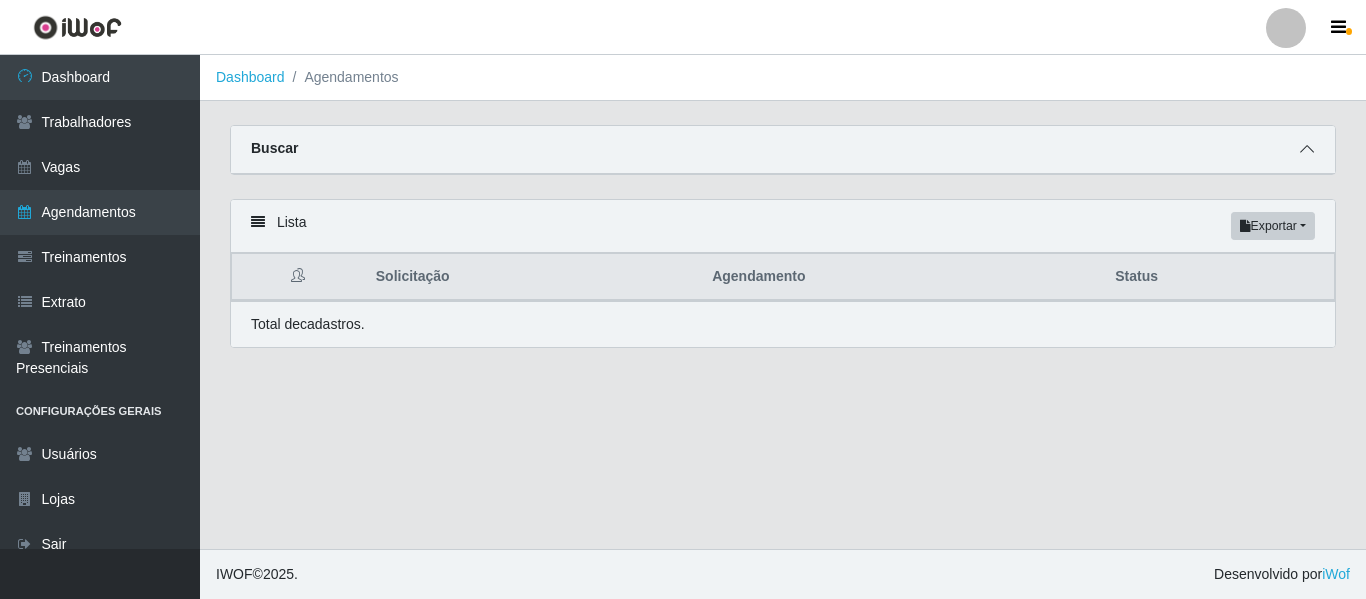 click at bounding box center [1307, 149] 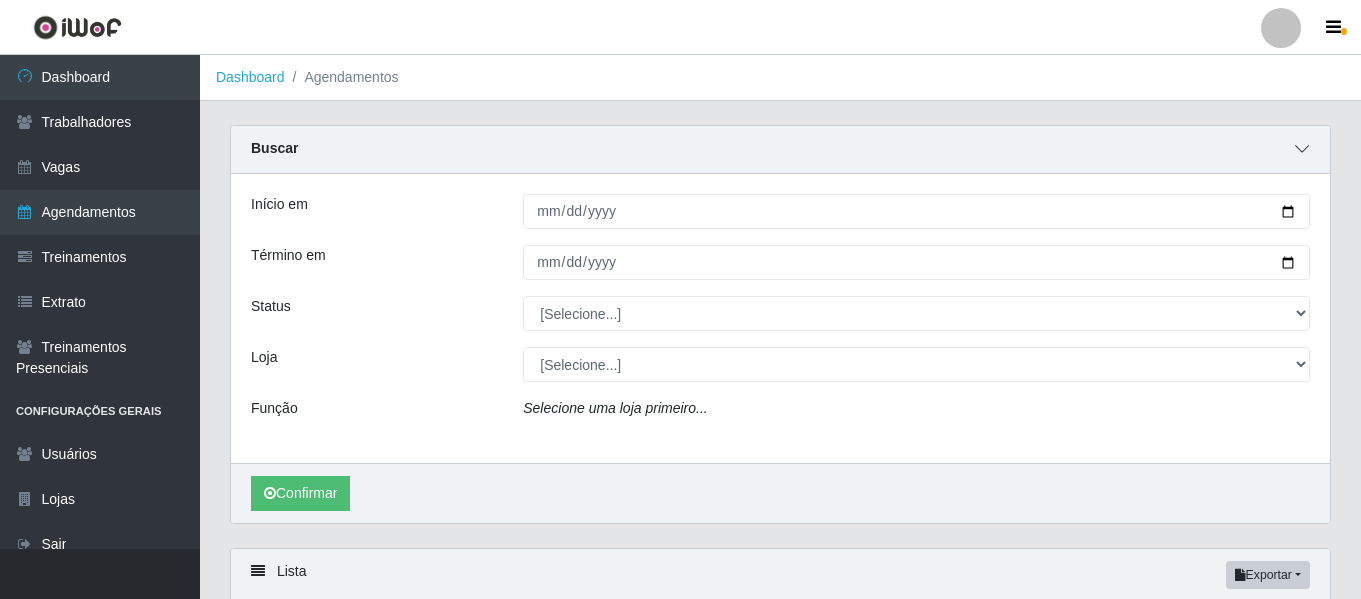 click at bounding box center [1302, 149] 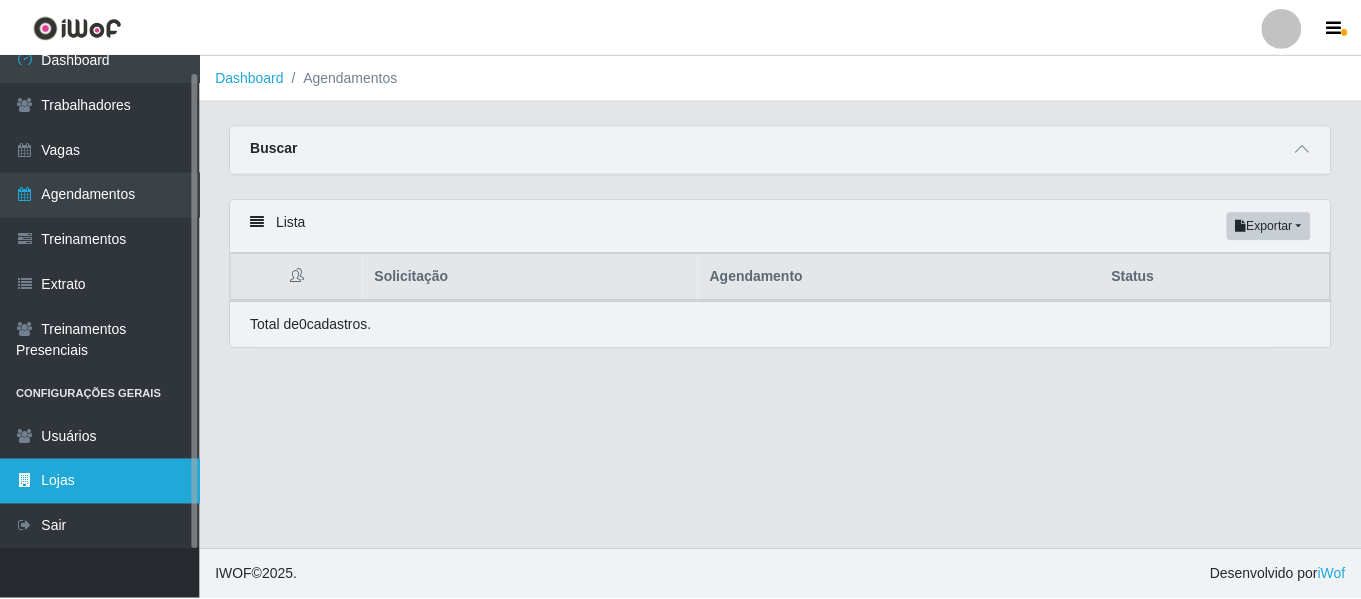 scroll, scrollTop: 0, scrollLeft: 0, axis: both 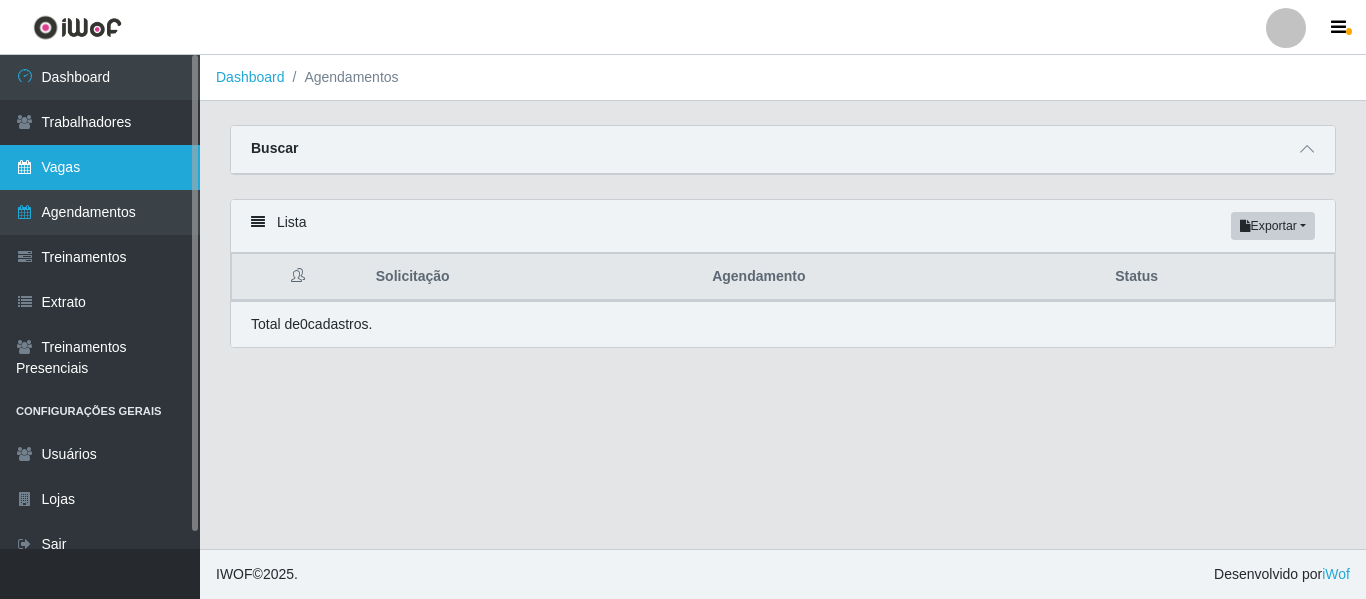 click on "Vagas" at bounding box center (100, 167) 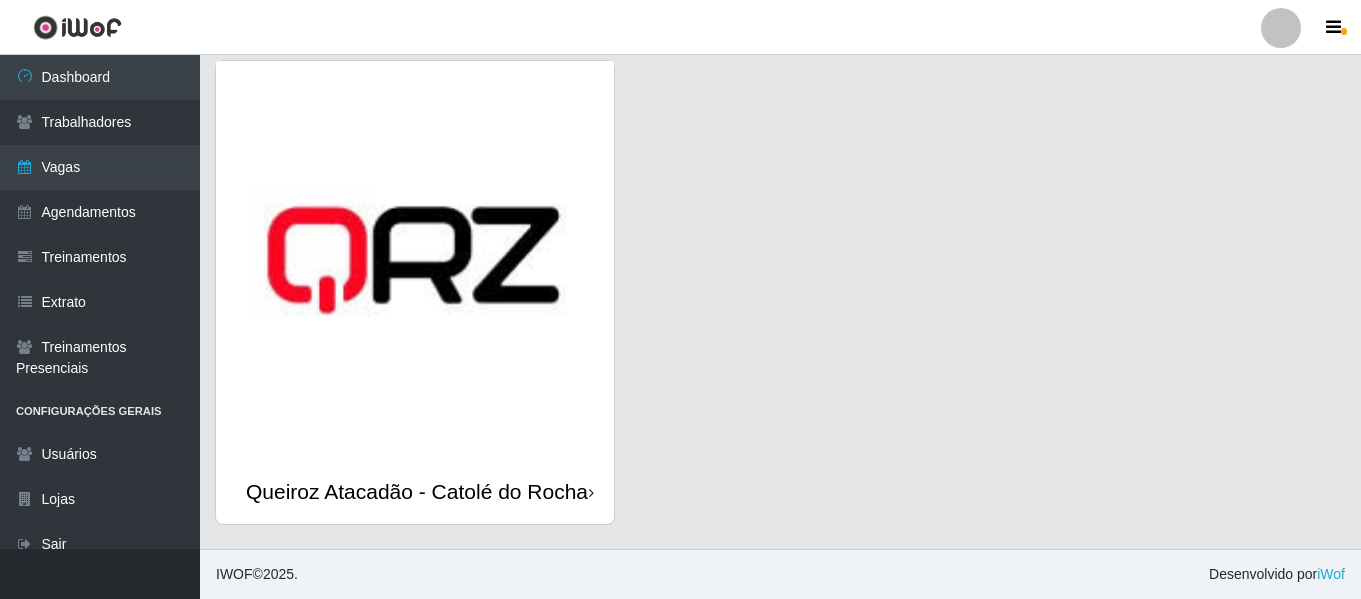 scroll, scrollTop: 90, scrollLeft: 0, axis: vertical 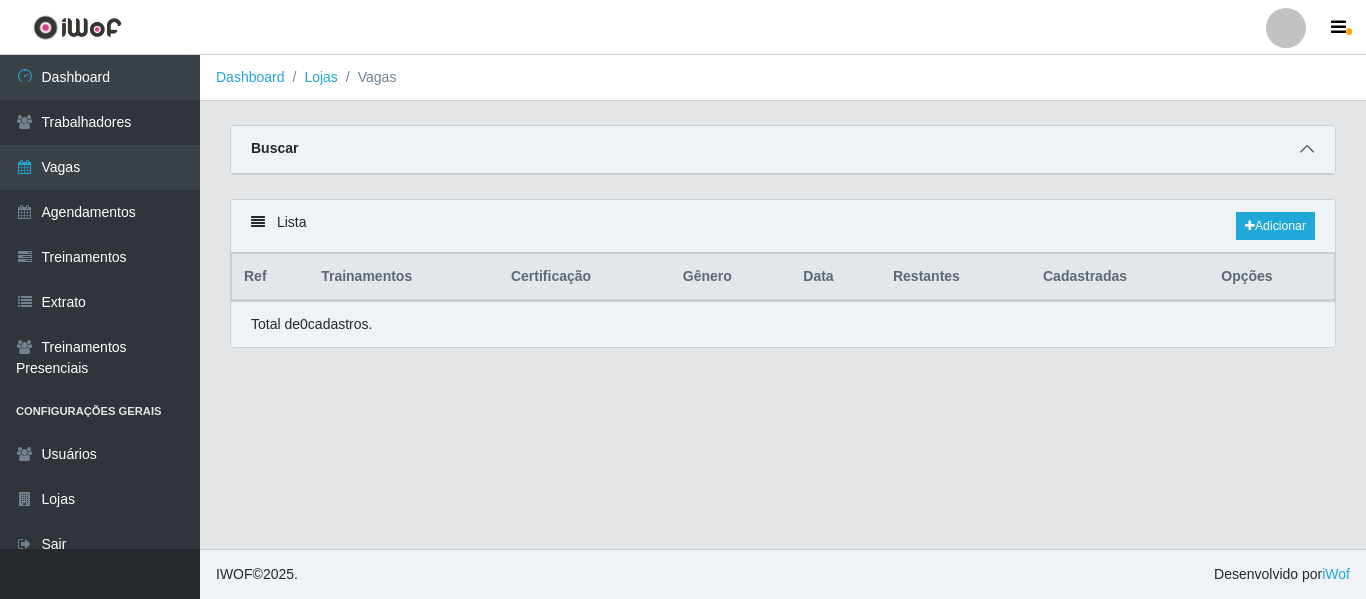 click at bounding box center (1307, 149) 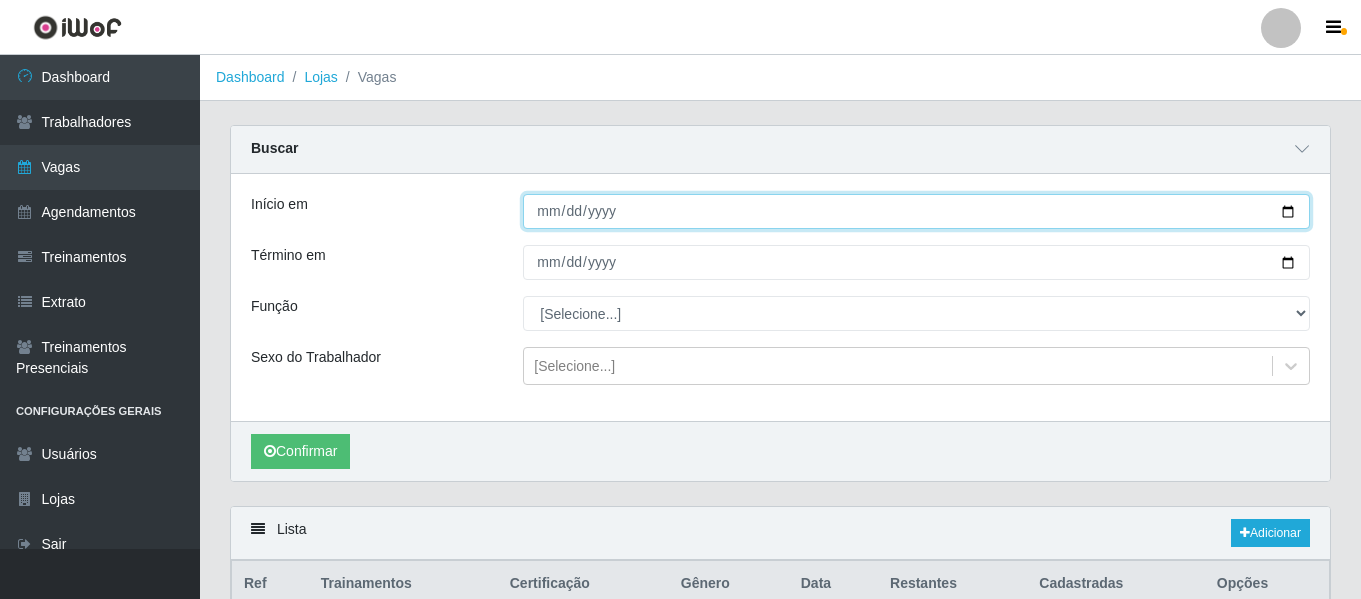 click on "Início em" at bounding box center [916, 211] 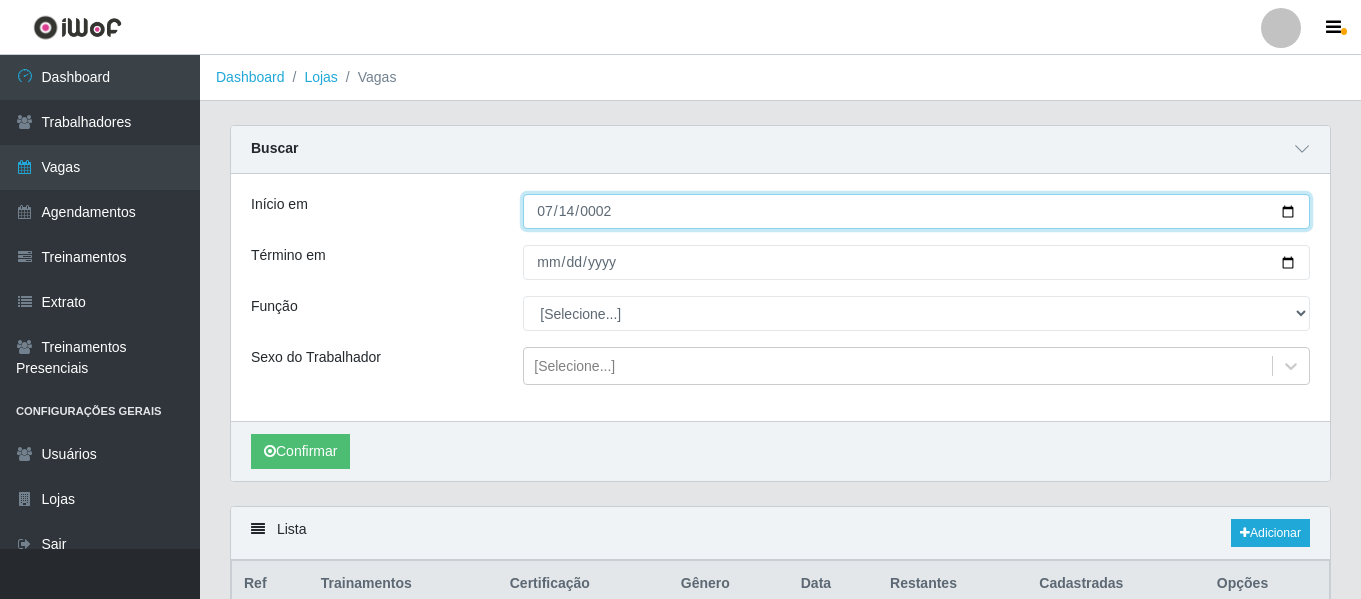 type on "0022-07-14" 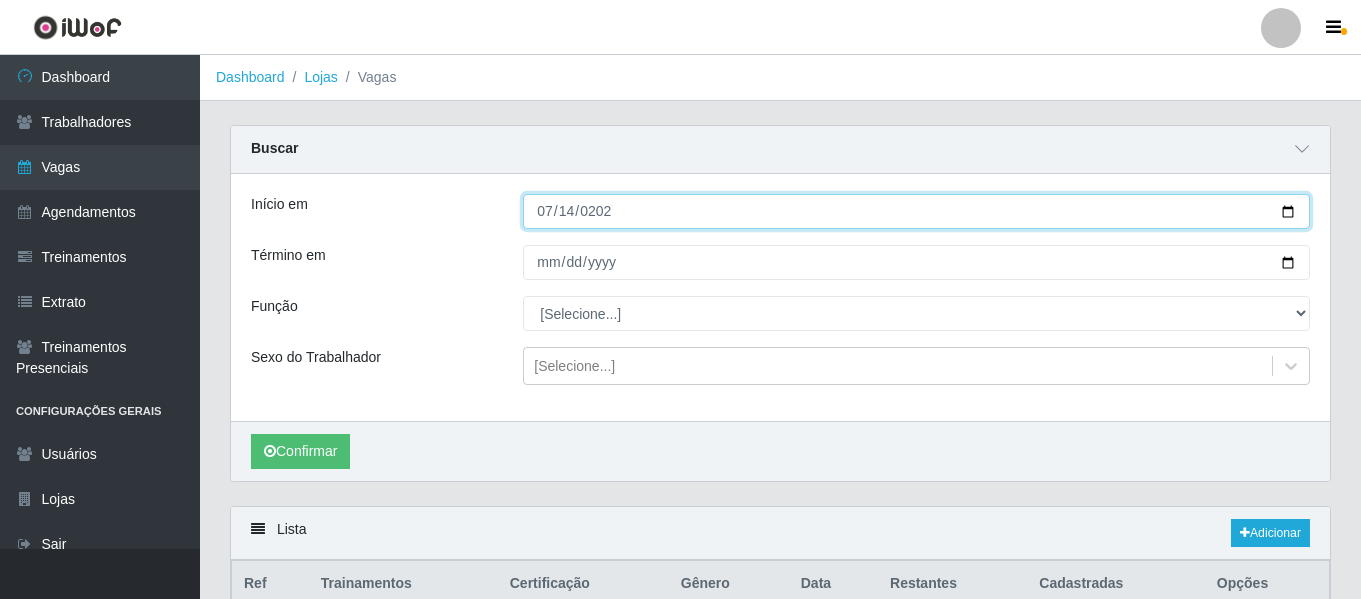 type on "2025-07-14" 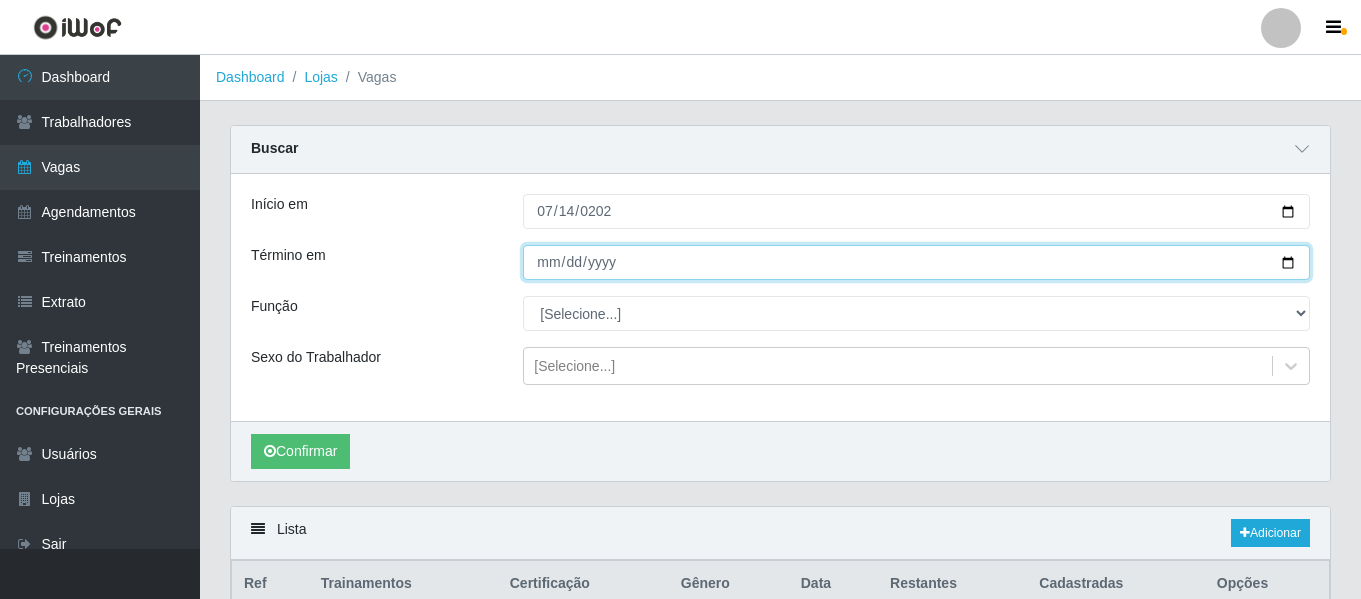 click on "Término em" at bounding box center [916, 262] 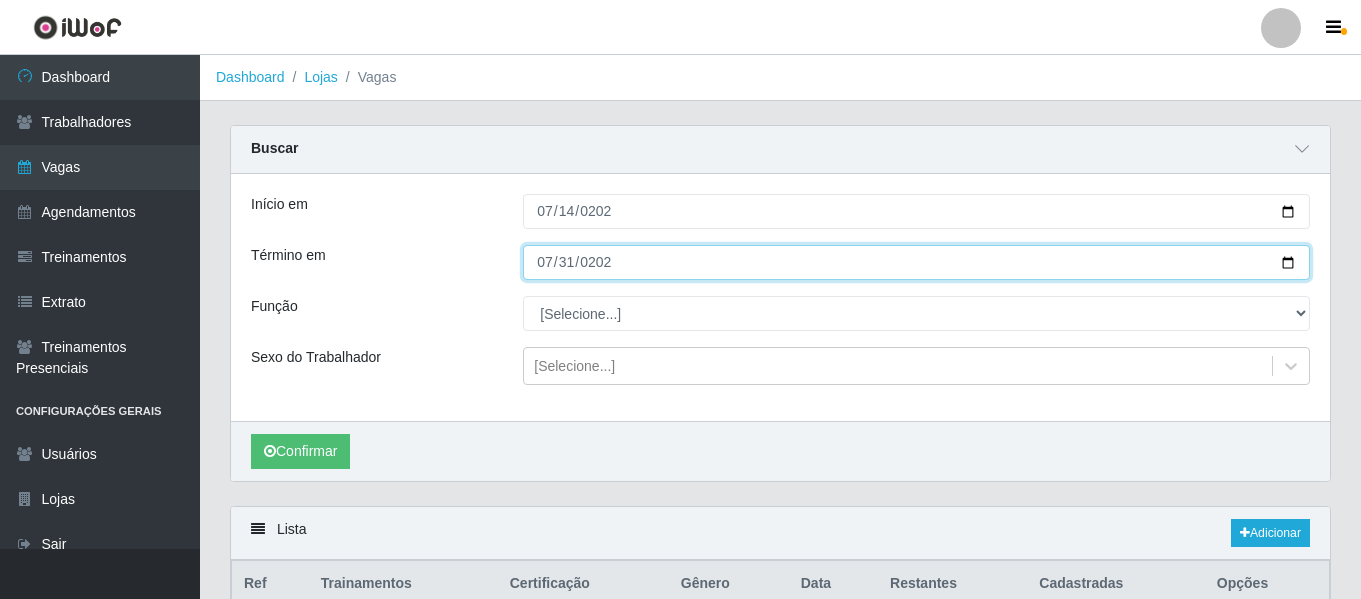 type on "2025-07-31" 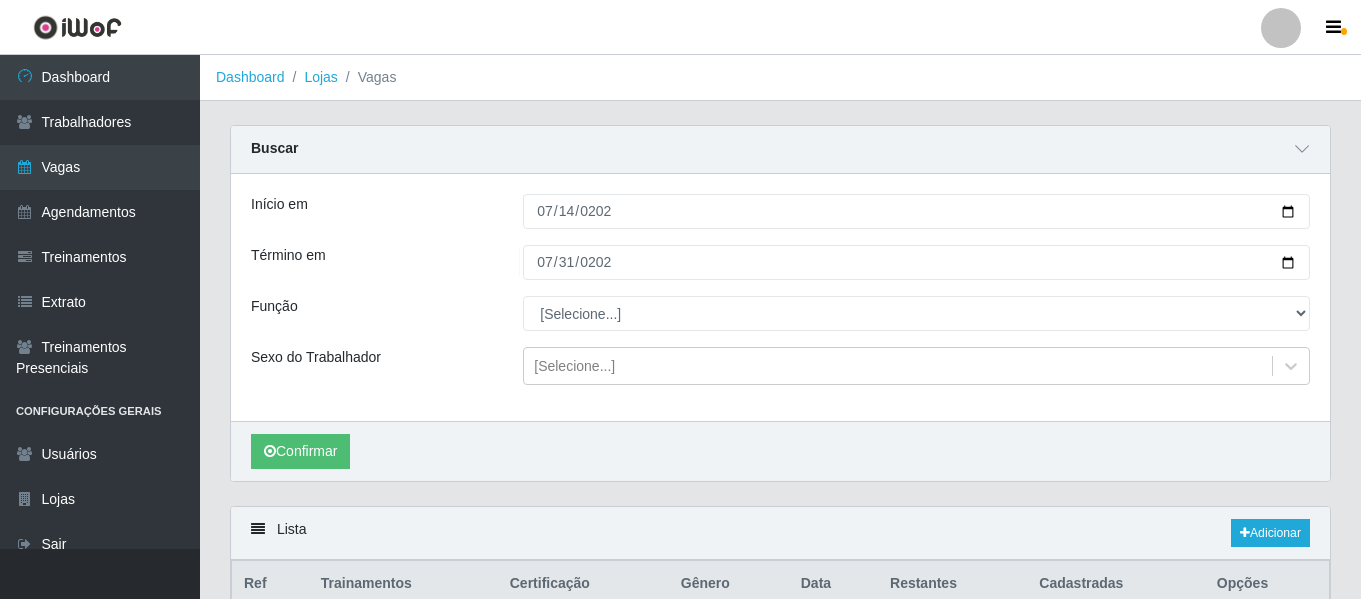 click on "Início em 2025-07-14 Término em 2025-07-31 Função [Selecione...] Embalador Embalador + Embalador ++ Repositor  Repositor + Repositor ++ Sexo do Trabalhador [Selecione...]" at bounding box center [780, 297] 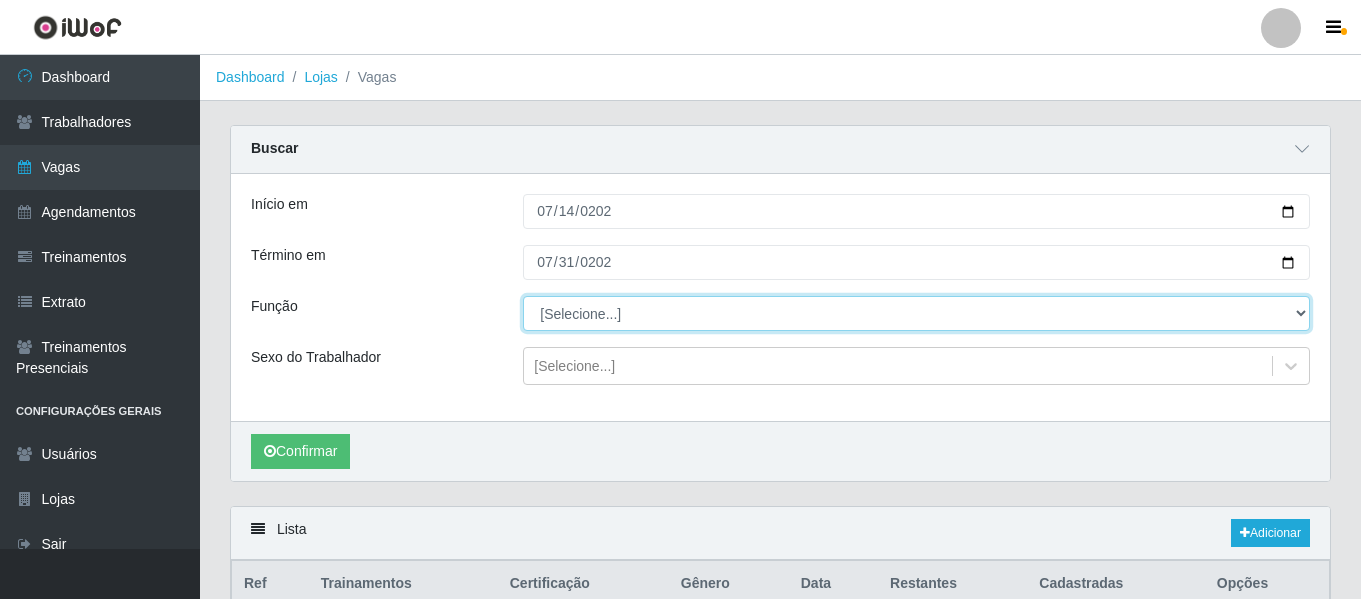 click on "[Selecione...] Embalador Embalador + Embalador ++ Repositor  Repositor + Repositor ++" at bounding box center (916, 313) 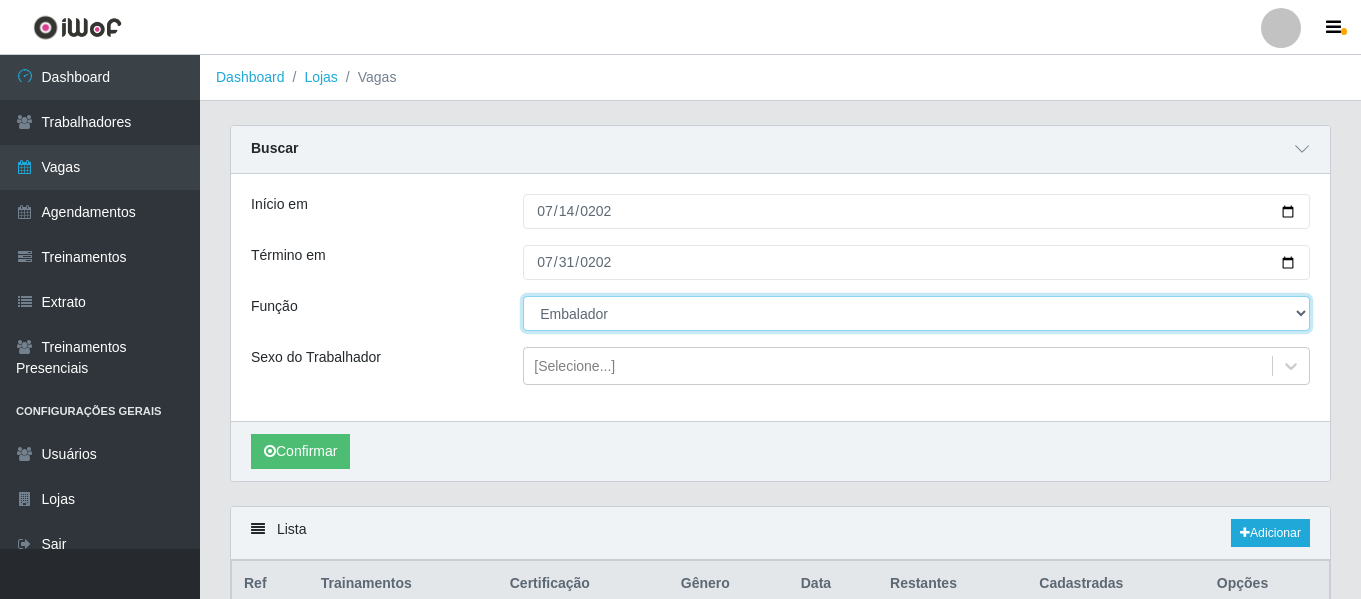 click on "[Selecione...] Embalador Embalador + Embalador ++ Repositor  Repositor + Repositor ++" at bounding box center [916, 313] 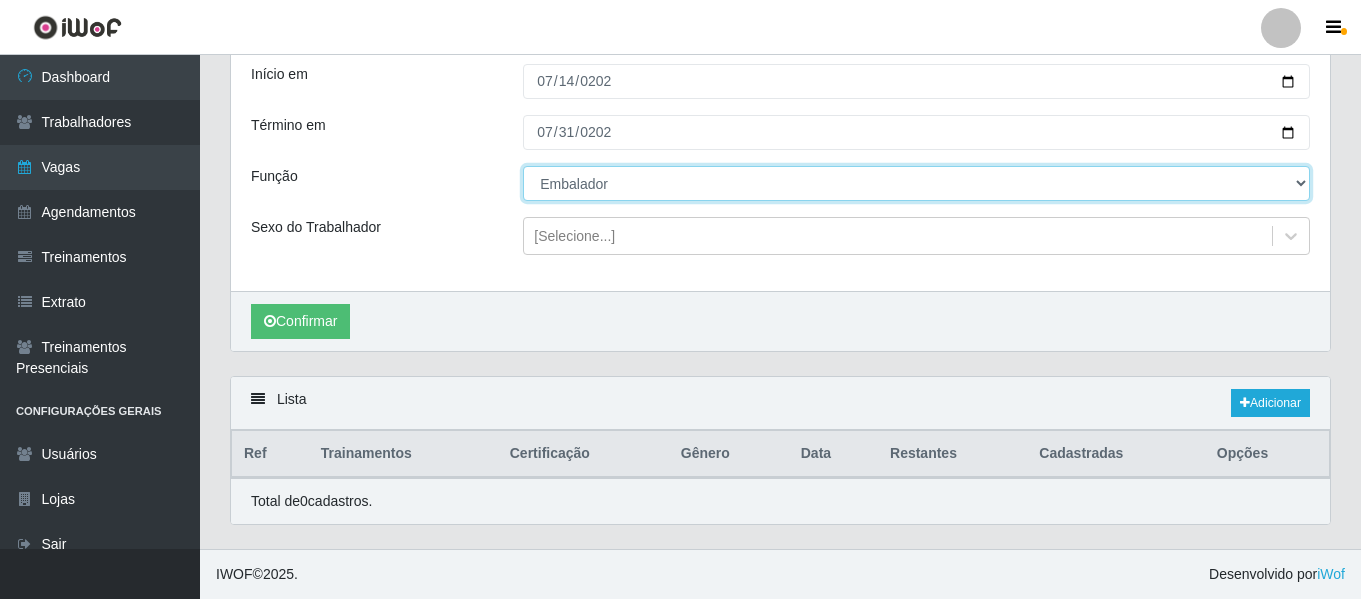 scroll, scrollTop: 131, scrollLeft: 0, axis: vertical 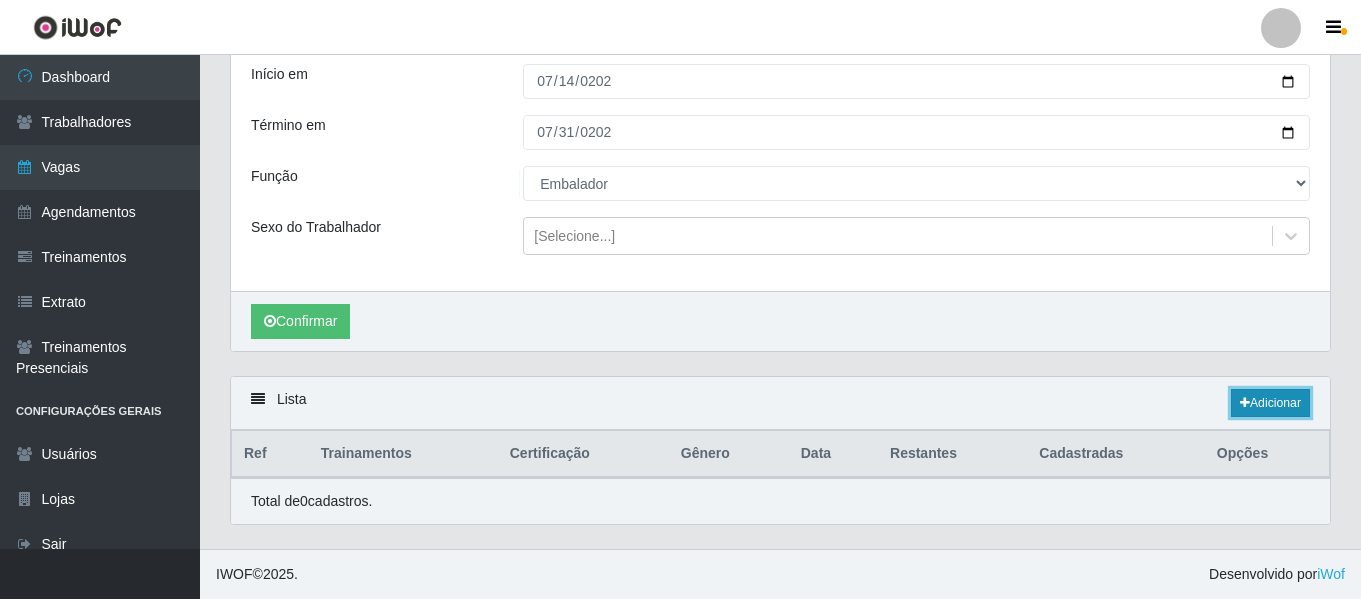 click on "Adicionar" at bounding box center (1270, 403) 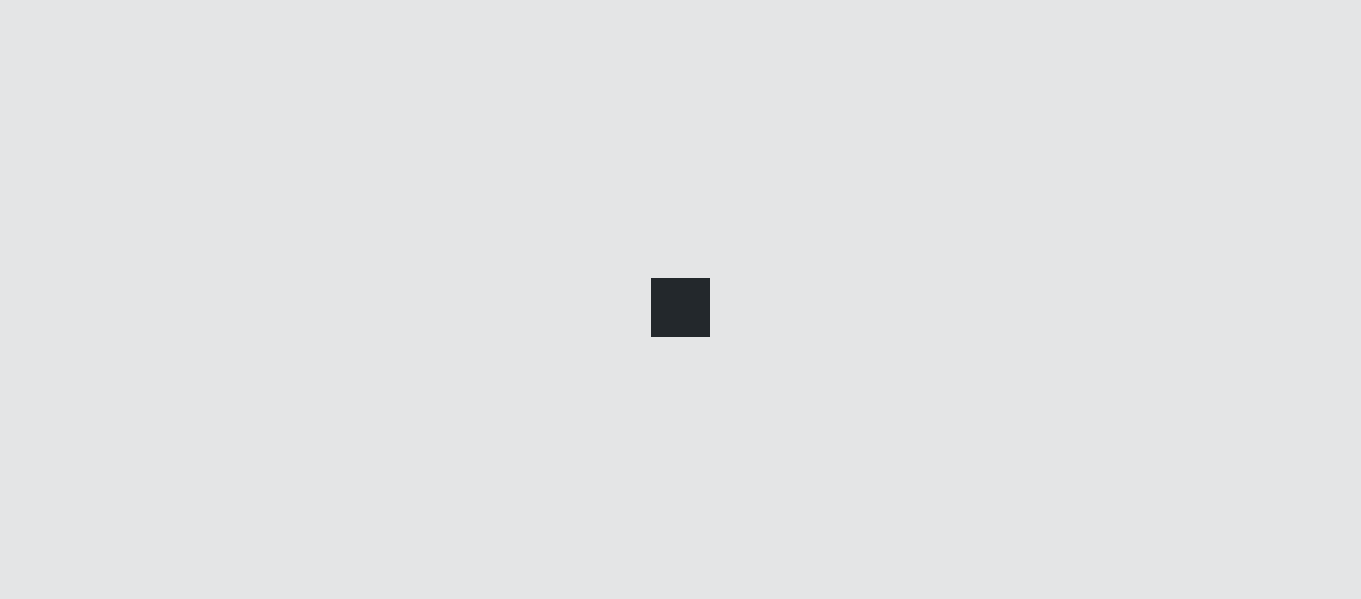 scroll, scrollTop: 0, scrollLeft: 0, axis: both 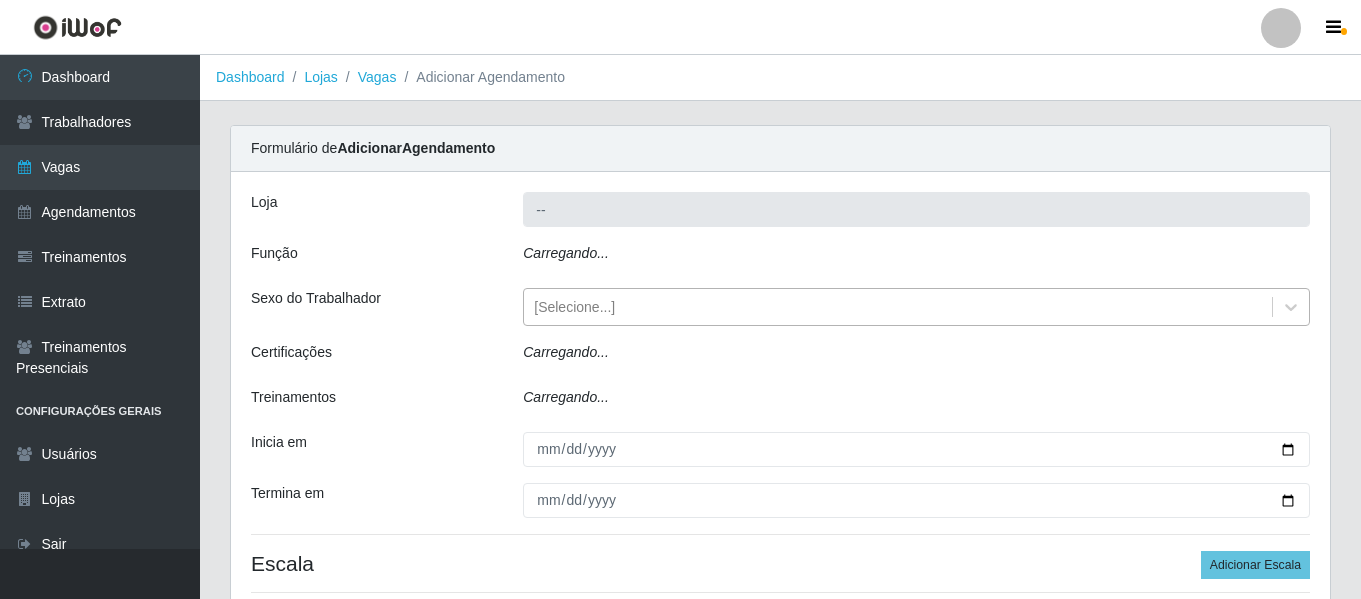 type on "Queiroz Atacadão - Catolé do Rocha" 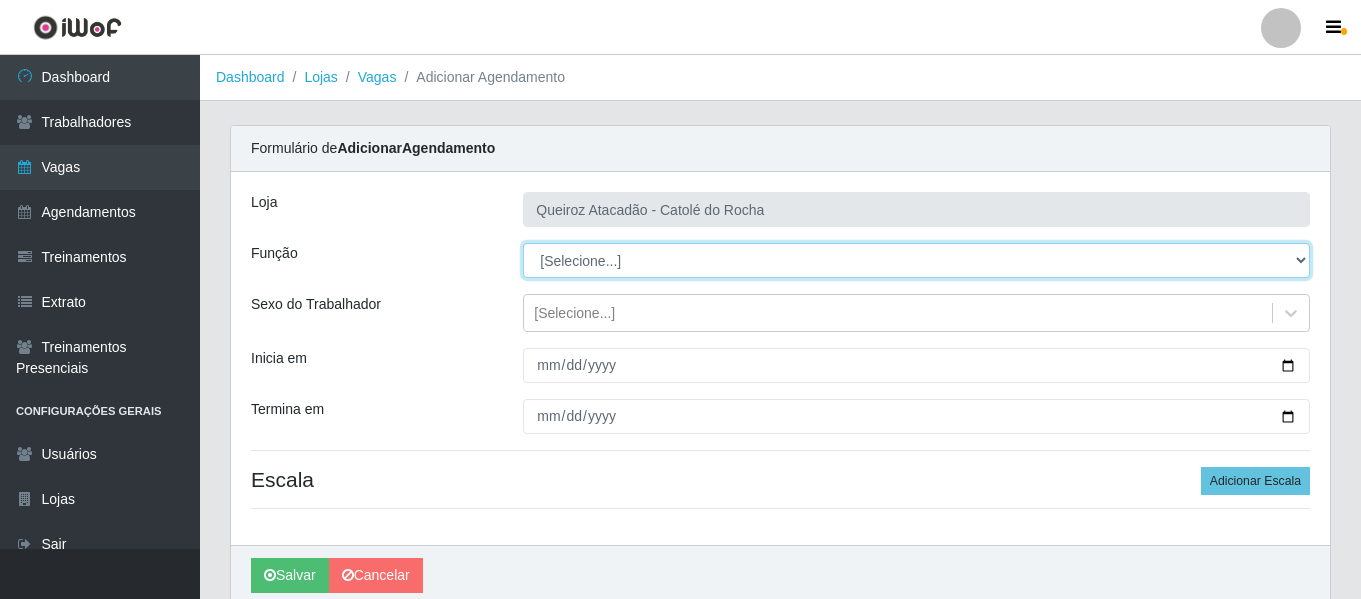 click on "[Selecione...] Embalador Embalador + Embalador ++ Repositor  Repositor + Repositor ++" at bounding box center [916, 260] 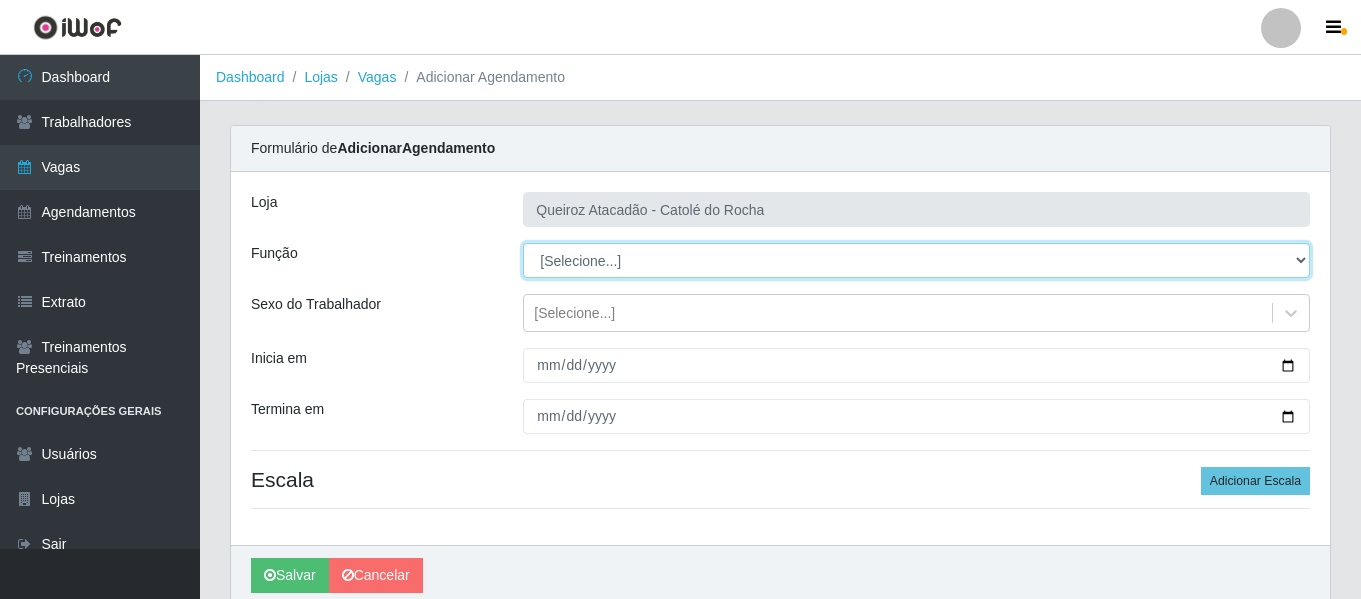 select on "1" 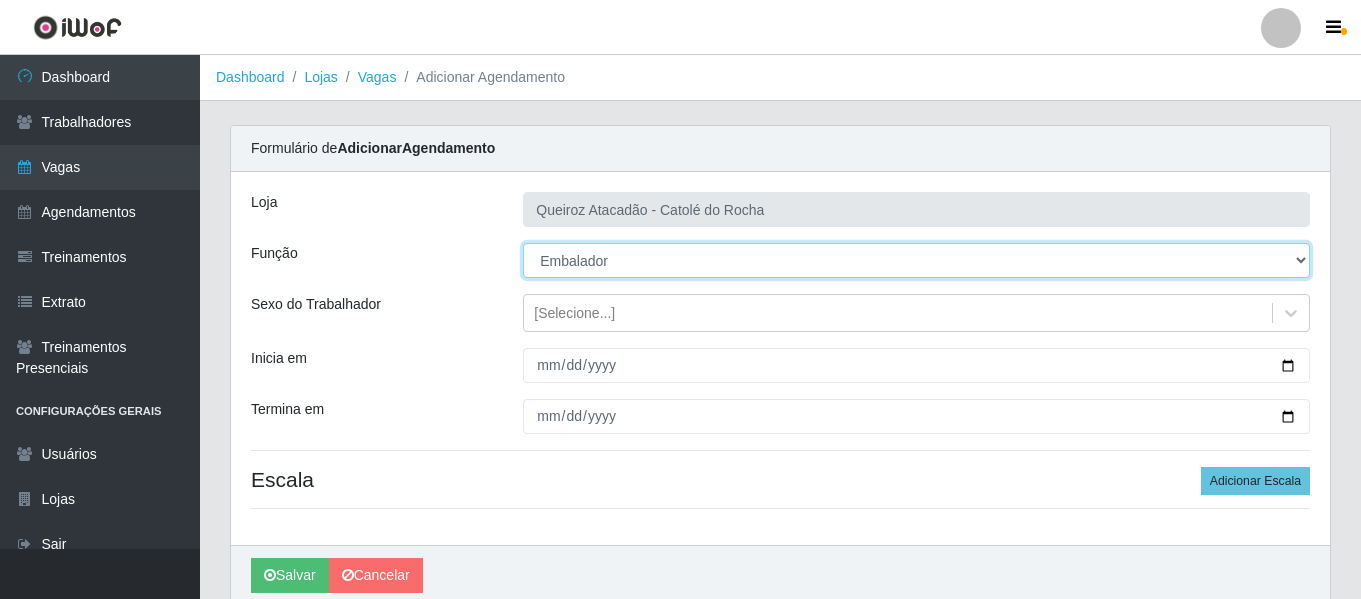 click on "[Selecione...] Embalador Embalador + Embalador ++ Repositor  Repositor + Repositor ++" at bounding box center [916, 260] 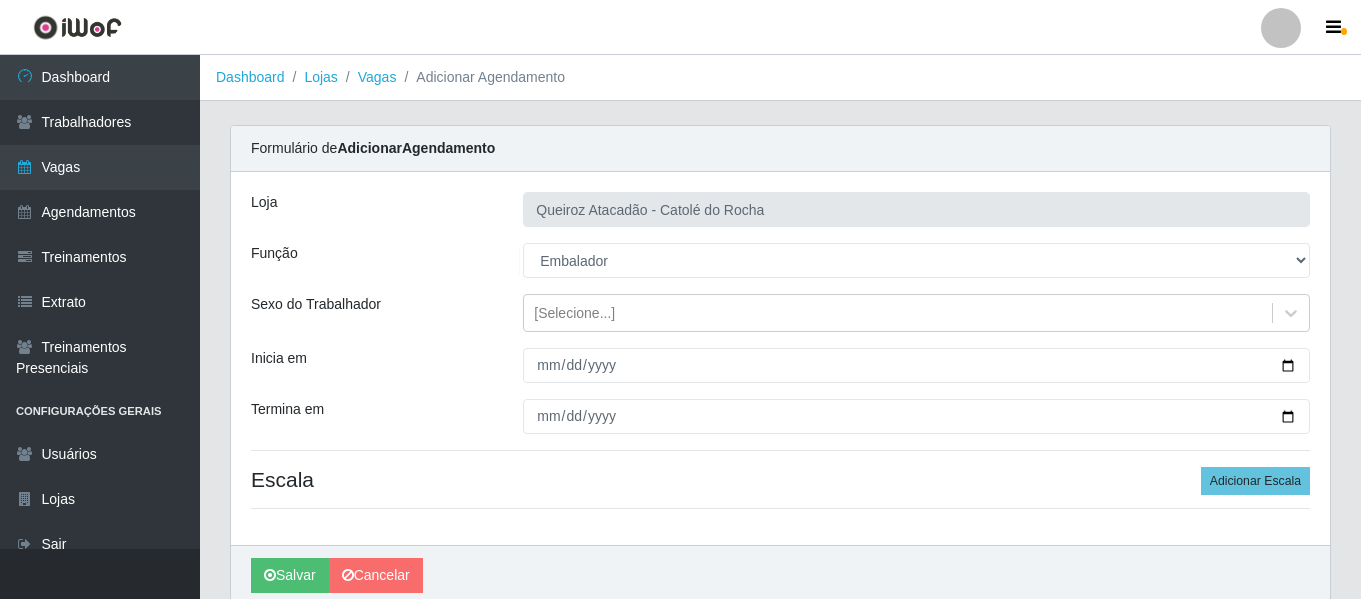 click on "Loja Queiroz Atacadão - Catolé do Rocha Função [Selecione...] Embalador Embalador + Embalador ++ Repositor  Repositor + Repositor ++ Sexo do Trabalhador [Selecione...] Inicia em Termina em Escala Adicionar Escala" at bounding box center [780, 358] 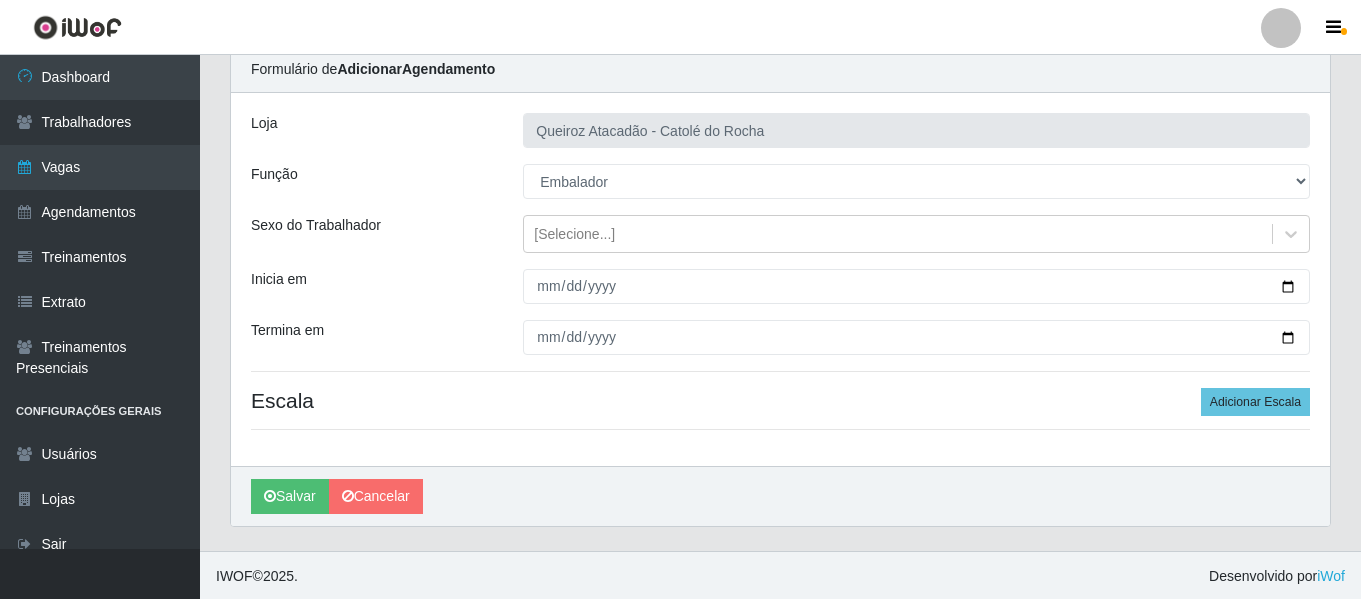 scroll, scrollTop: 81, scrollLeft: 0, axis: vertical 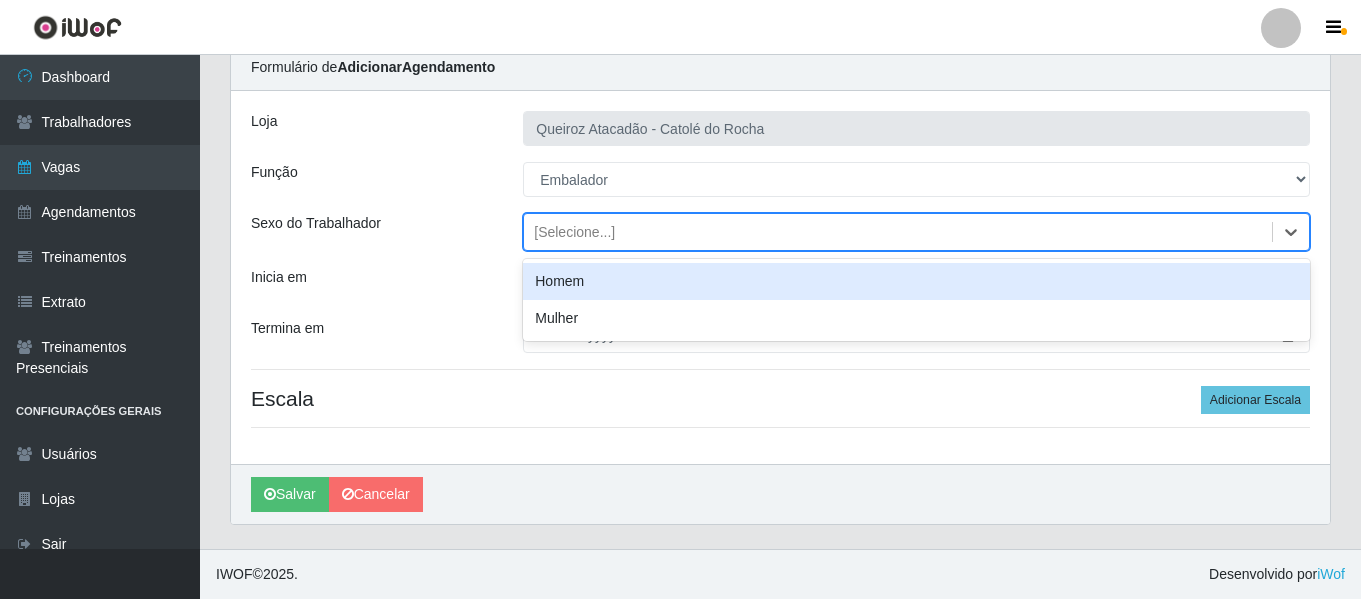click on "[Selecione...]" at bounding box center (574, 232) 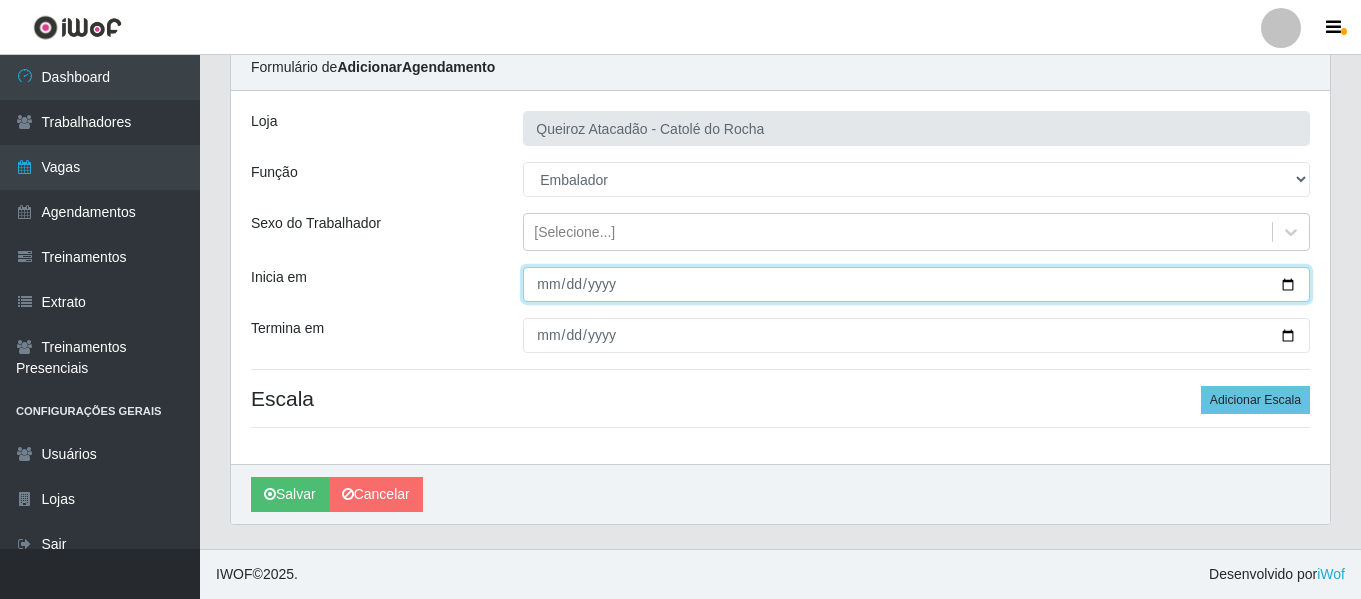 click on "Inicia em" at bounding box center (916, 284) 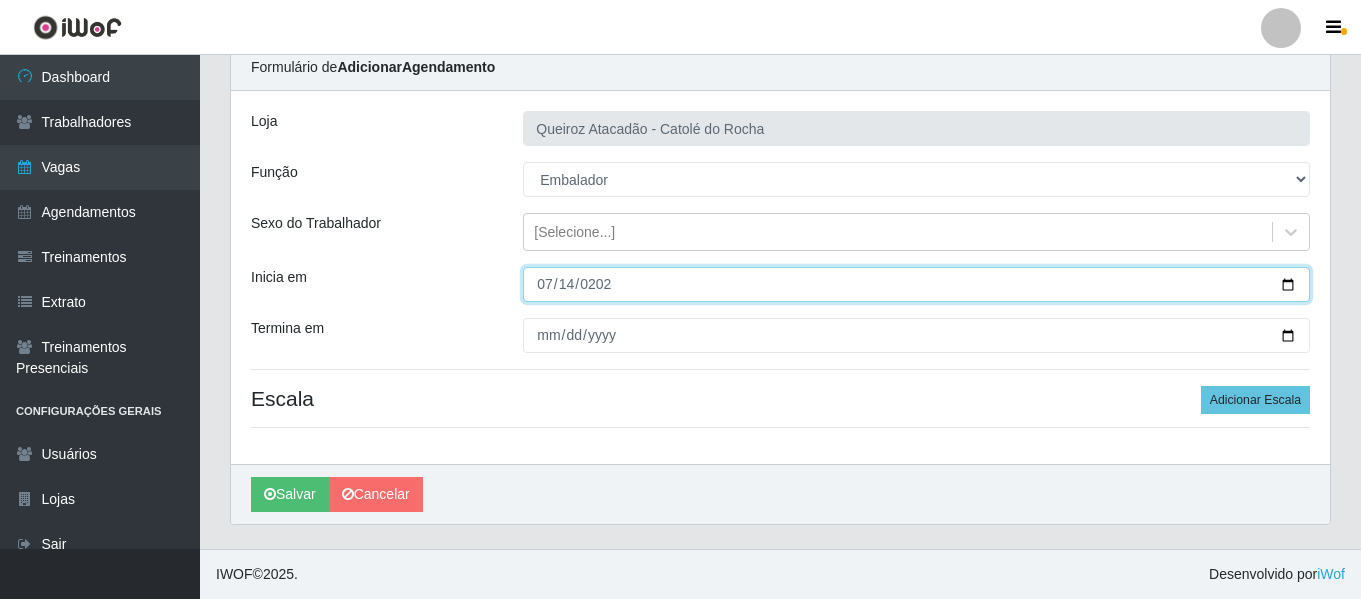 type on "2025-07-14" 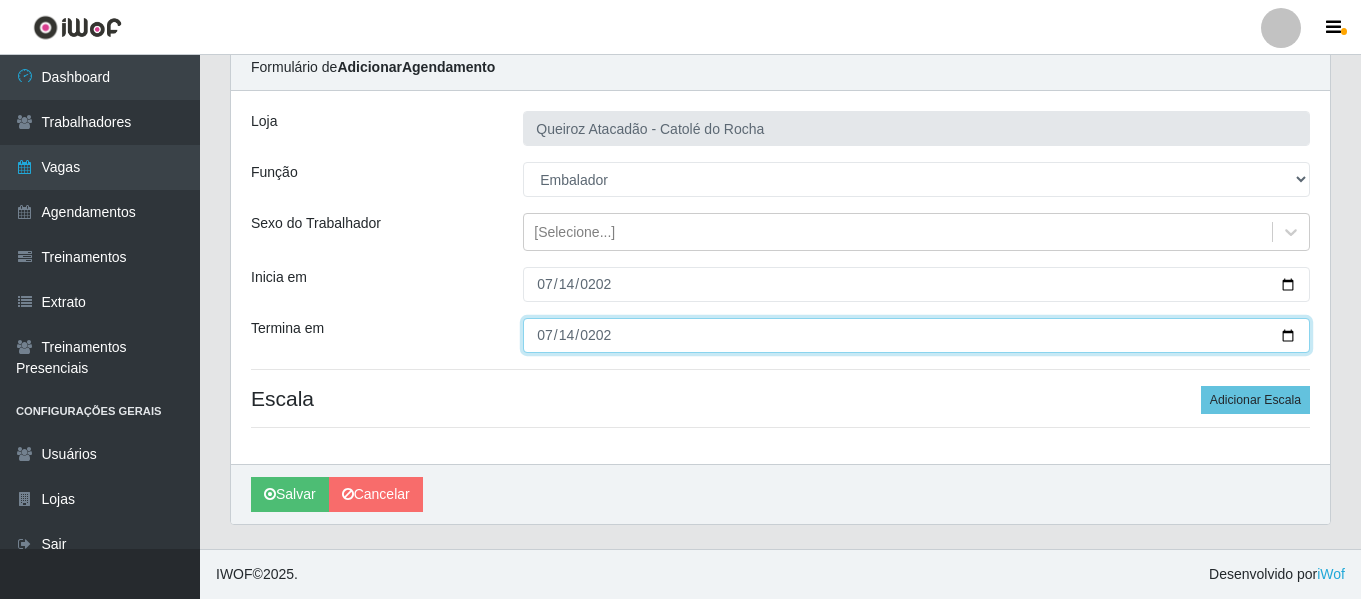 type on "2025-07-14" 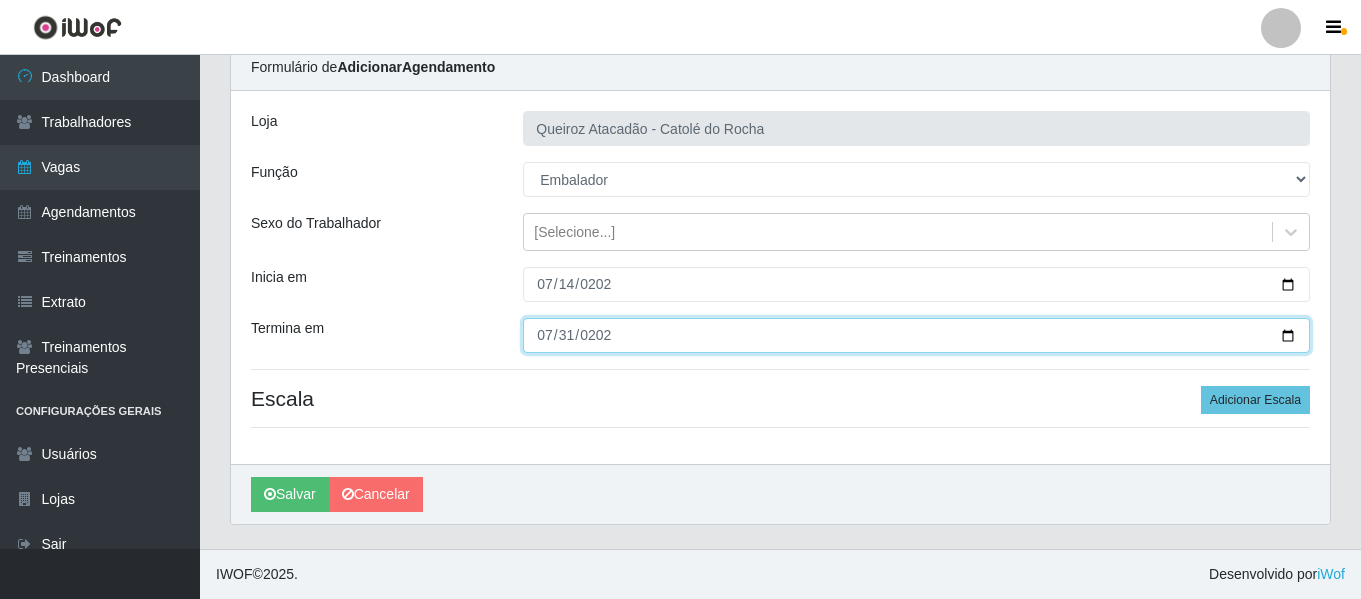 type on "2025-07-31" 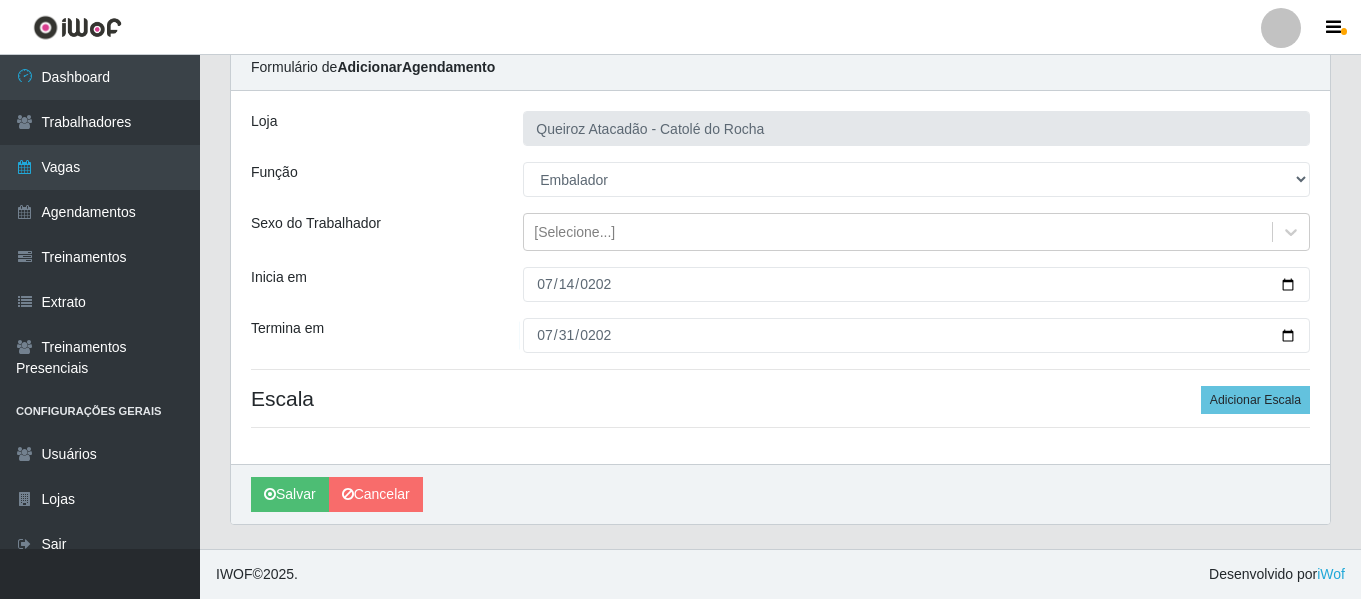 click on "Loja Queiroz Atacadão - Catolé do Rocha Função [Selecione...] Embalador Embalador + Embalador ++ Repositor  Repositor + Repositor ++ Sexo do Trabalhador [Selecione...] Inicia em 2025-07-14 Termina em 2025-07-31 Escala Adicionar Escala" at bounding box center [780, 277] 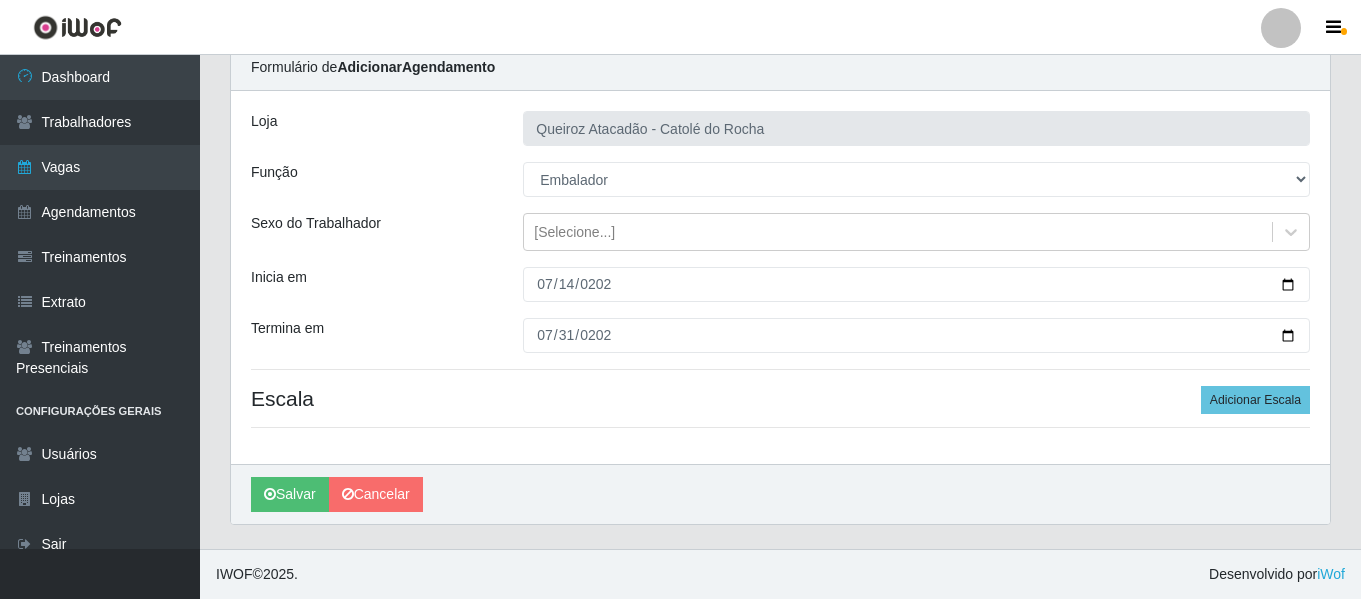 click on "Escala Adicionar Escala" at bounding box center (780, 398) 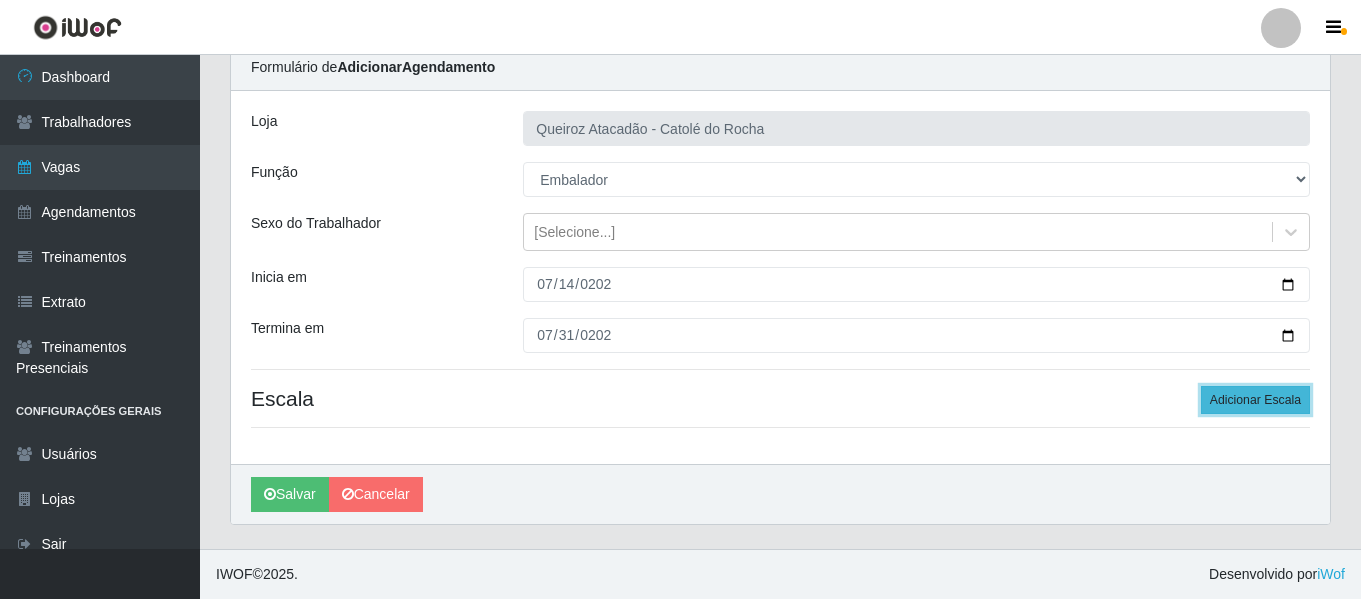 click on "Adicionar Escala" at bounding box center [1255, 400] 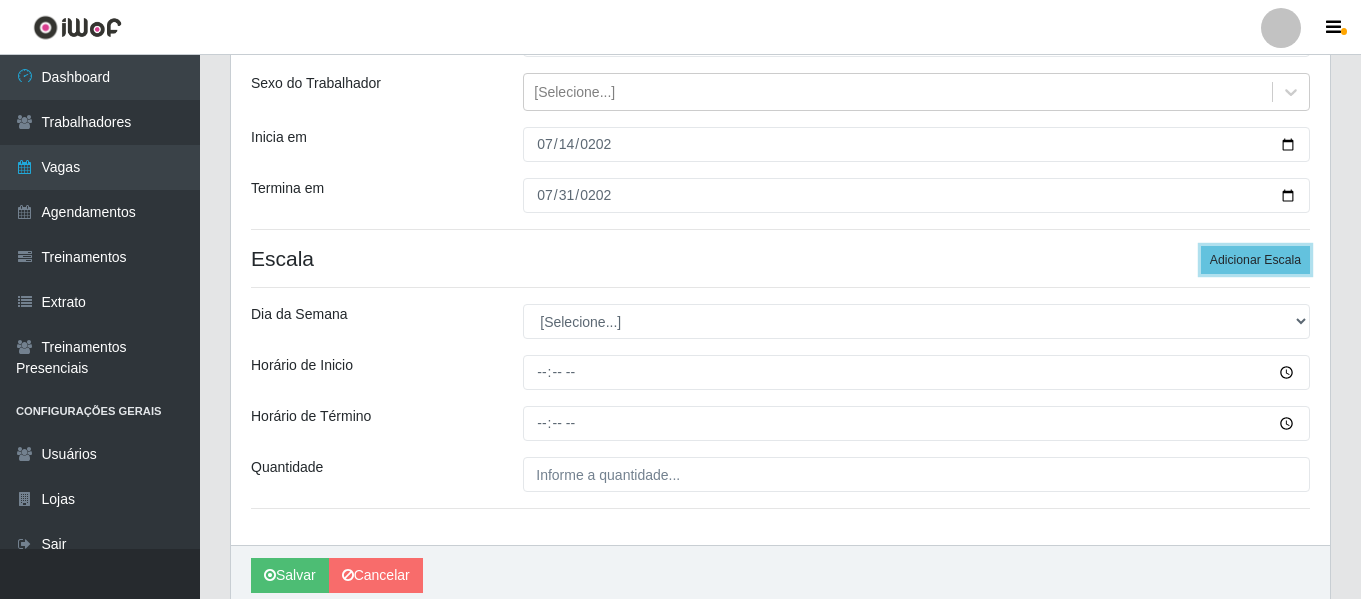 scroll, scrollTop: 281, scrollLeft: 0, axis: vertical 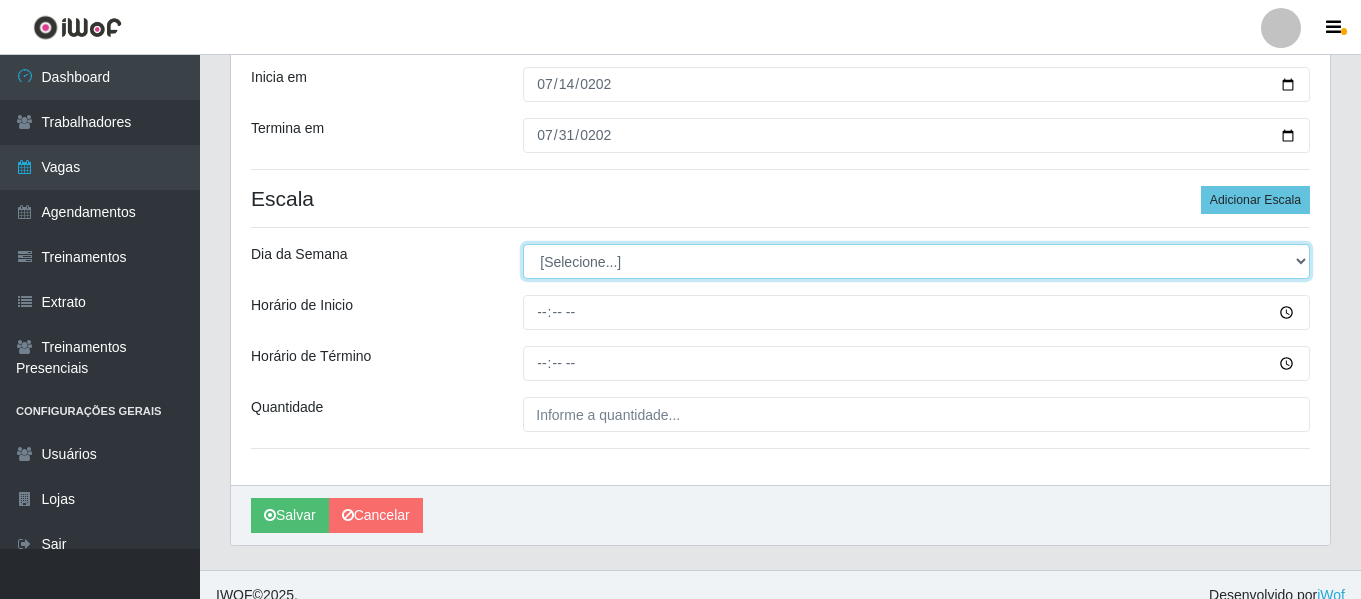 click on "[Selecione...] Segunda Terça Quarta Quinta Sexta Sábado Domingo" at bounding box center [916, 261] 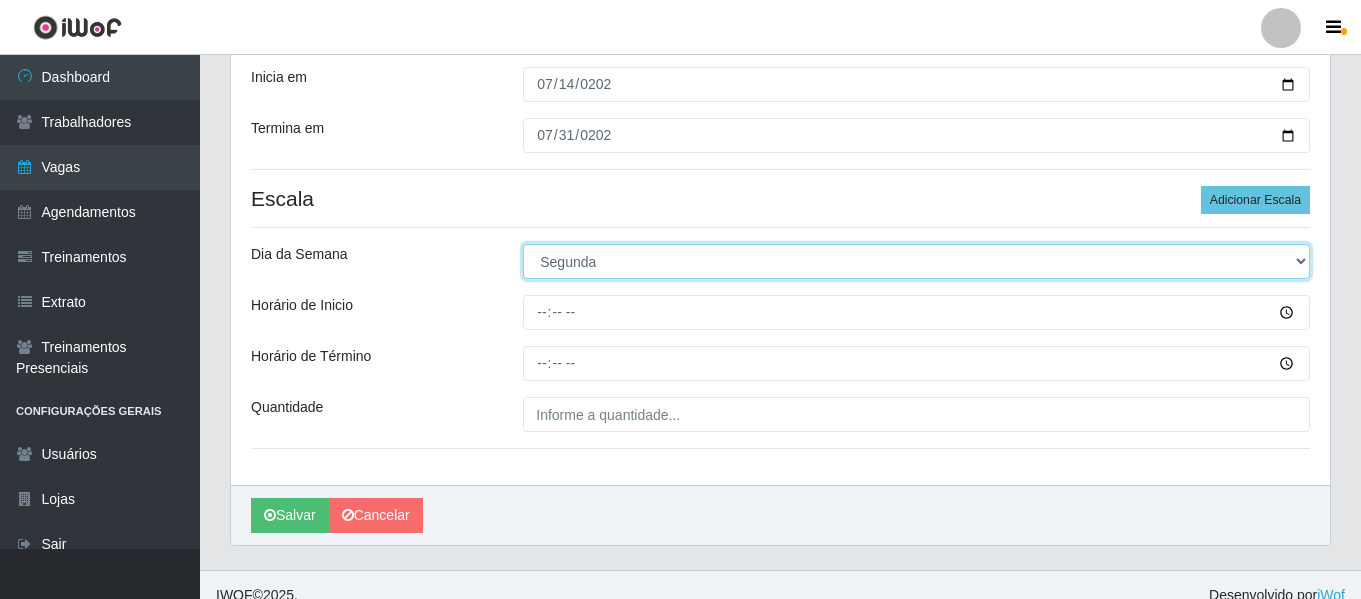 click on "[Selecione...] Segunda Terça Quarta Quinta Sexta Sábado Domingo" at bounding box center (916, 261) 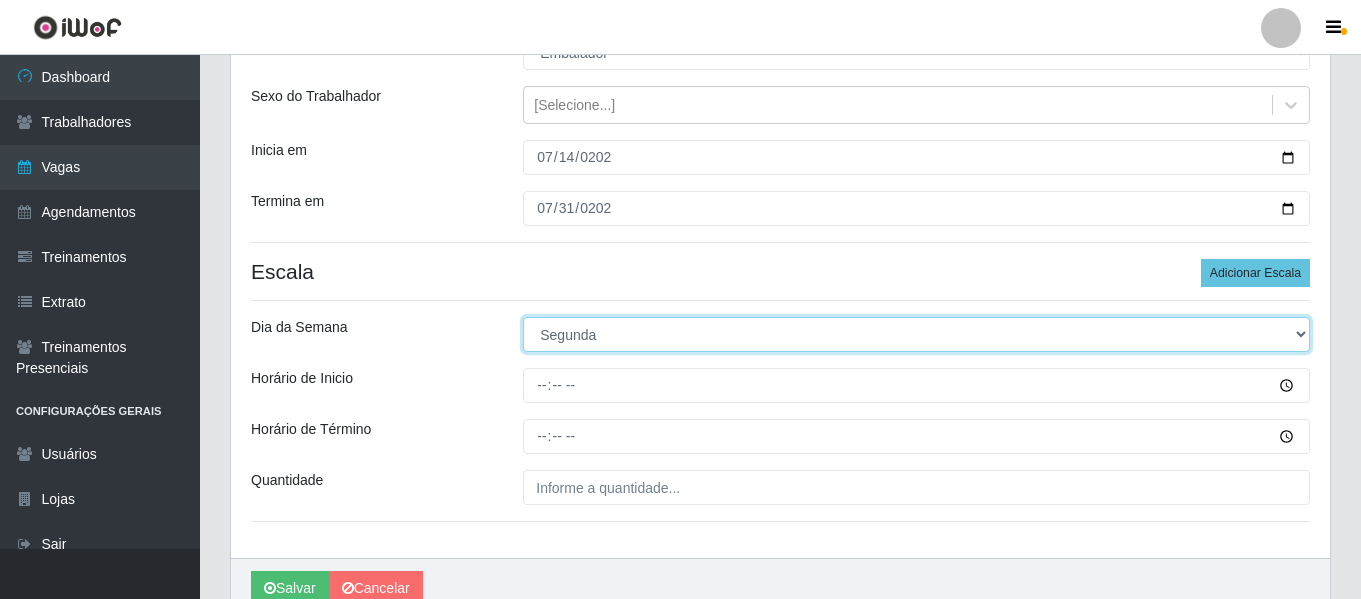 scroll, scrollTop: 300, scrollLeft: 0, axis: vertical 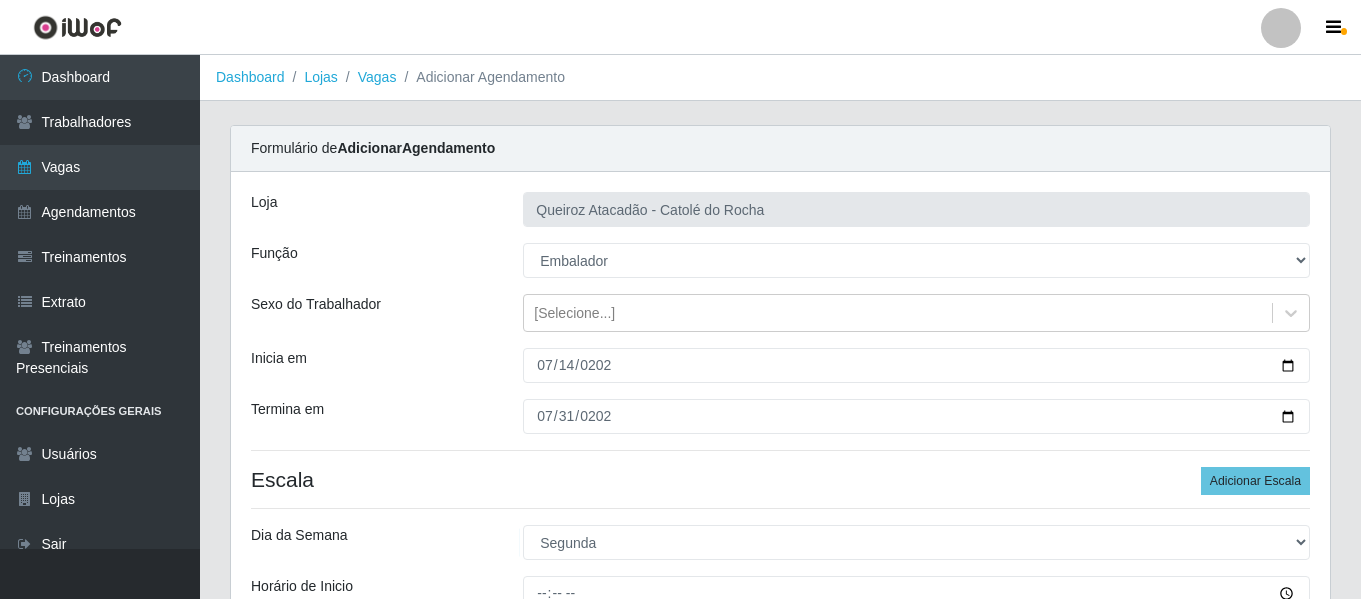 click at bounding box center [1281, 28] 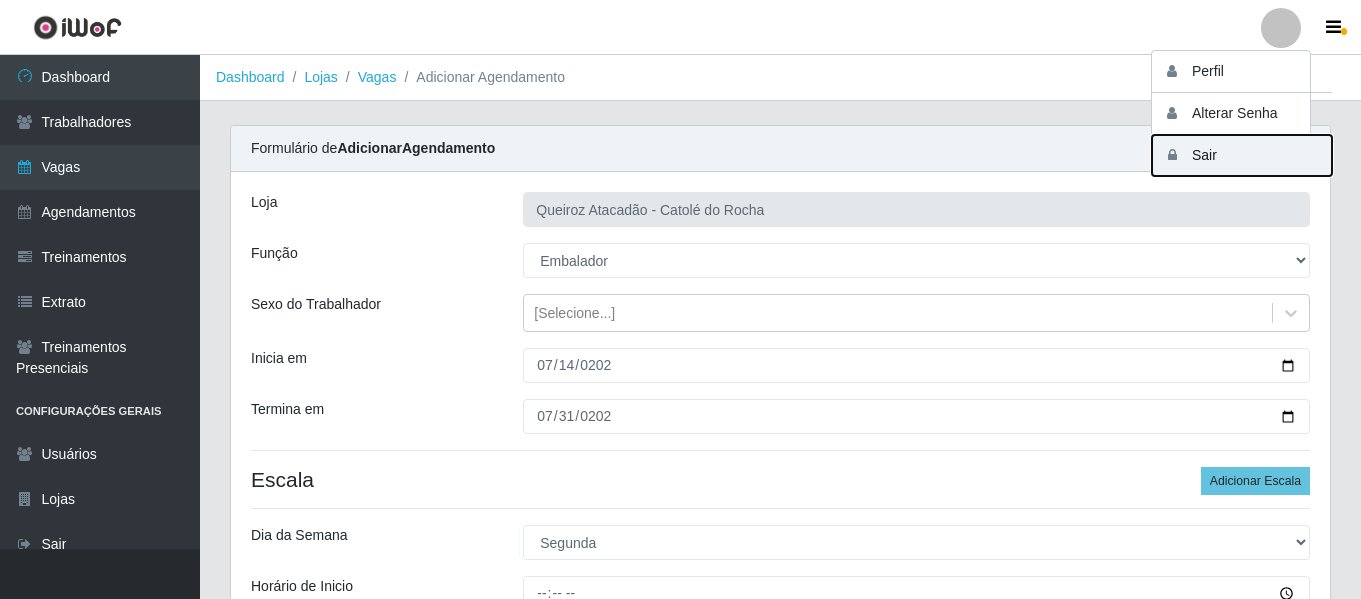 click on "Sair" at bounding box center [1242, 155] 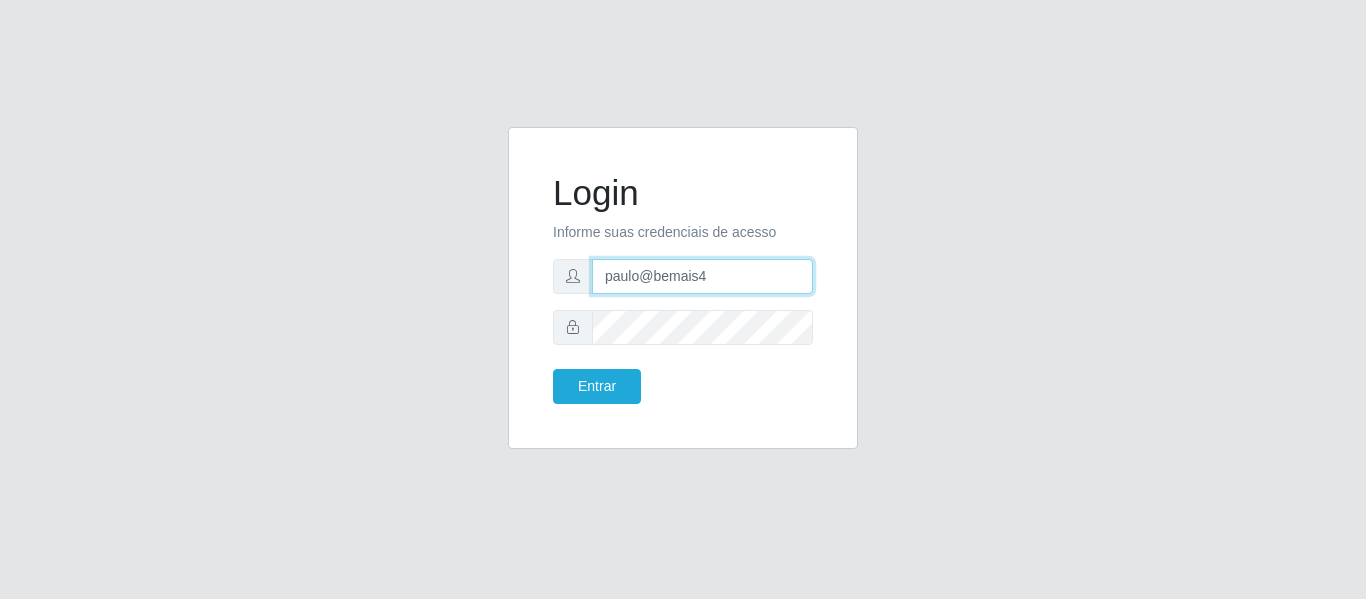 drag, startPoint x: 723, startPoint y: 273, endPoint x: 576, endPoint y: 266, distance: 147.16656 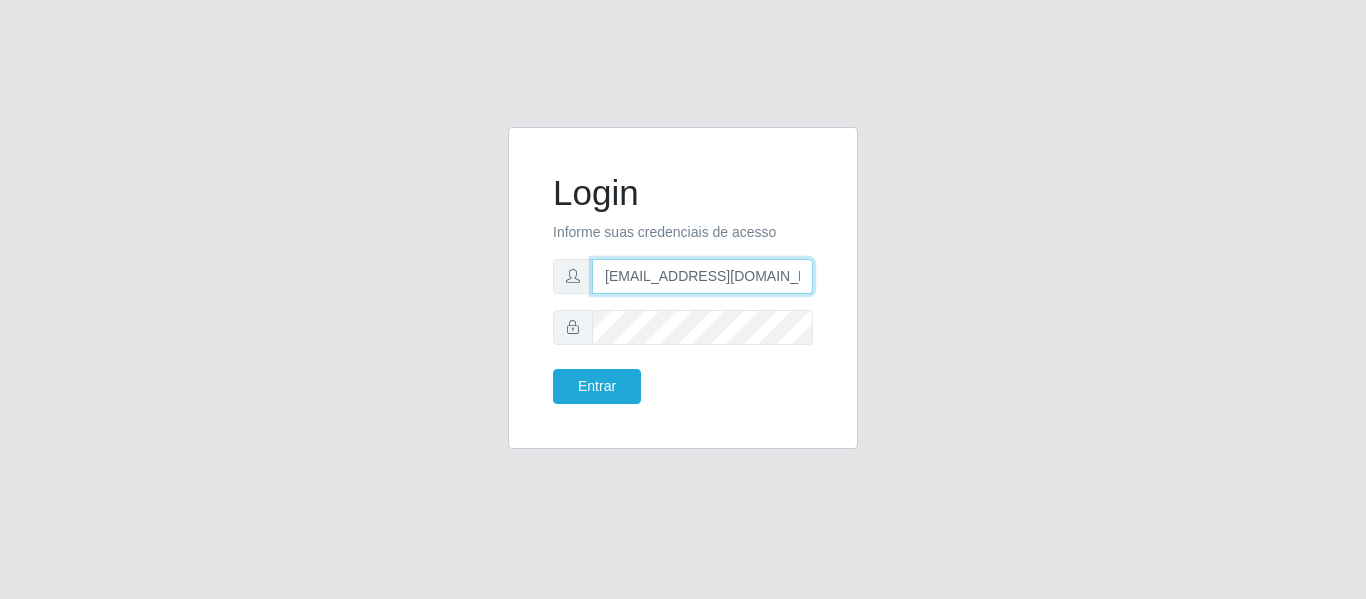 scroll, scrollTop: 0, scrollLeft: 47, axis: horizontal 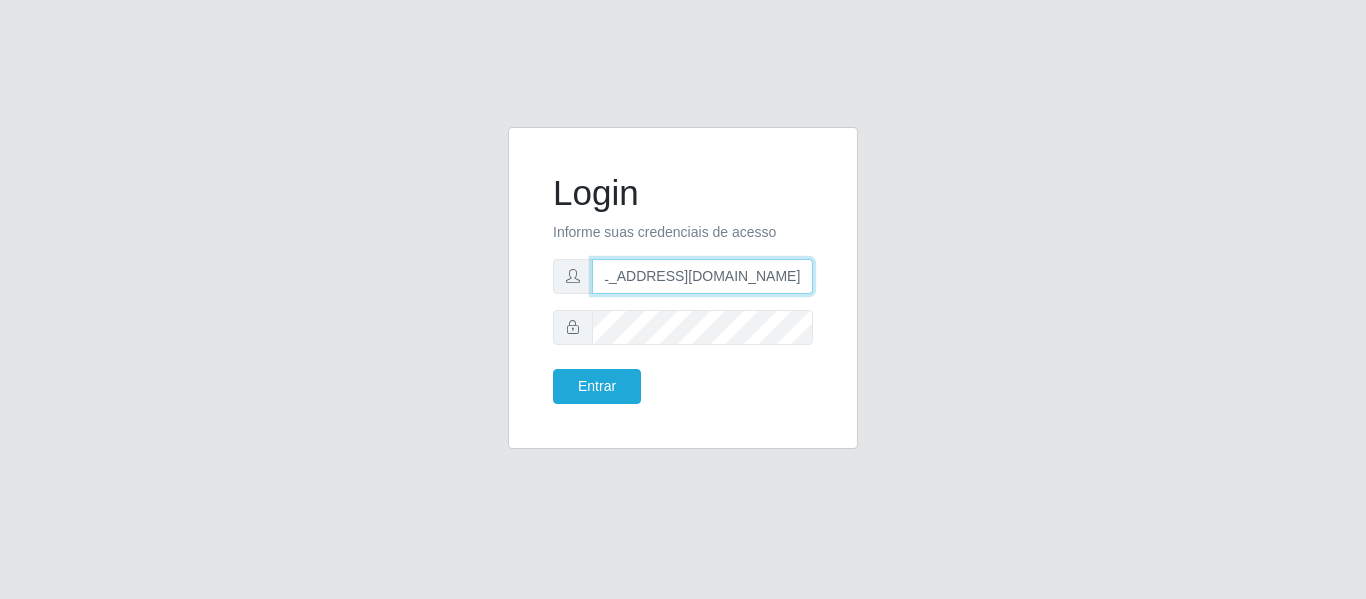 type on "luana.targino@queirozatacadao.com.br" 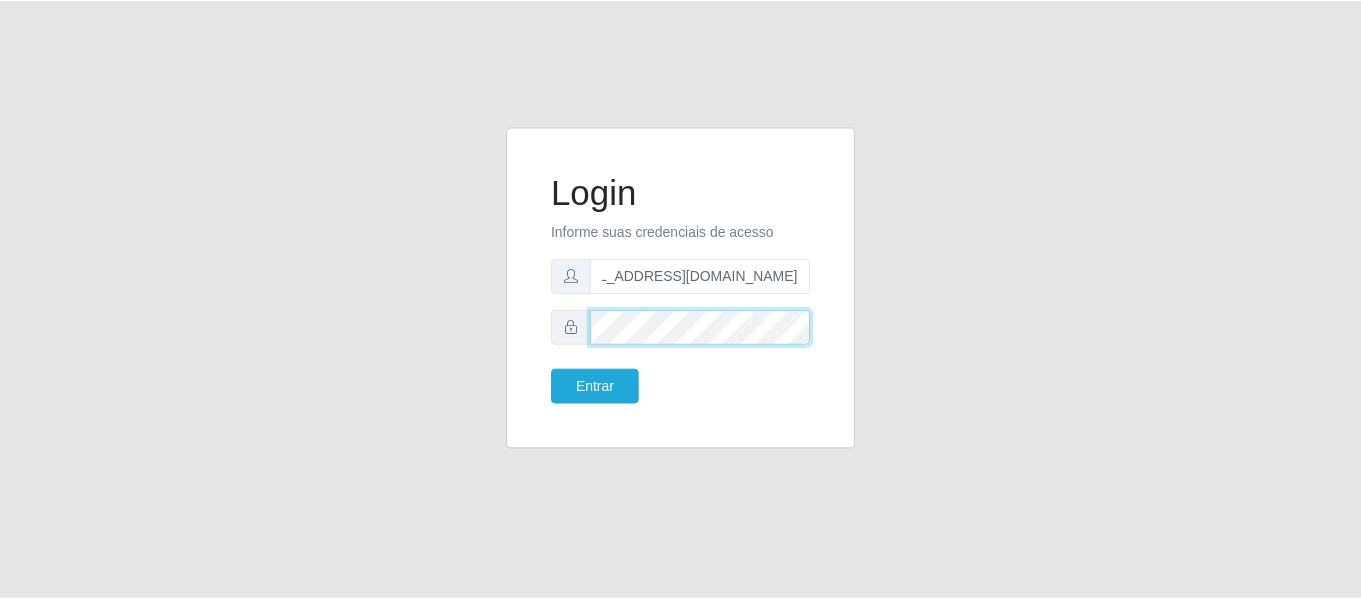 scroll, scrollTop: 0, scrollLeft: 0, axis: both 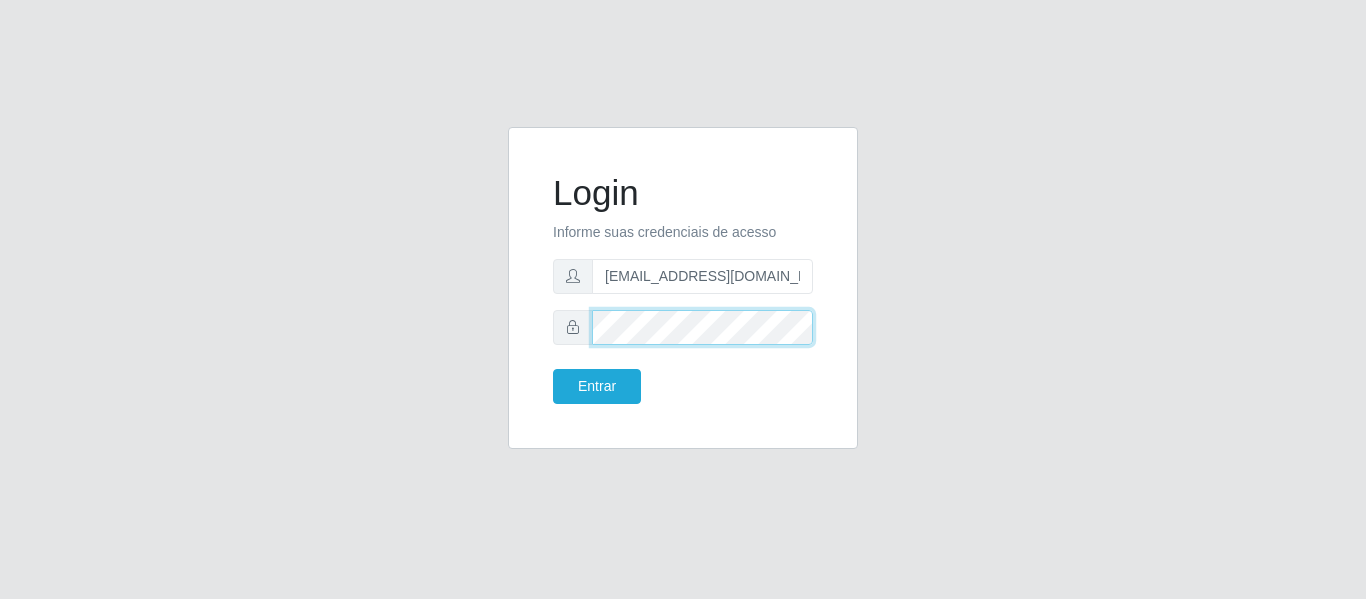 click on "Login Informe suas credenciais de acesso luana.targino@queirozatacadao.com.br Entrar" at bounding box center (683, 288) 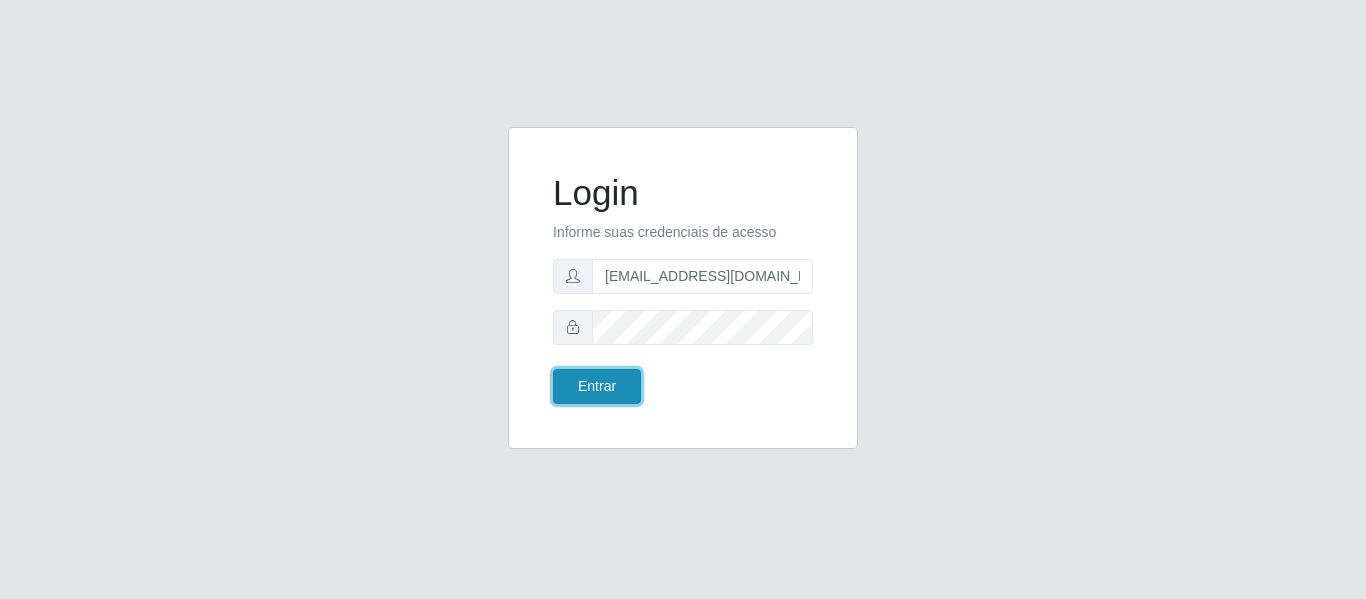 click on "Entrar" at bounding box center (597, 386) 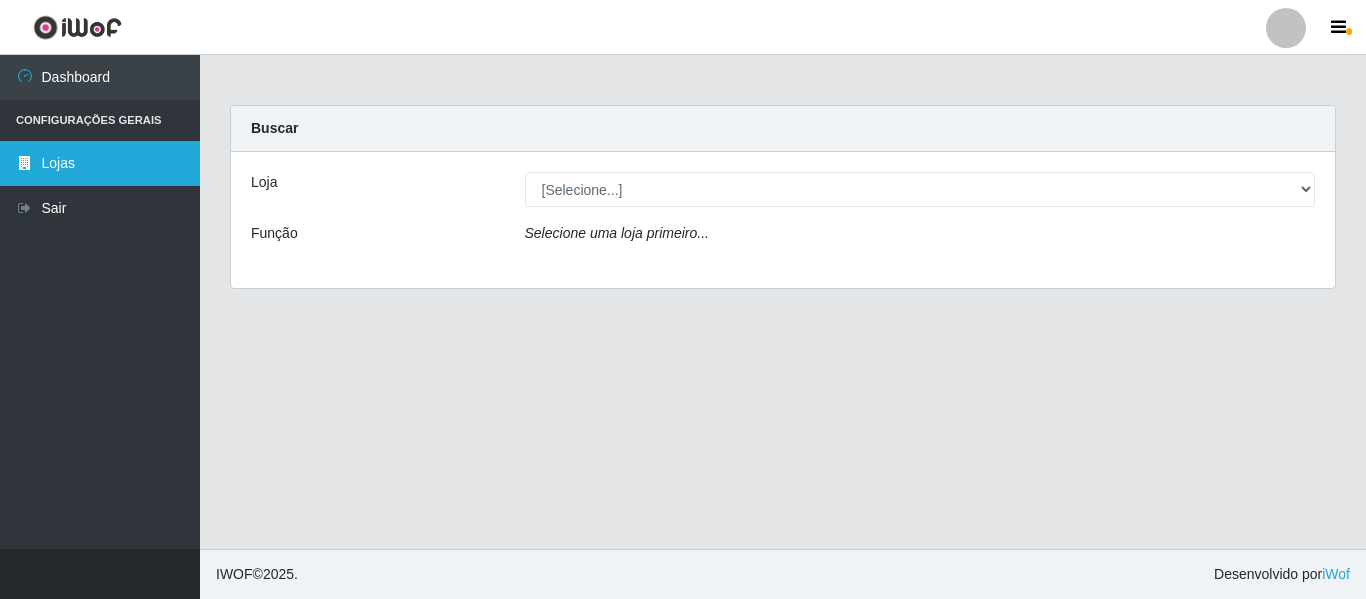 click on "Lojas" at bounding box center [100, 163] 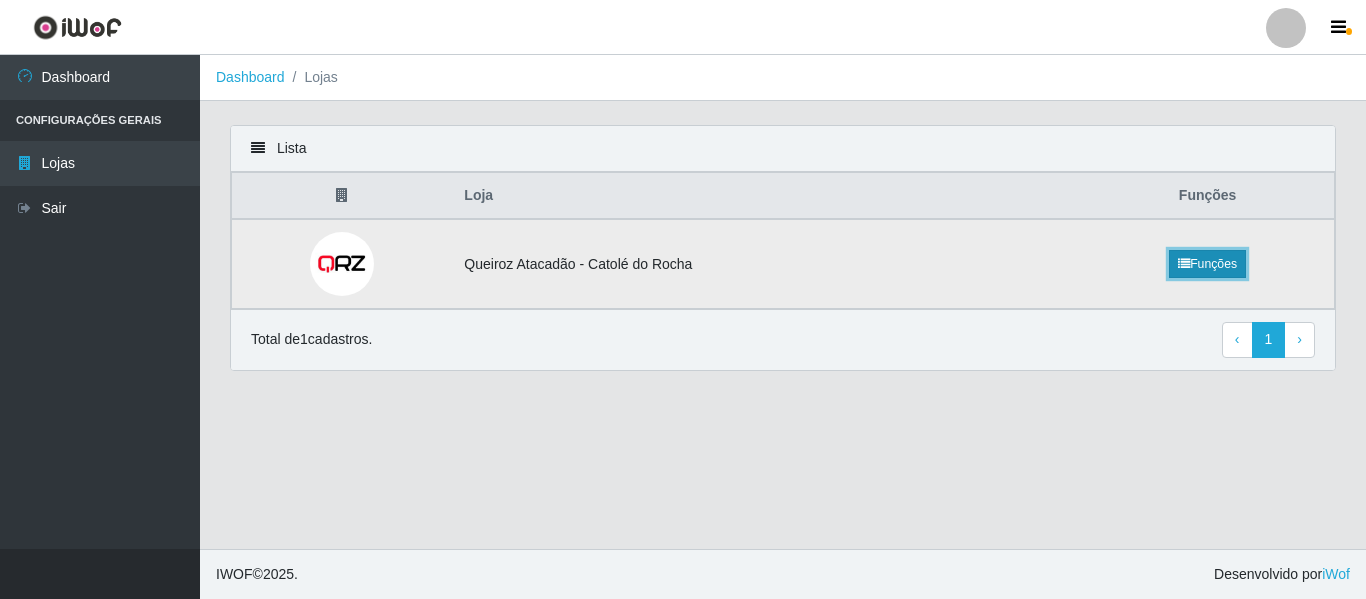 click at bounding box center [1184, 264] 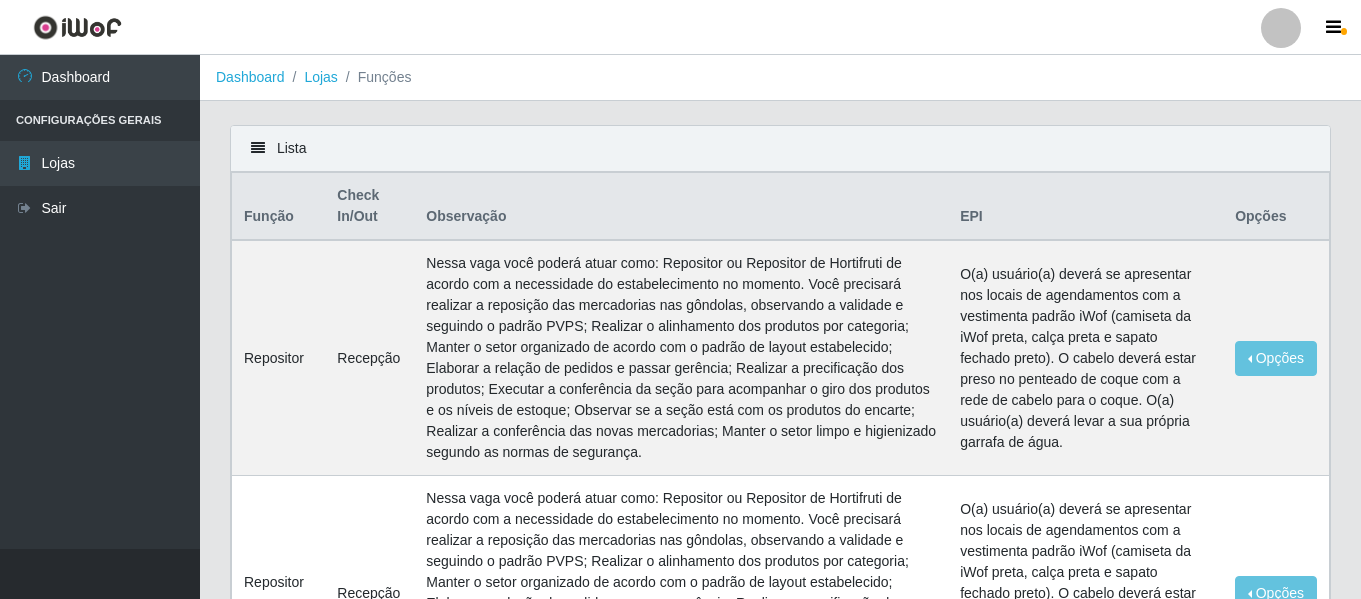 click on "Configurações Gerais" at bounding box center (100, 120) 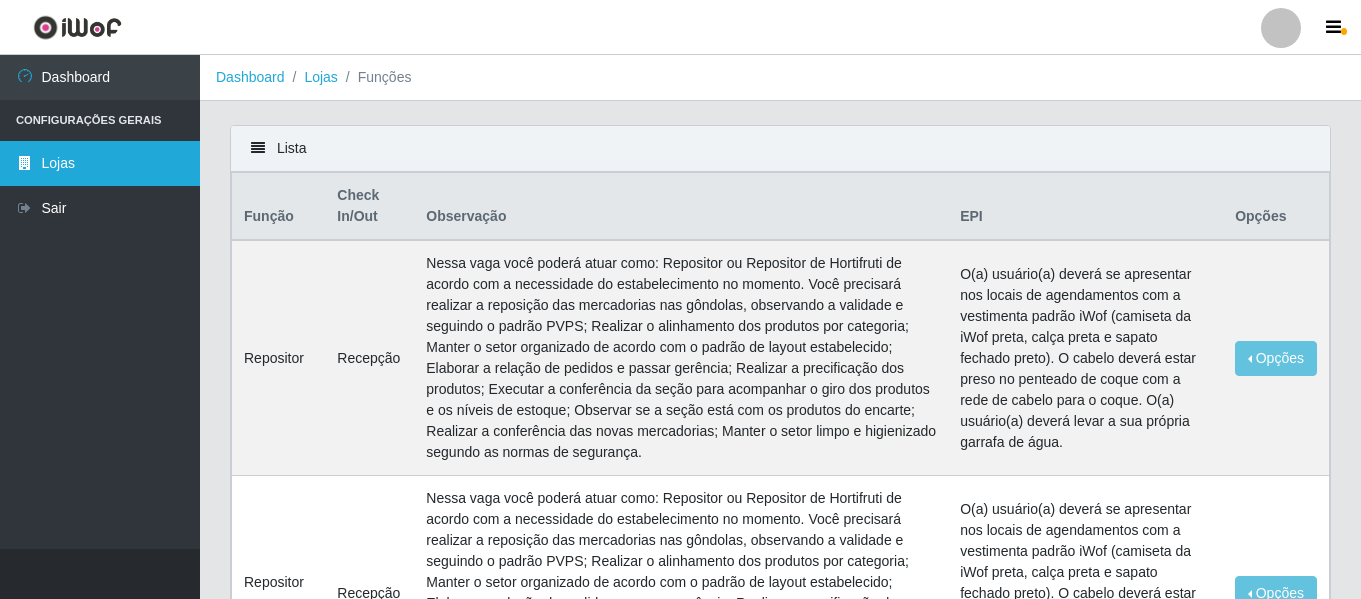 click on "Lojas" at bounding box center (100, 163) 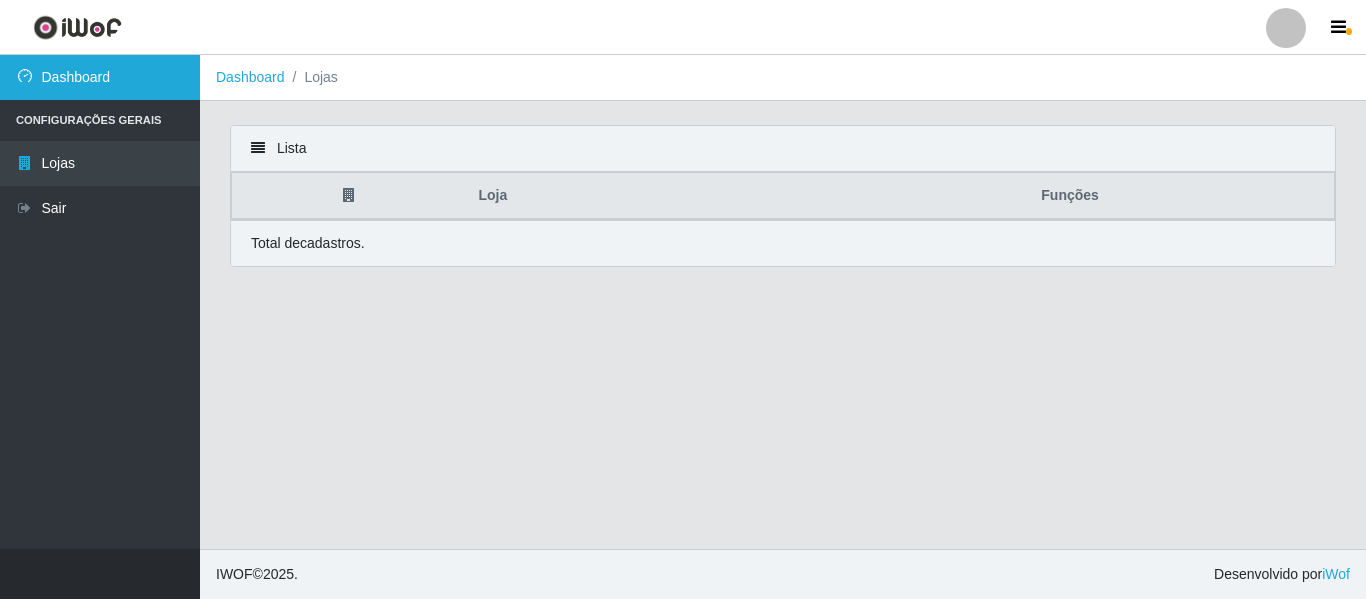 click on "Dashboard" at bounding box center [100, 77] 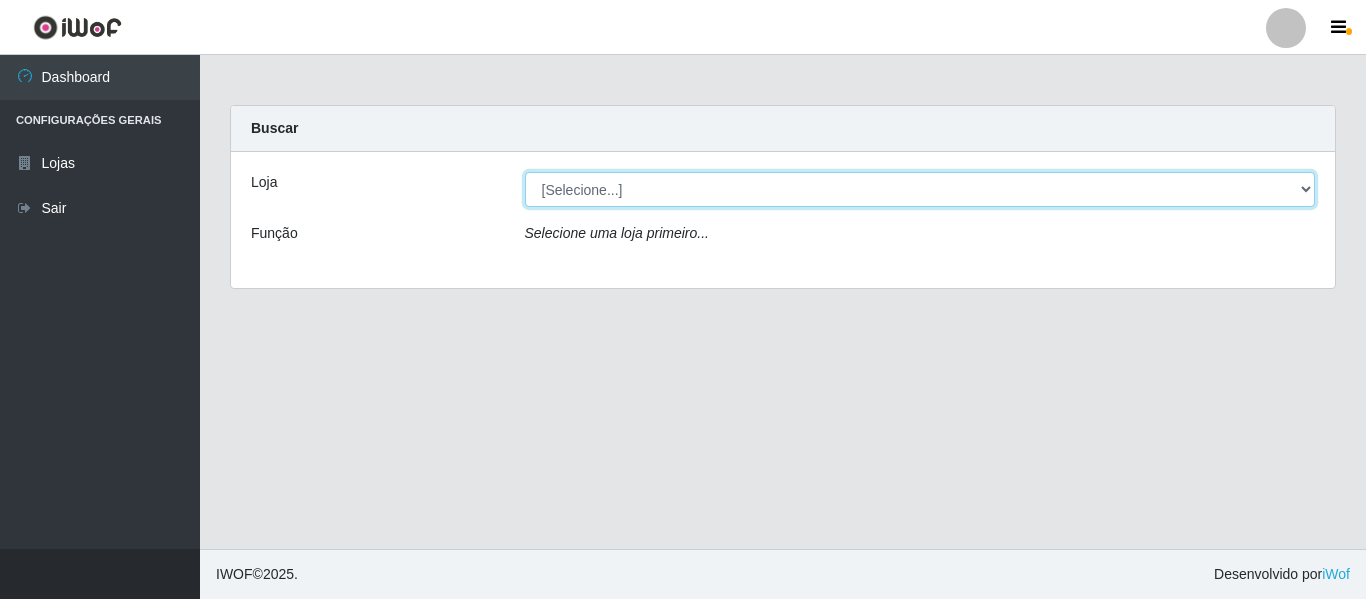 click on "[Selecione...] Queiroz Atacadão - Catolé do Rocha" at bounding box center [920, 189] 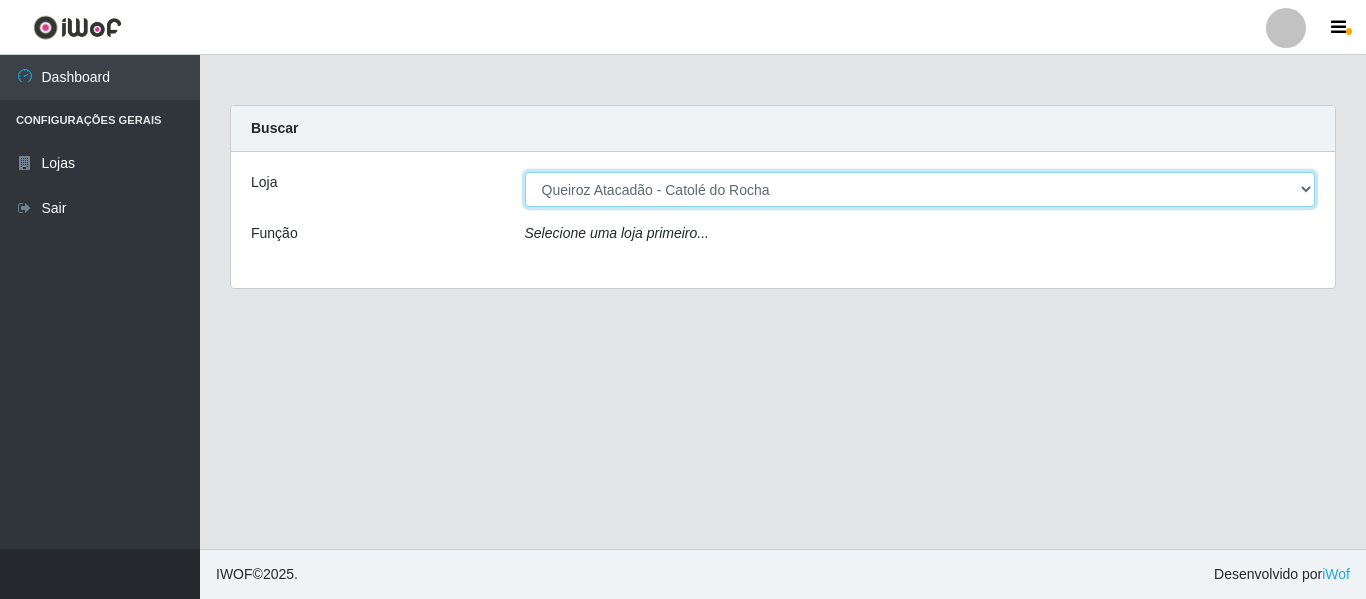 click on "[Selecione...] Queiroz Atacadão - Catolé do Rocha" at bounding box center [920, 189] 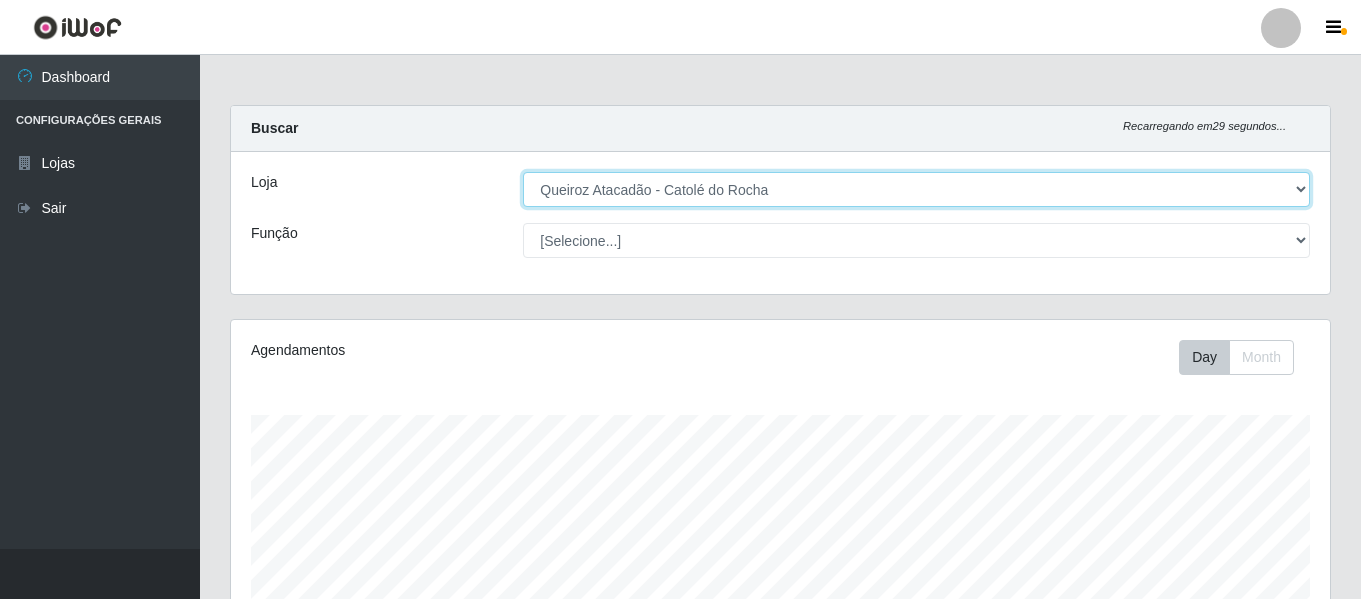 scroll, scrollTop: 999585, scrollLeft: 998901, axis: both 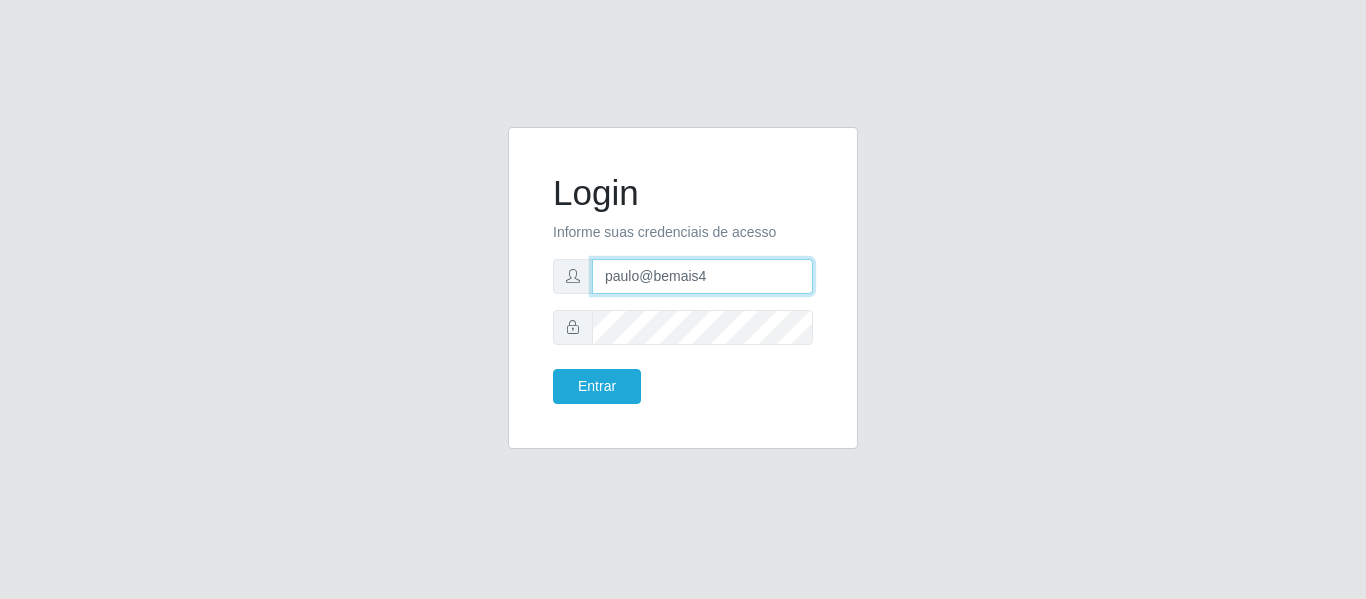 drag, startPoint x: 721, startPoint y: 275, endPoint x: 600, endPoint y: 275, distance: 121 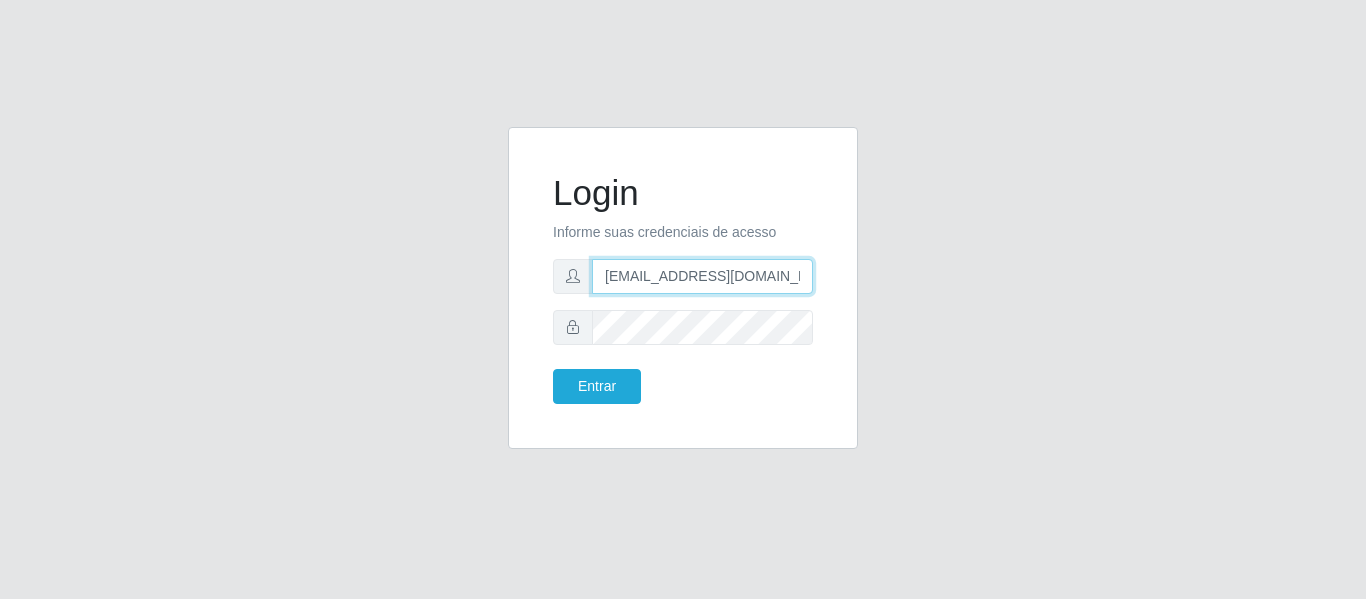 scroll, scrollTop: 0, scrollLeft: 14, axis: horizontal 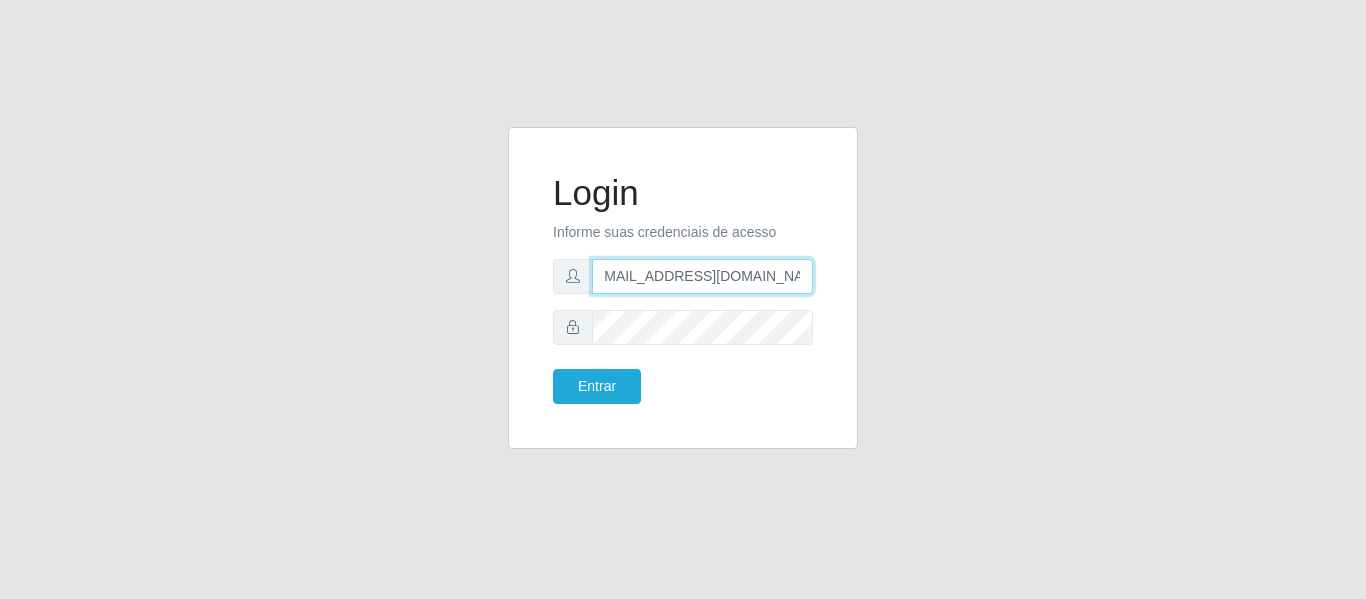 type on "raianny.kelli@hiperqueiroz.com.br" 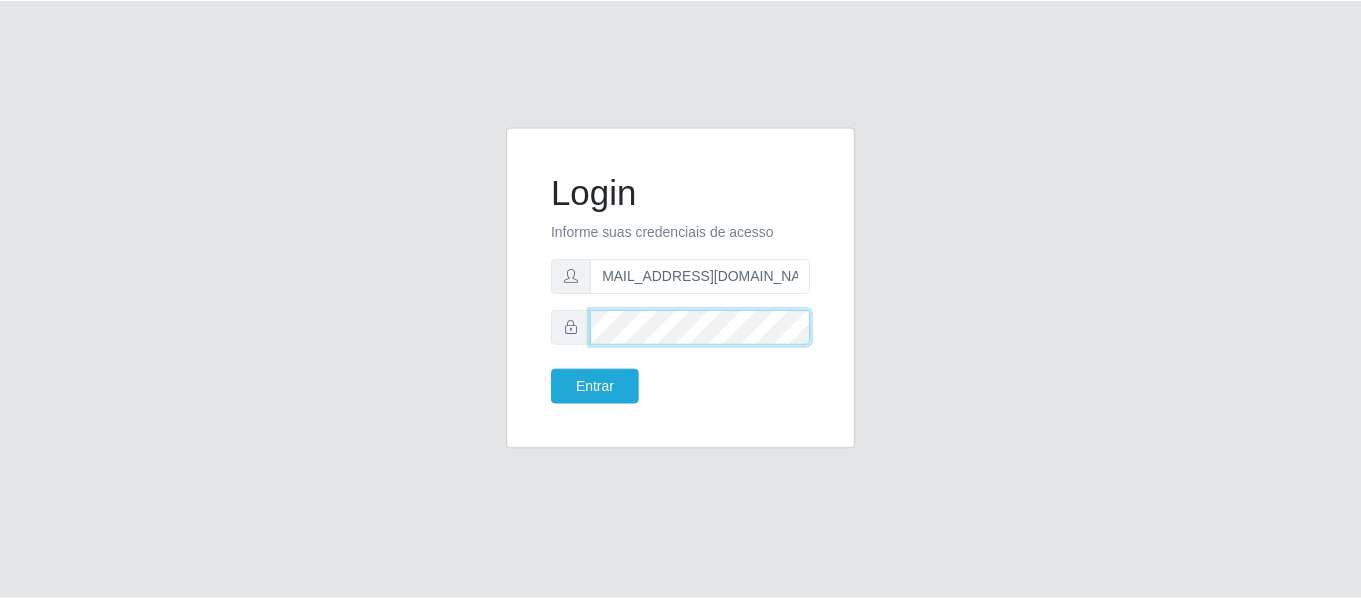 scroll, scrollTop: 0, scrollLeft: 0, axis: both 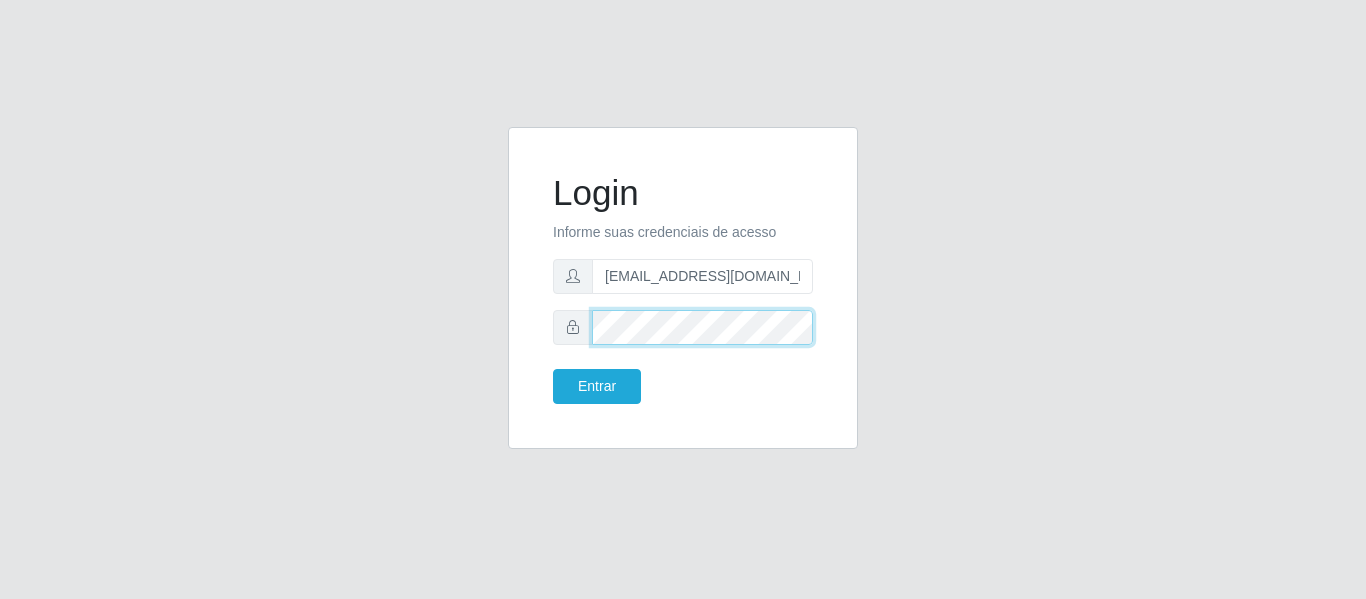 click at bounding box center (683, 327) 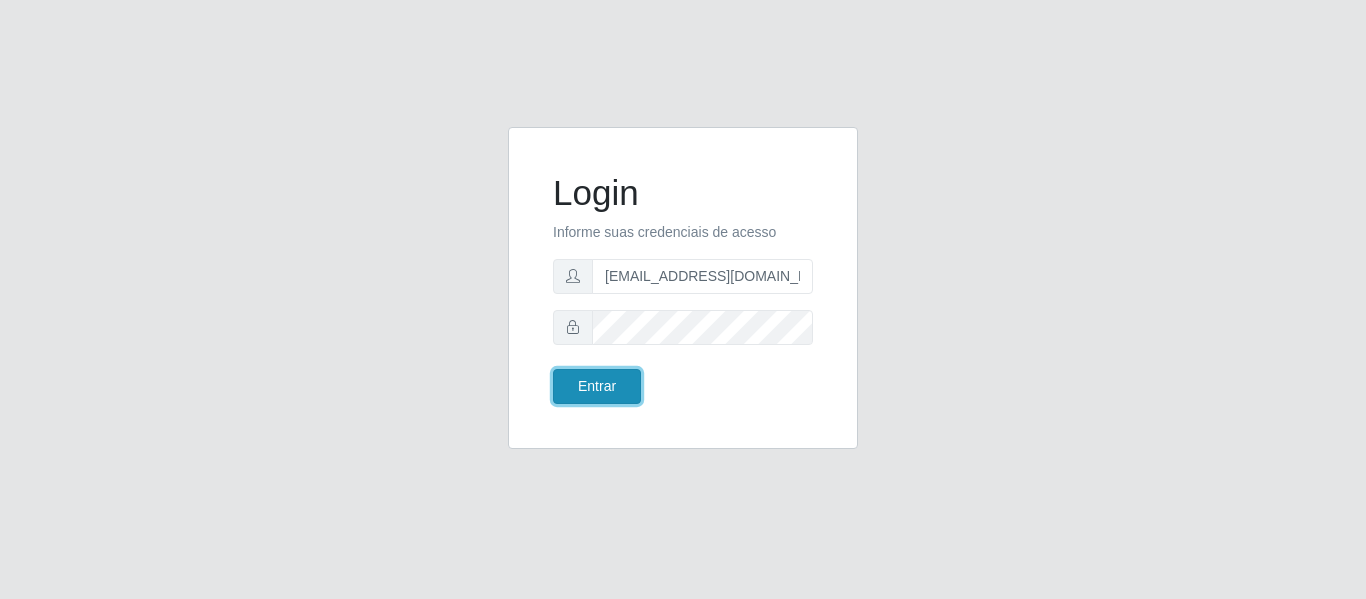click on "Entrar" at bounding box center (597, 386) 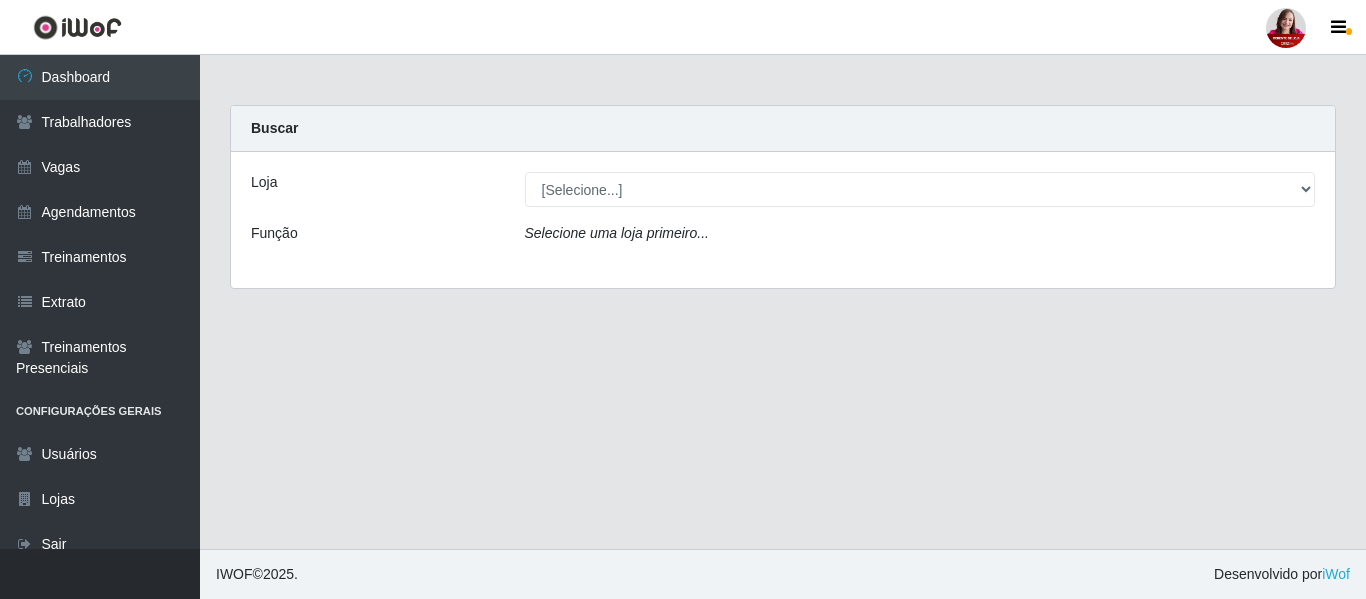 click on "Loja [Selecione...] Queiroz Atacadão - Catolé do Rocha Função Selecione uma loja primeiro..." at bounding box center (783, 220) 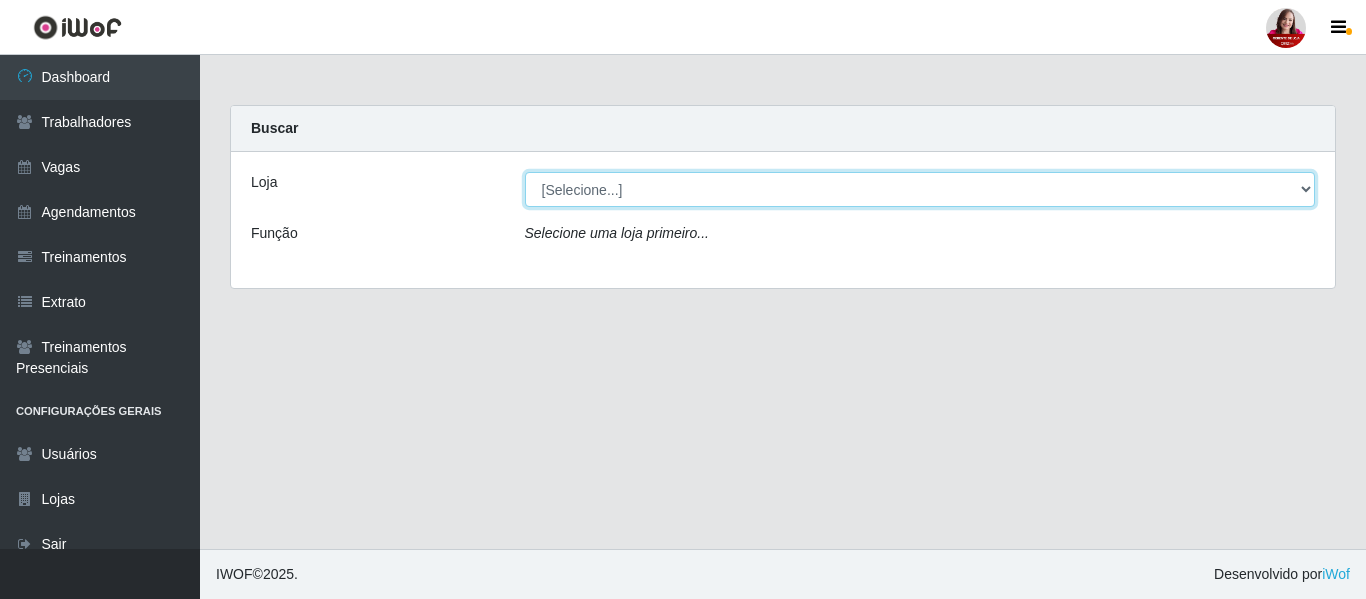 click on "[Selecione...] Queiroz Atacadão - Catolé do Rocha" at bounding box center [920, 189] 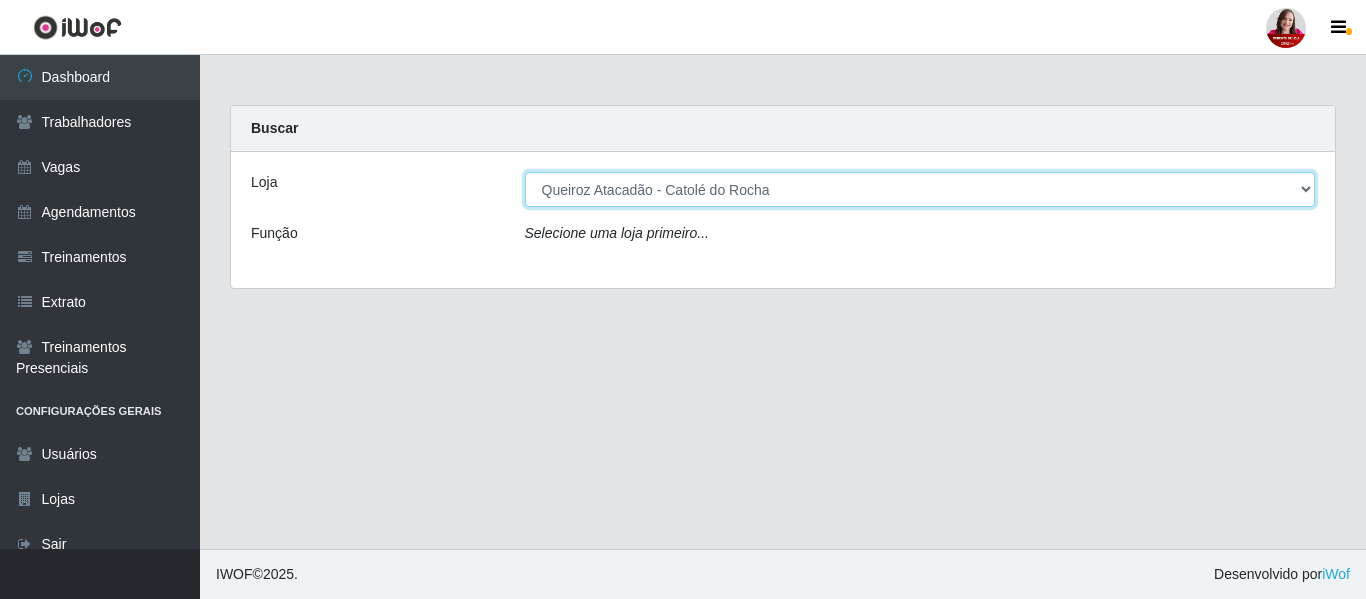 click on "[Selecione...] Queiroz Atacadão - Catolé do Rocha" at bounding box center [920, 189] 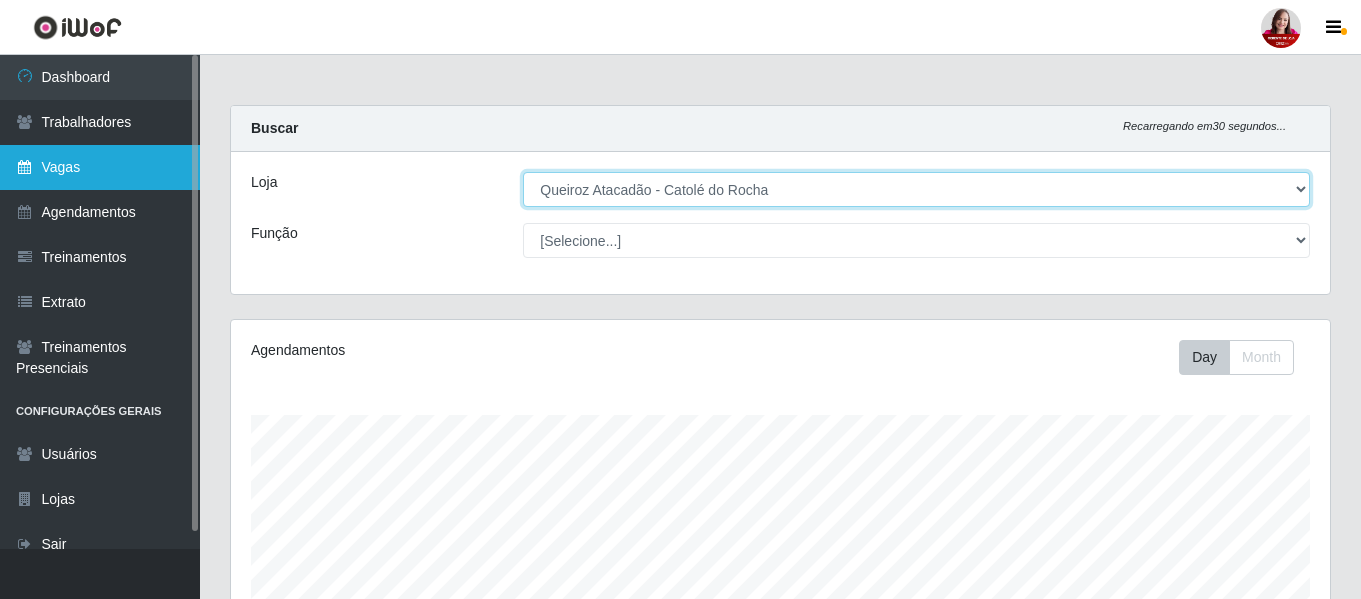 scroll, scrollTop: 999585, scrollLeft: 998901, axis: both 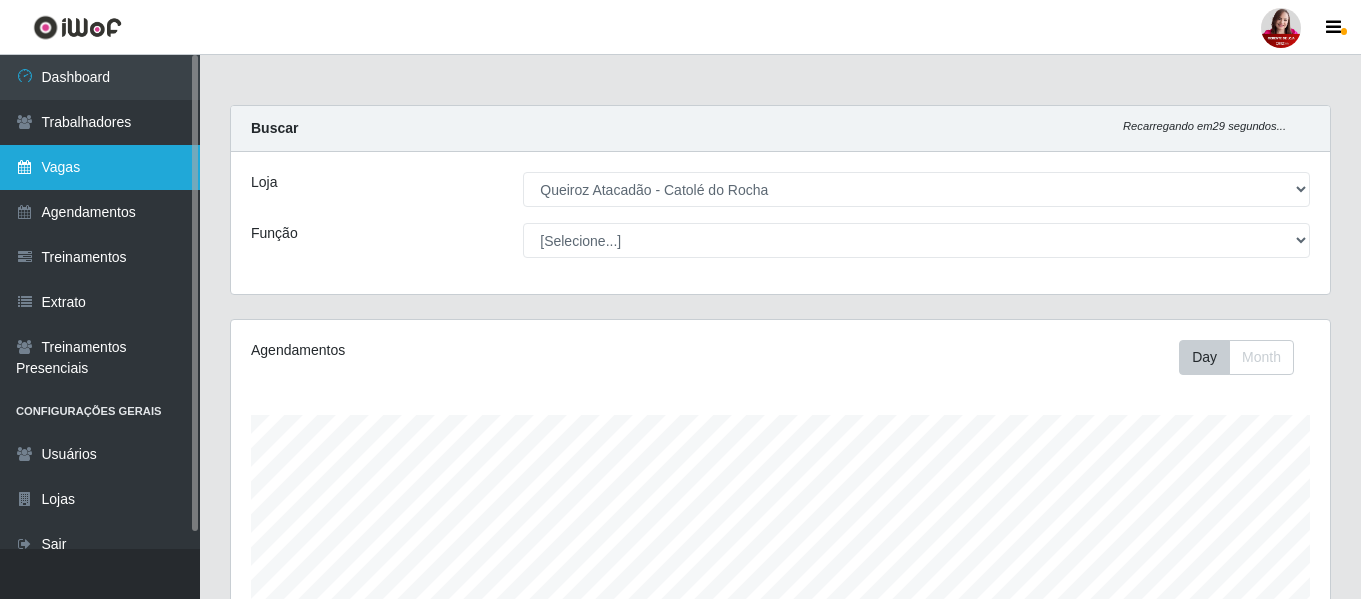 click on "Vagas" at bounding box center [100, 167] 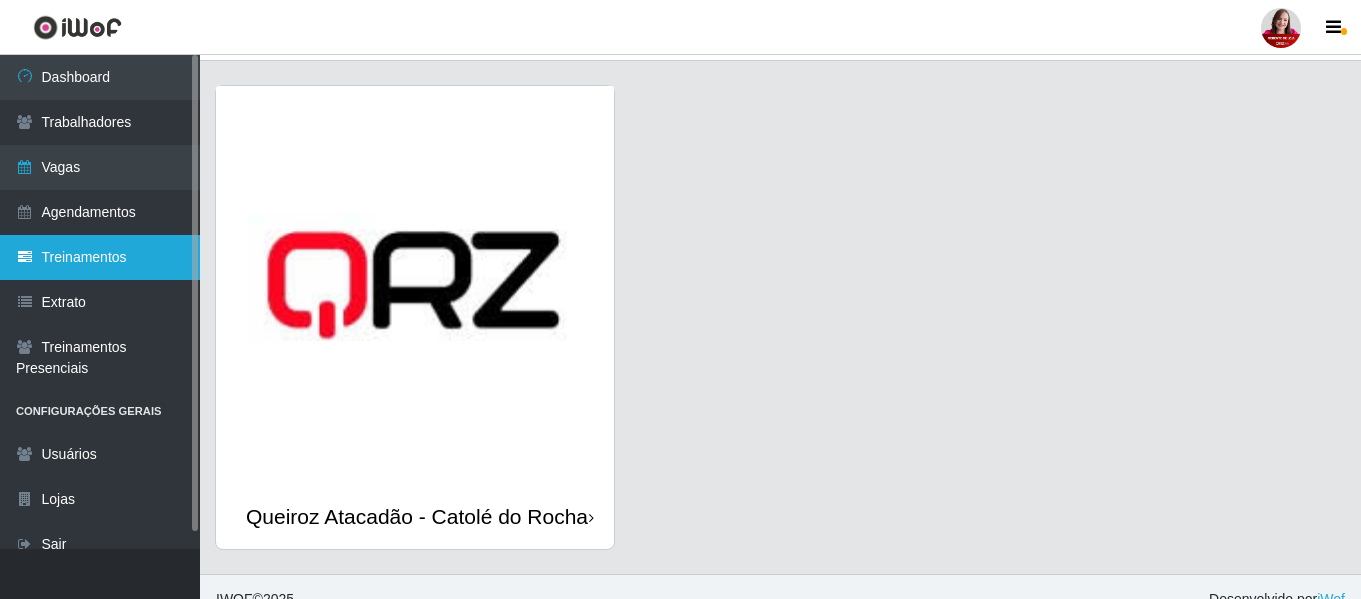 scroll, scrollTop: 0, scrollLeft: 0, axis: both 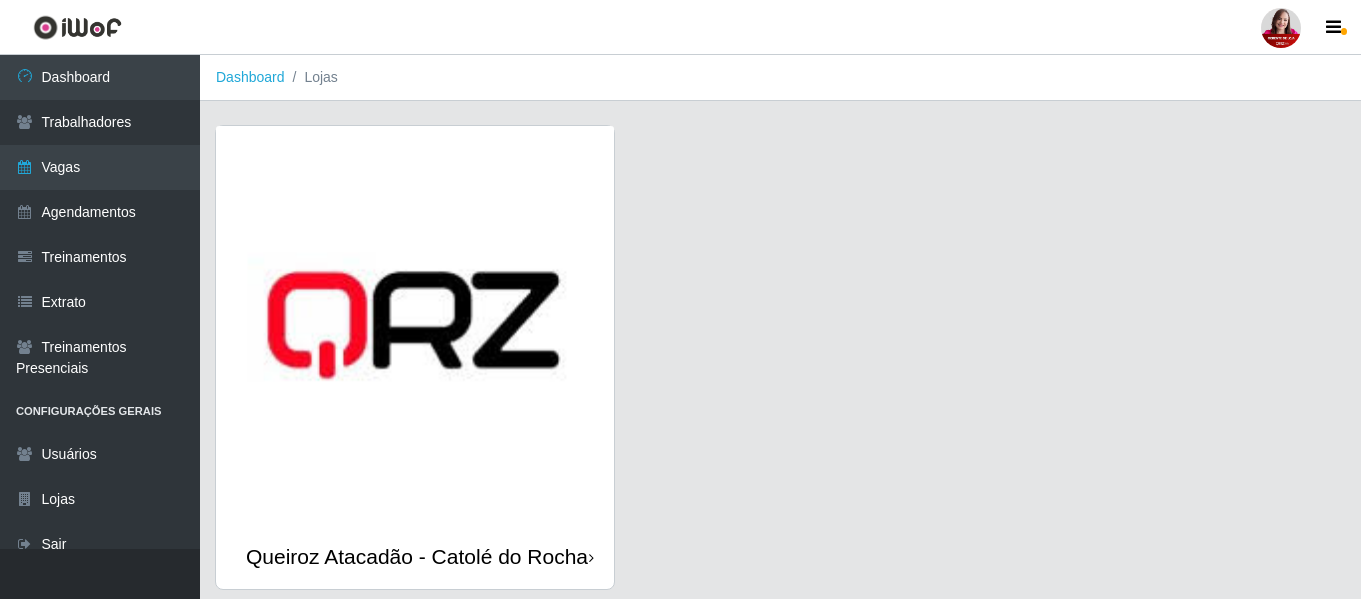 click at bounding box center [415, 325] 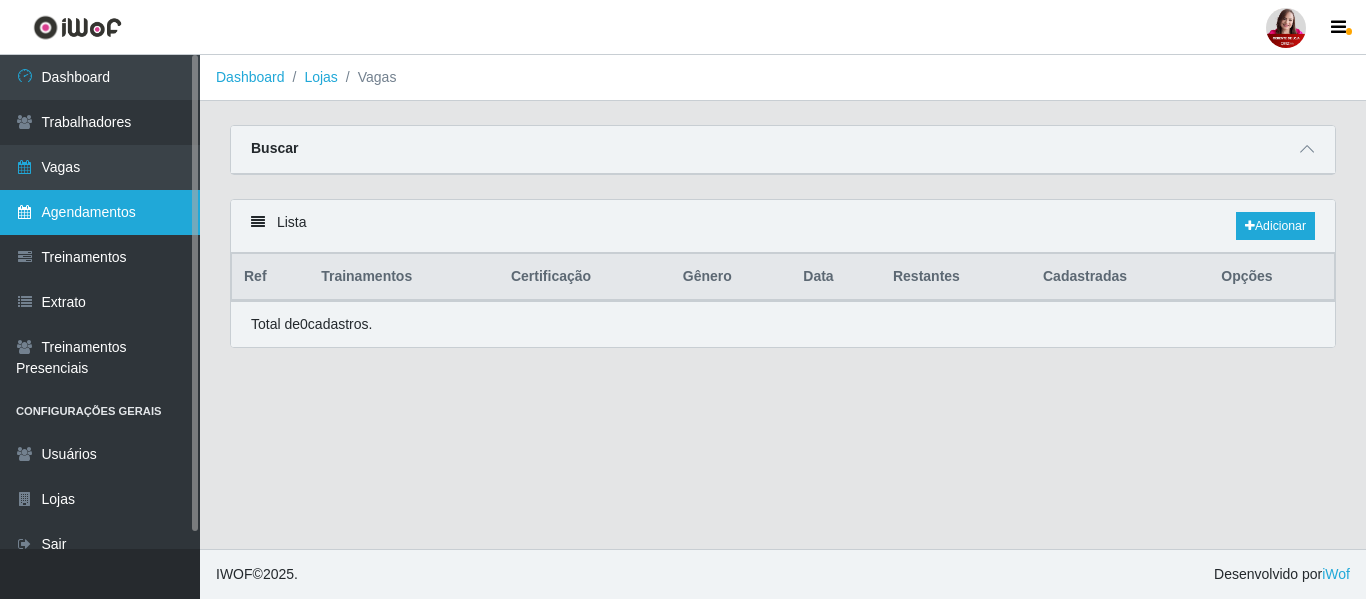 click on "Agendamentos" at bounding box center (100, 212) 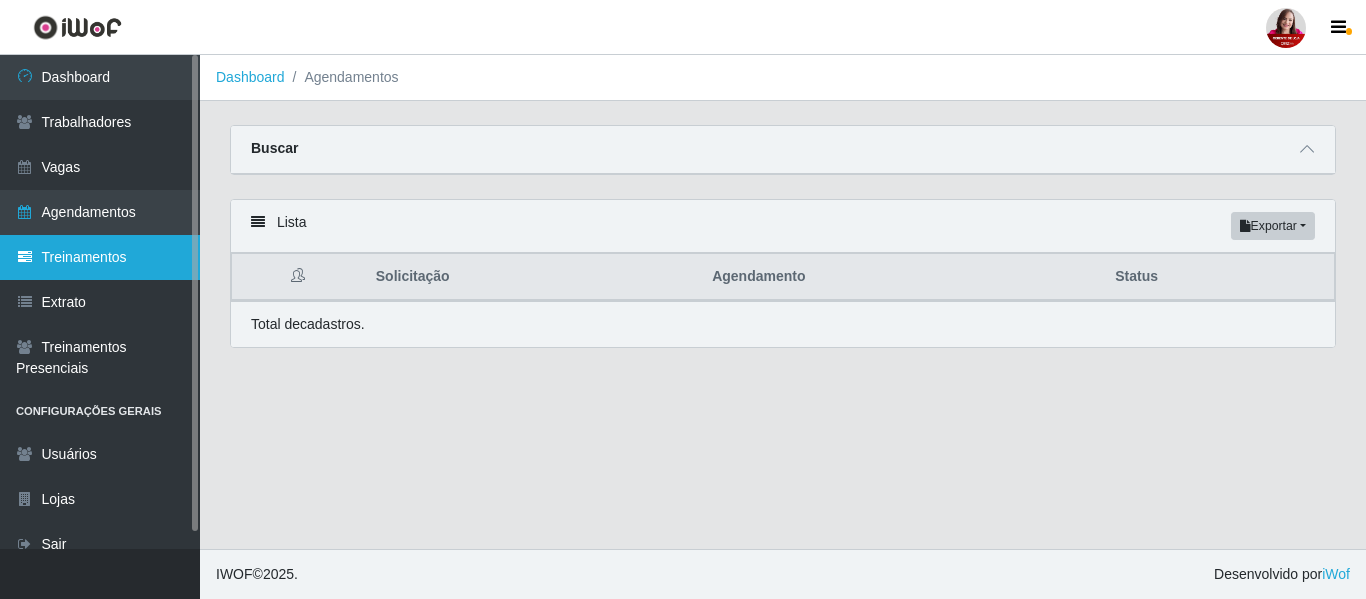click on "Treinamentos" at bounding box center [100, 257] 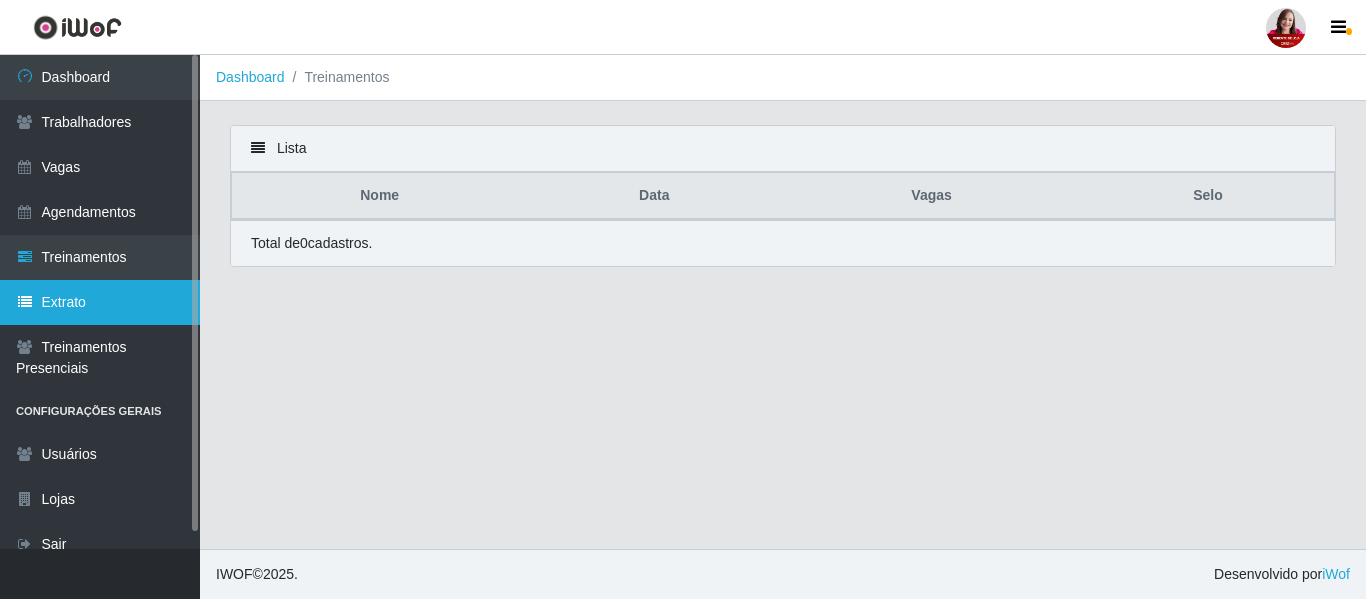 click on "Extrato" at bounding box center (100, 302) 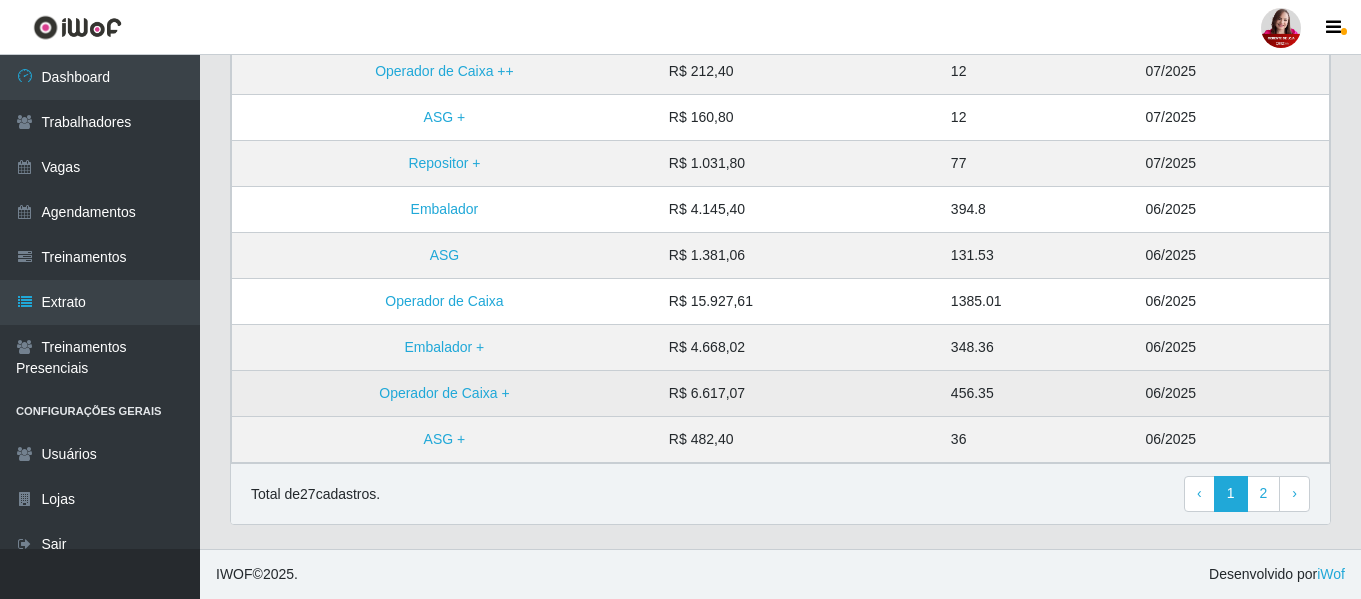 scroll, scrollTop: 529, scrollLeft: 0, axis: vertical 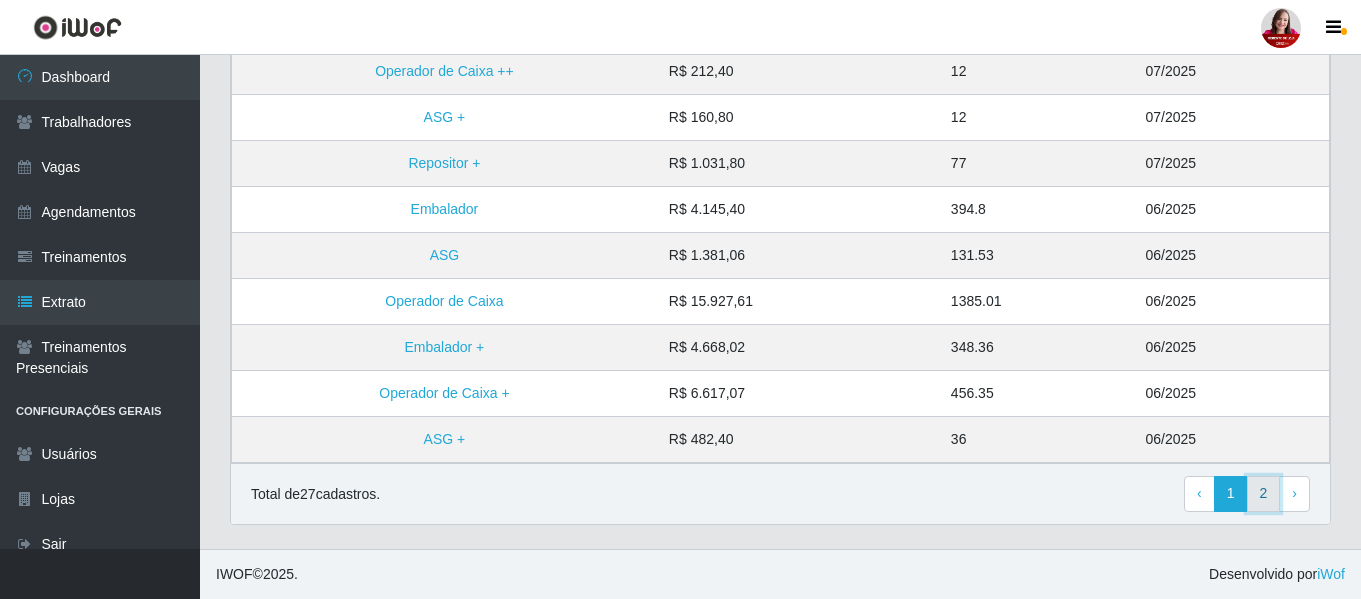 click on "2" at bounding box center (1264, 494) 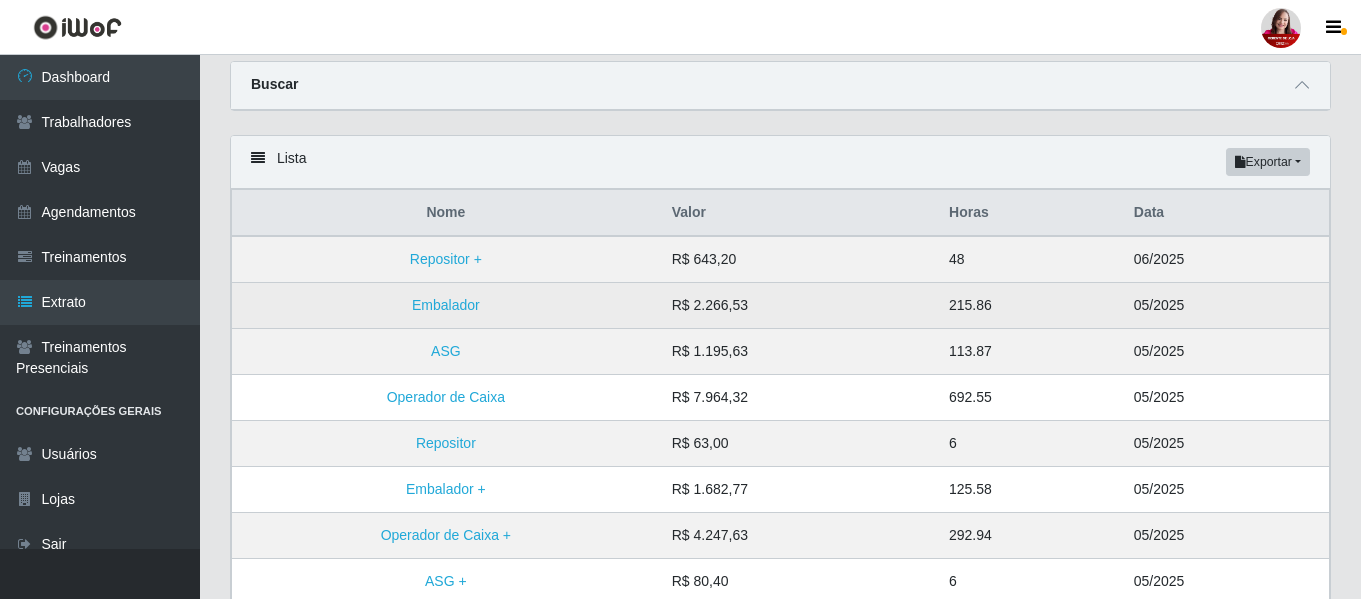 scroll, scrollTop: 0, scrollLeft: 0, axis: both 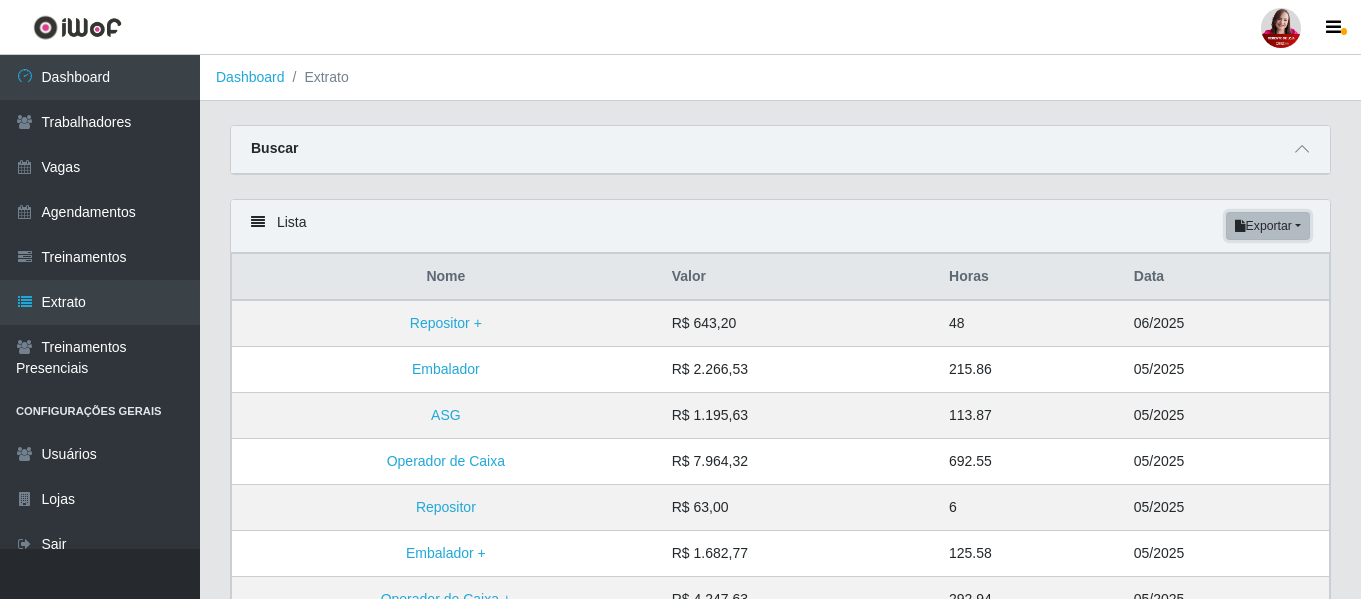 click on "Exportar" at bounding box center [1268, 226] 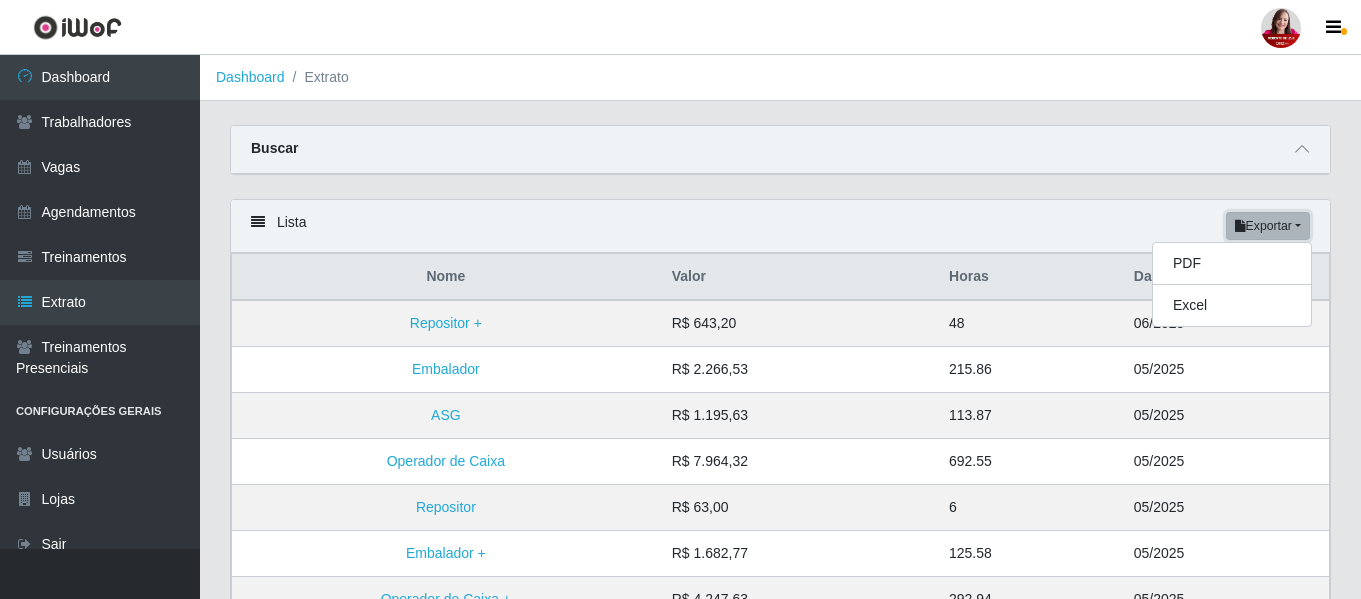 click on "Exportar" at bounding box center (1268, 226) 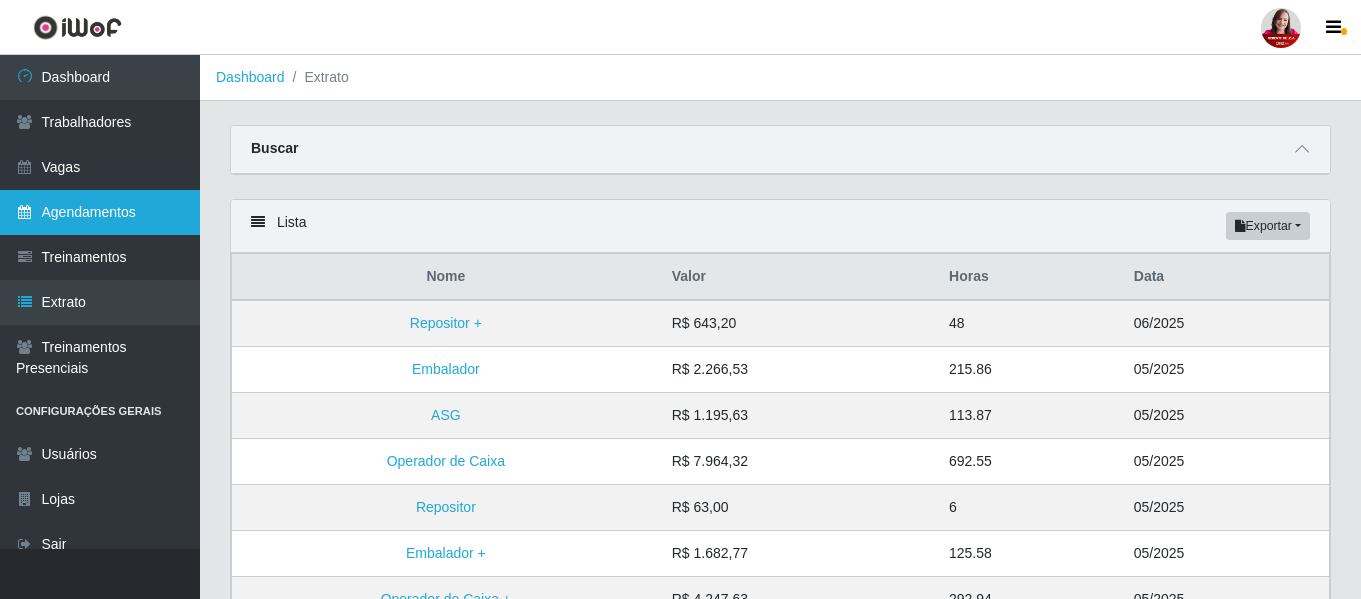 click on "Agendamentos" at bounding box center (100, 212) 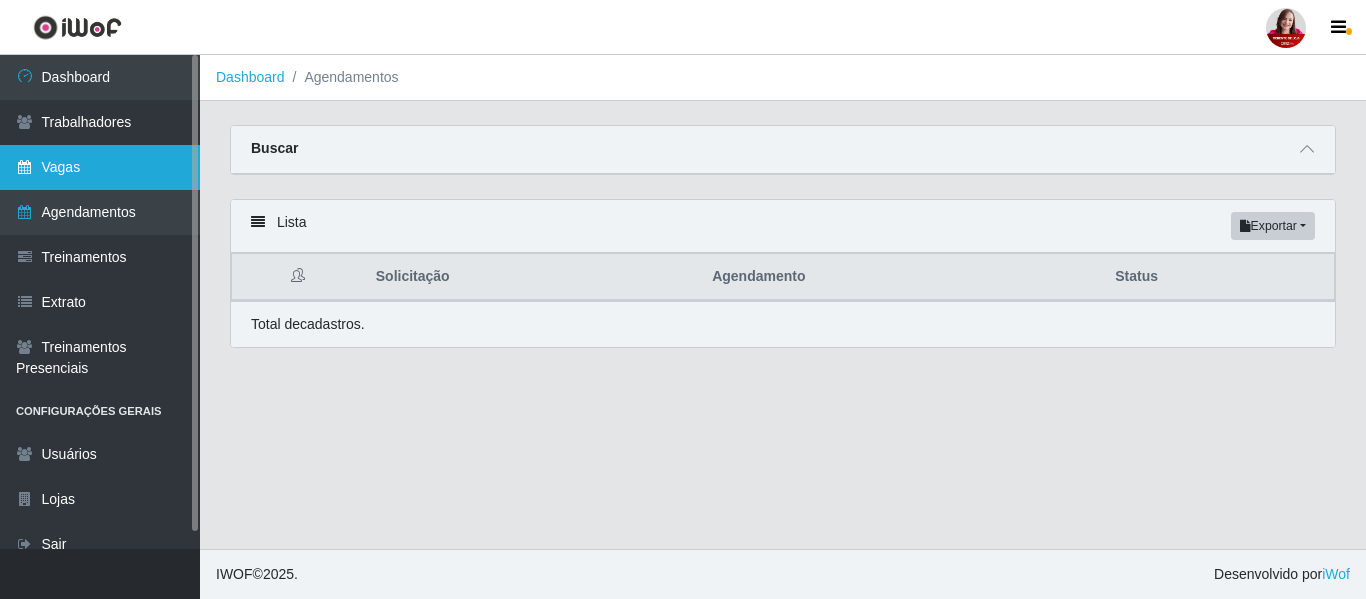 click on "Vagas" at bounding box center (100, 167) 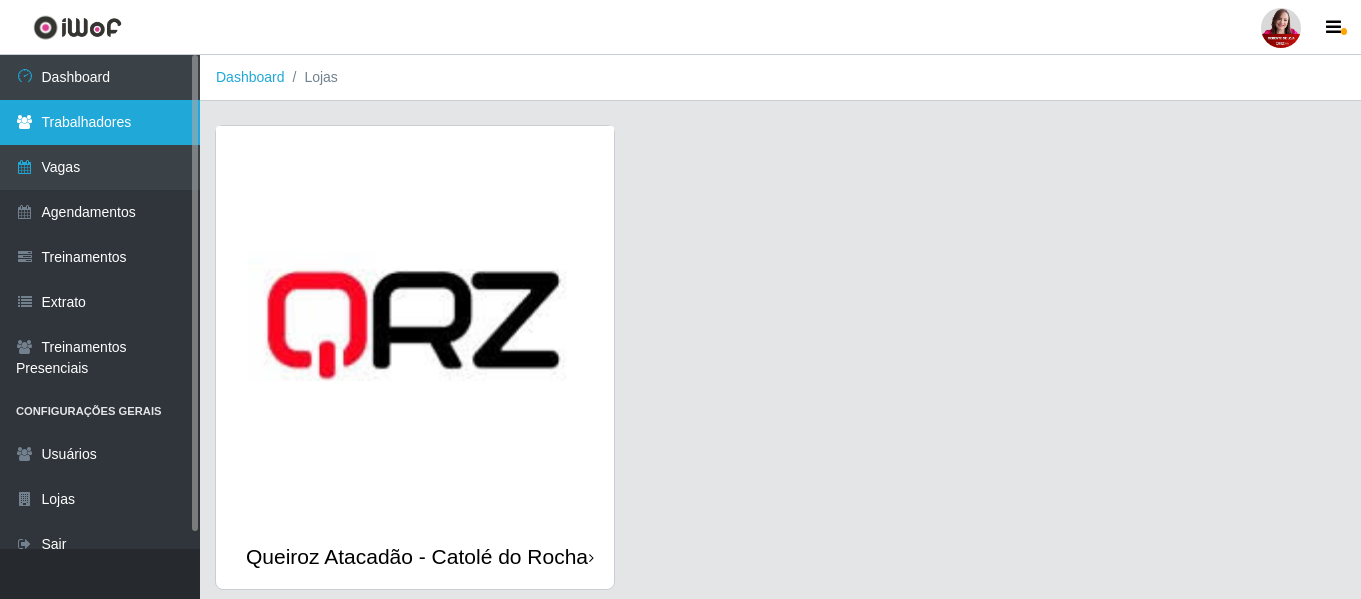 click on "Trabalhadores" at bounding box center (100, 122) 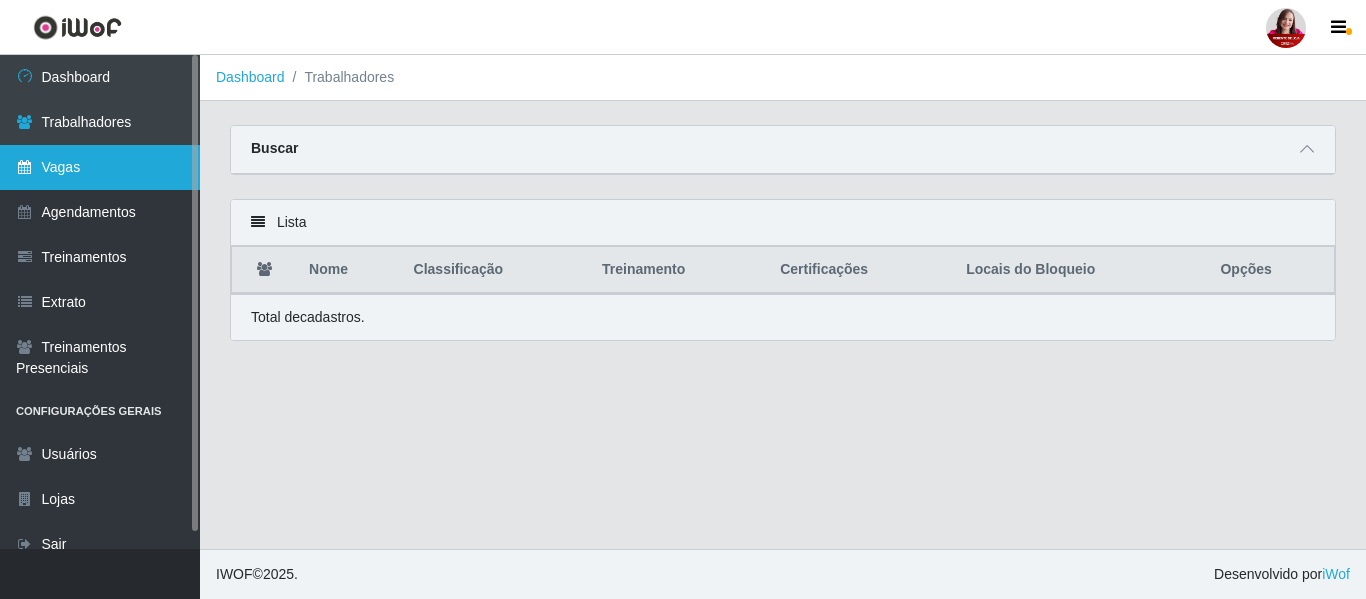click on "Vagas" at bounding box center (100, 167) 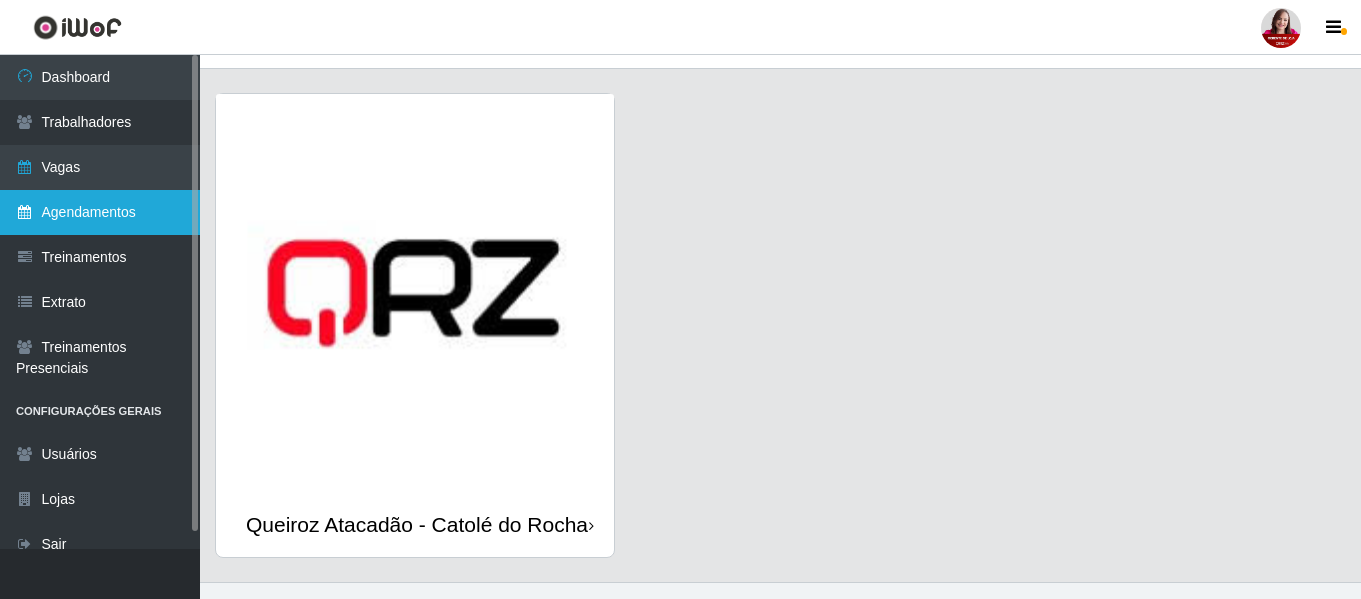 scroll, scrollTop: 0, scrollLeft: 0, axis: both 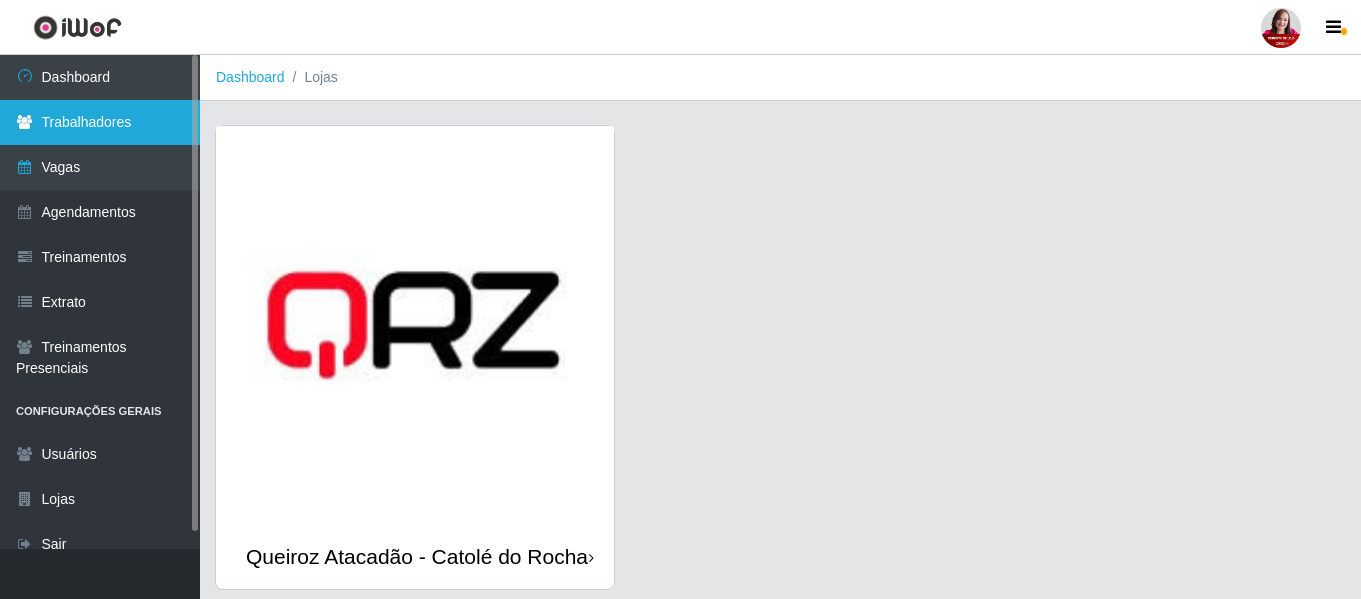 click on "Trabalhadores" at bounding box center (100, 122) 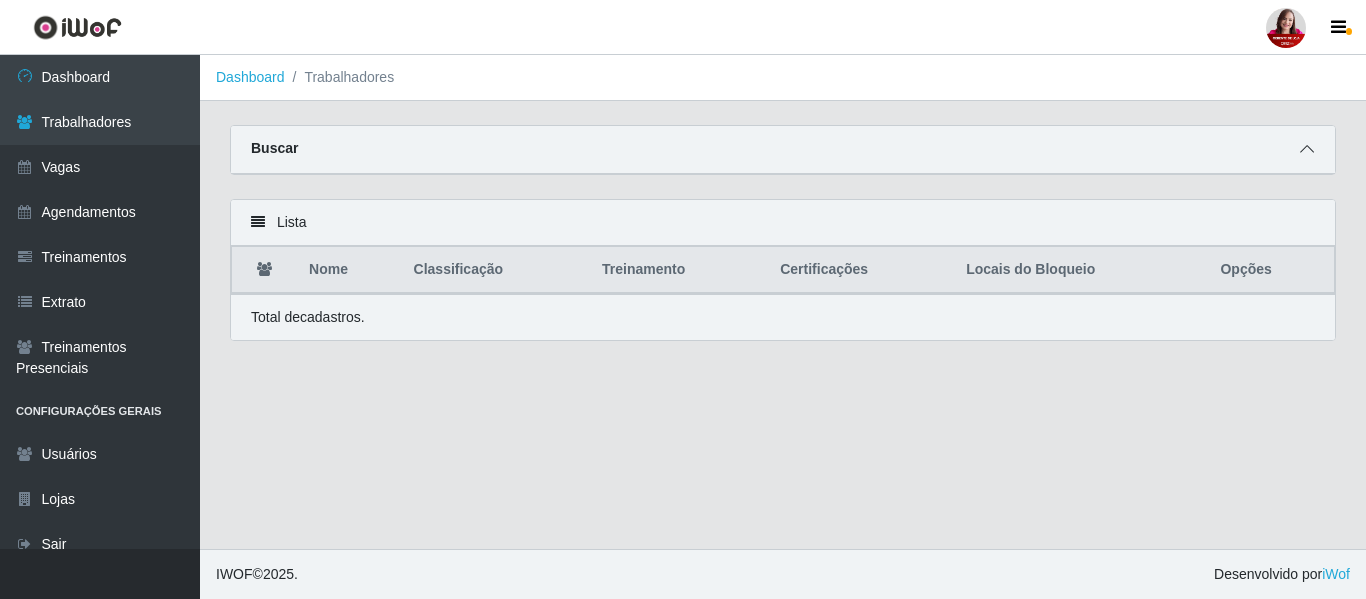 click at bounding box center [1307, 149] 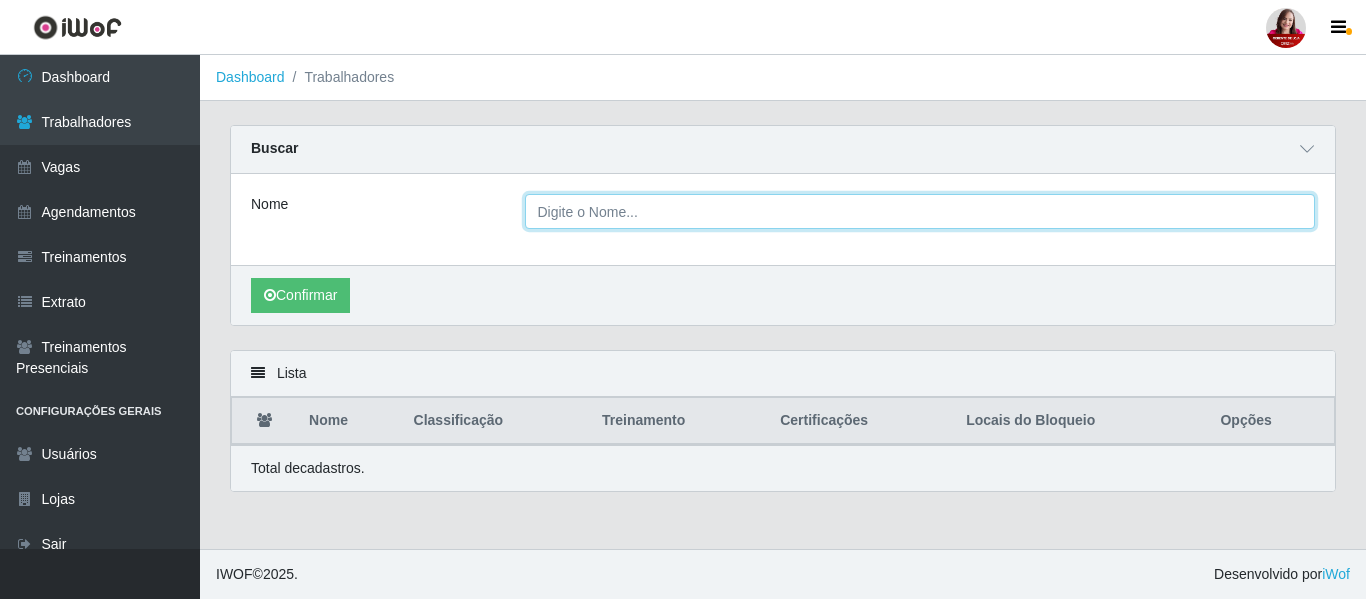 click on "Nome" at bounding box center (920, 211) 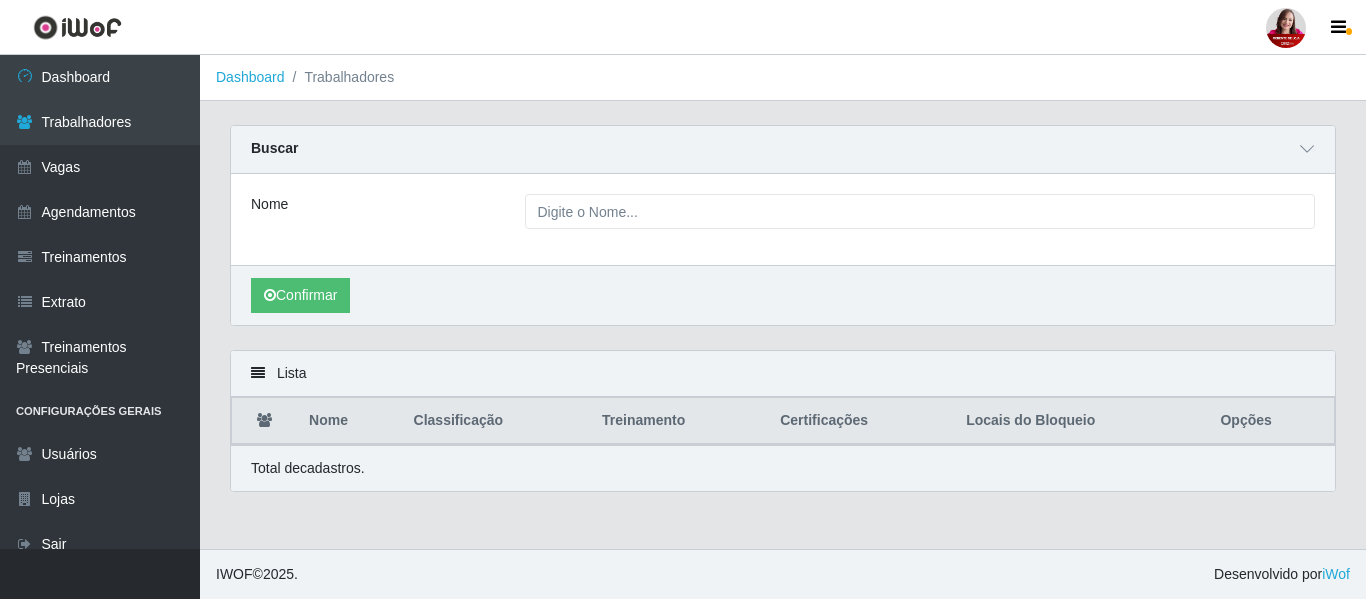 click on "Nome" at bounding box center (373, 211) 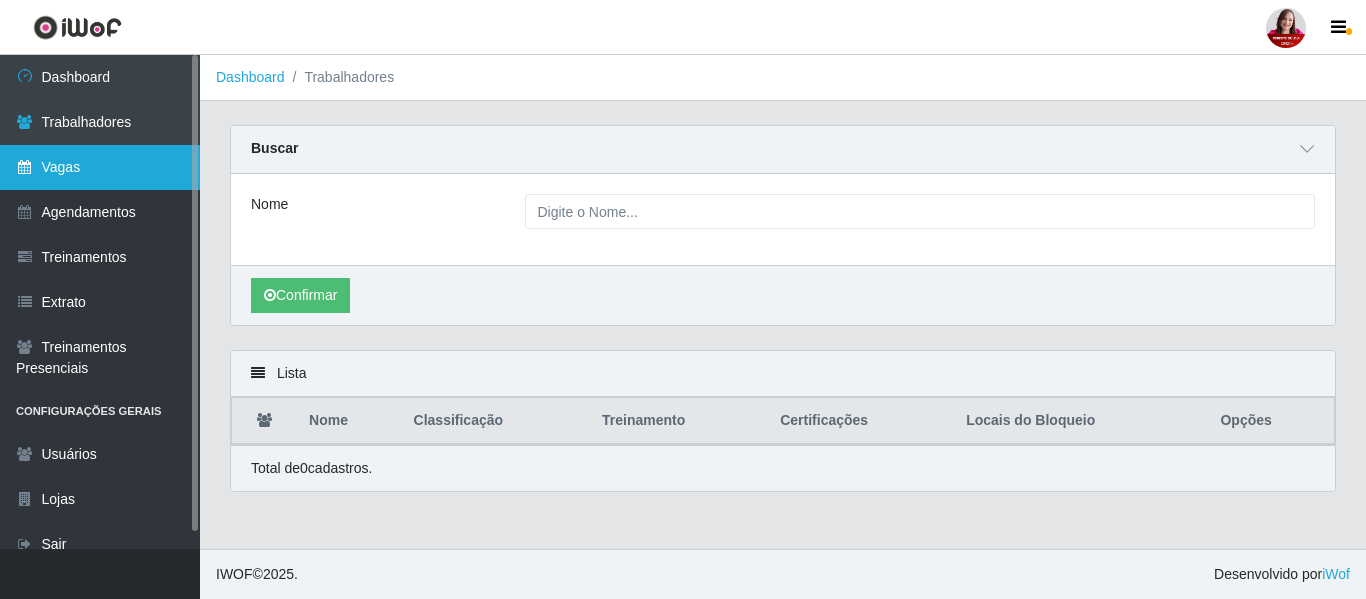 click on "Vagas" at bounding box center [100, 167] 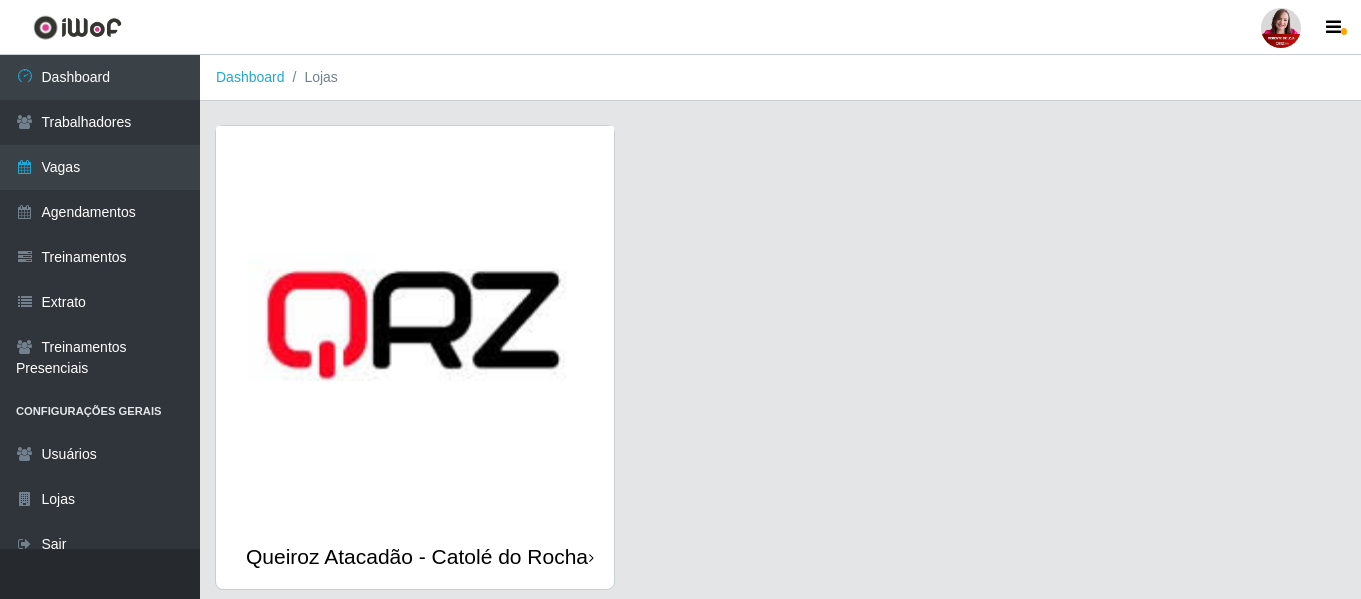 click on "Queiroz Atacadão - Catolé do Rocha" at bounding box center (780, 369) 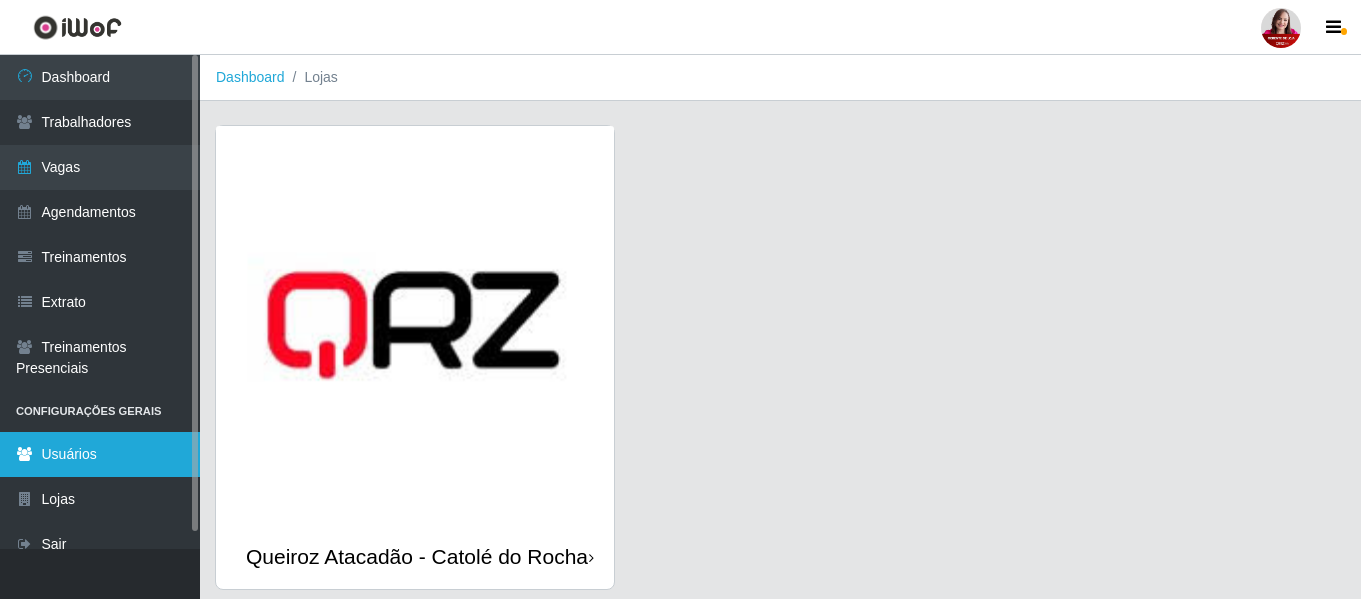 click on "Usuários" at bounding box center [100, 454] 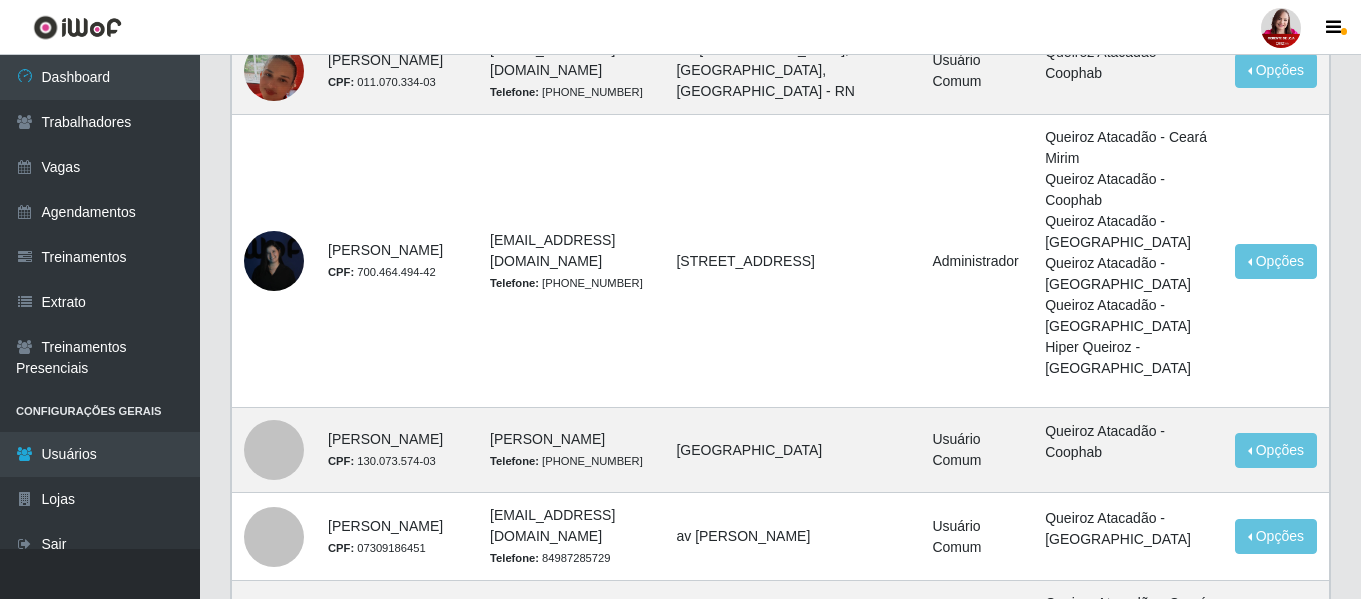 scroll, scrollTop: 0, scrollLeft: 0, axis: both 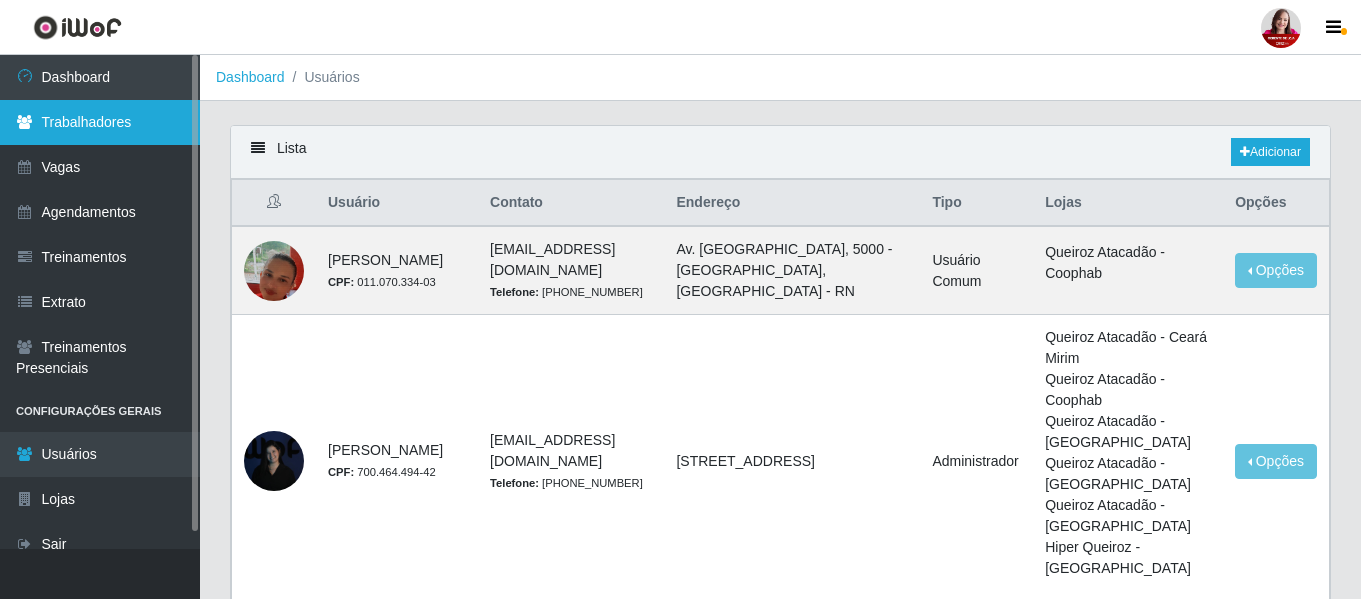click on "Trabalhadores" at bounding box center [100, 122] 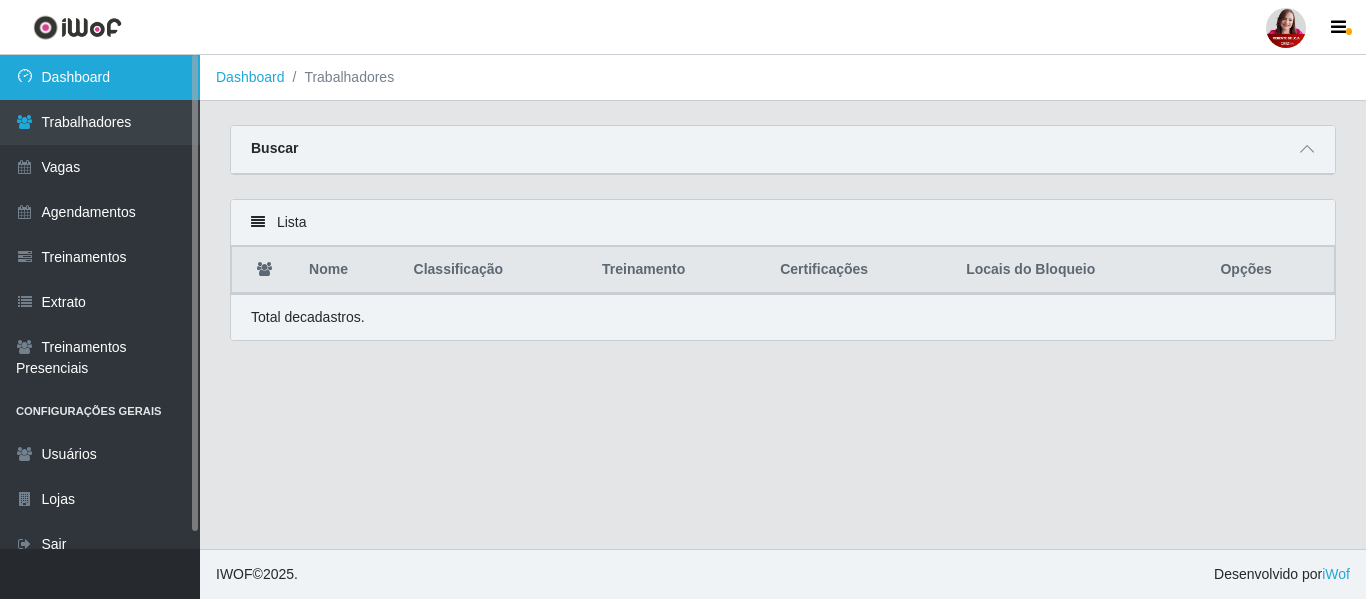 click on "Dashboard" at bounding box center [100, 77] 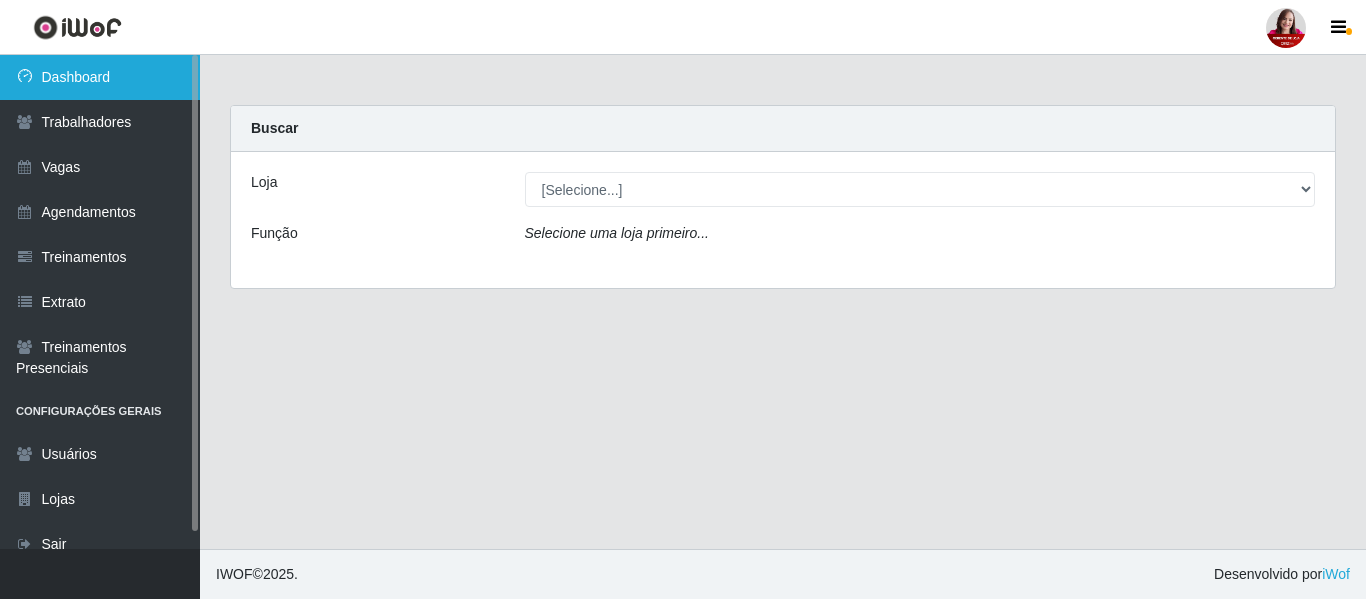 click on "Dashboard" at bounding box center (100, 77) 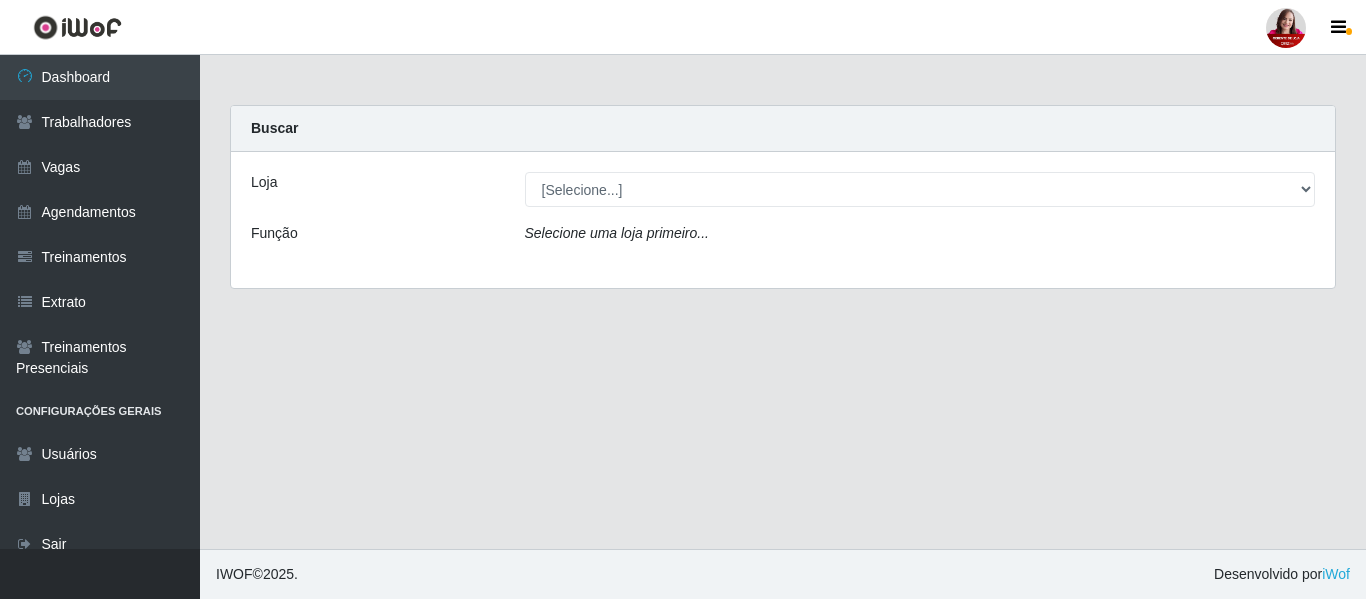 click at bounding box center [1286, 28] 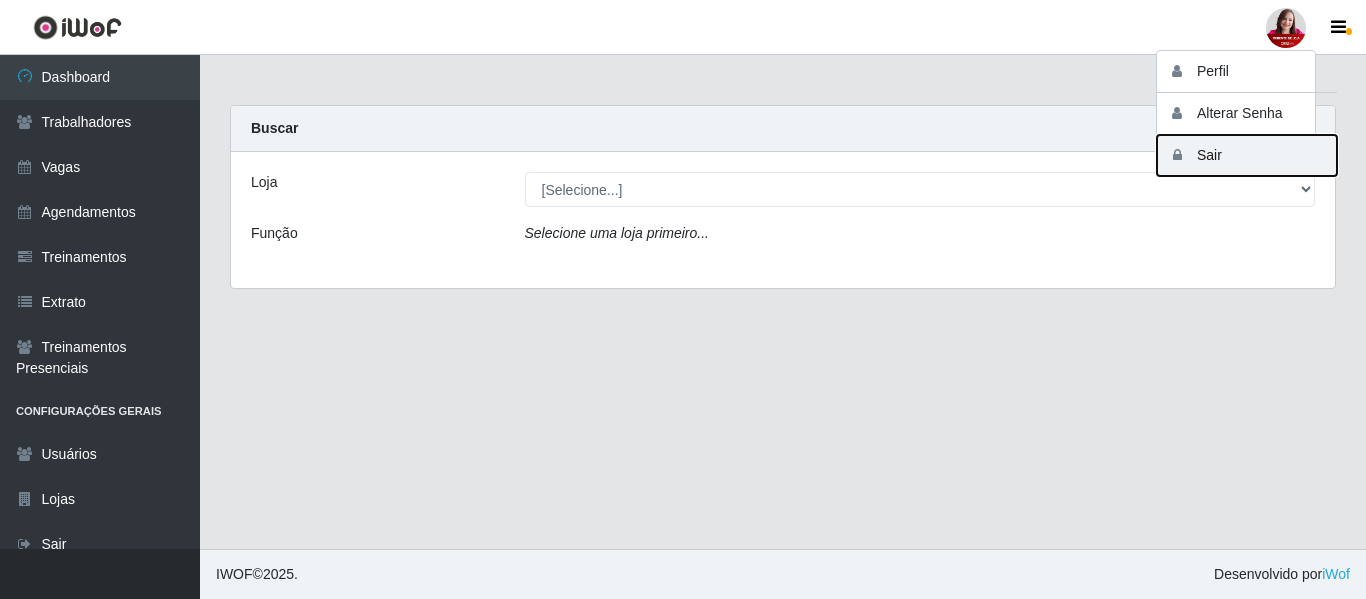 click on "Sair" at bounding box center (1247, 155) 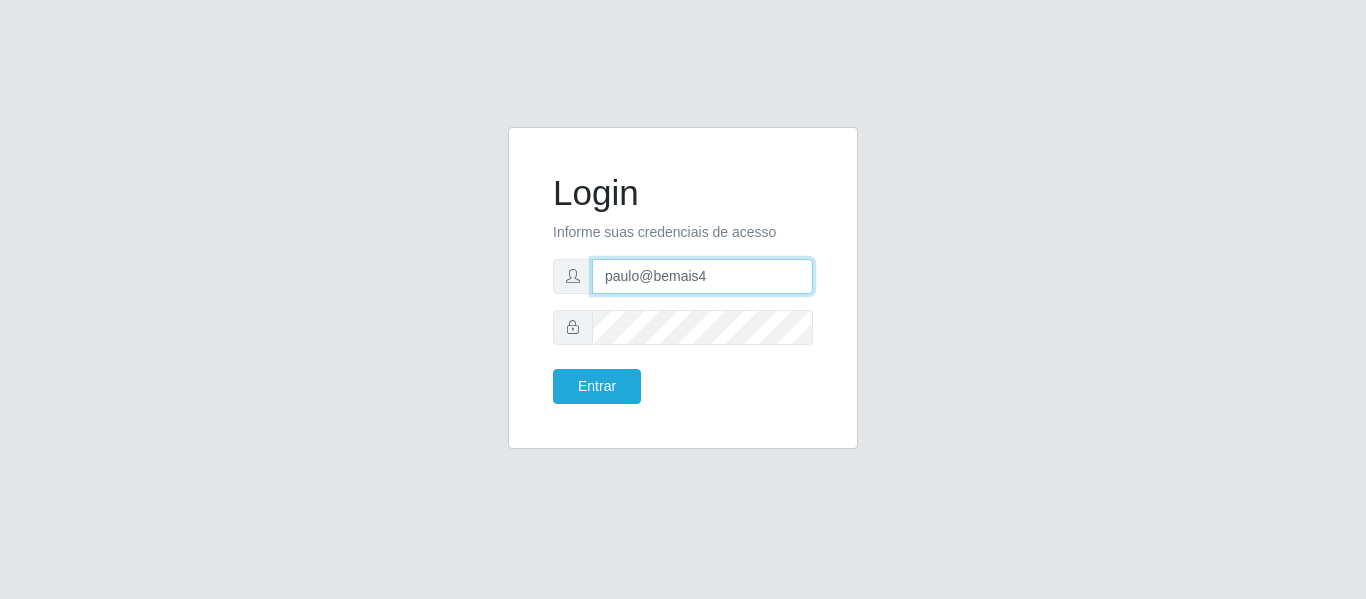 drag, startPoint x: 726, startPoint y: 275, endPoint x: 595, endPoint y: 278, distance: 131.03435 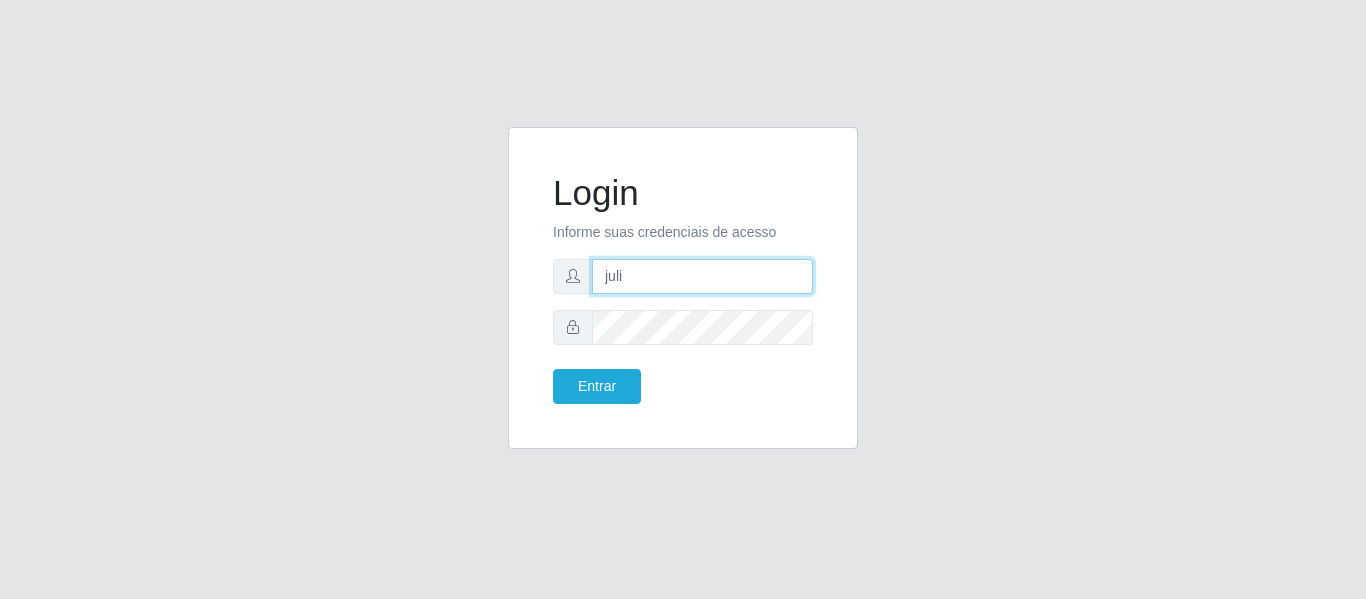 type on "juliomarques@queiroz" 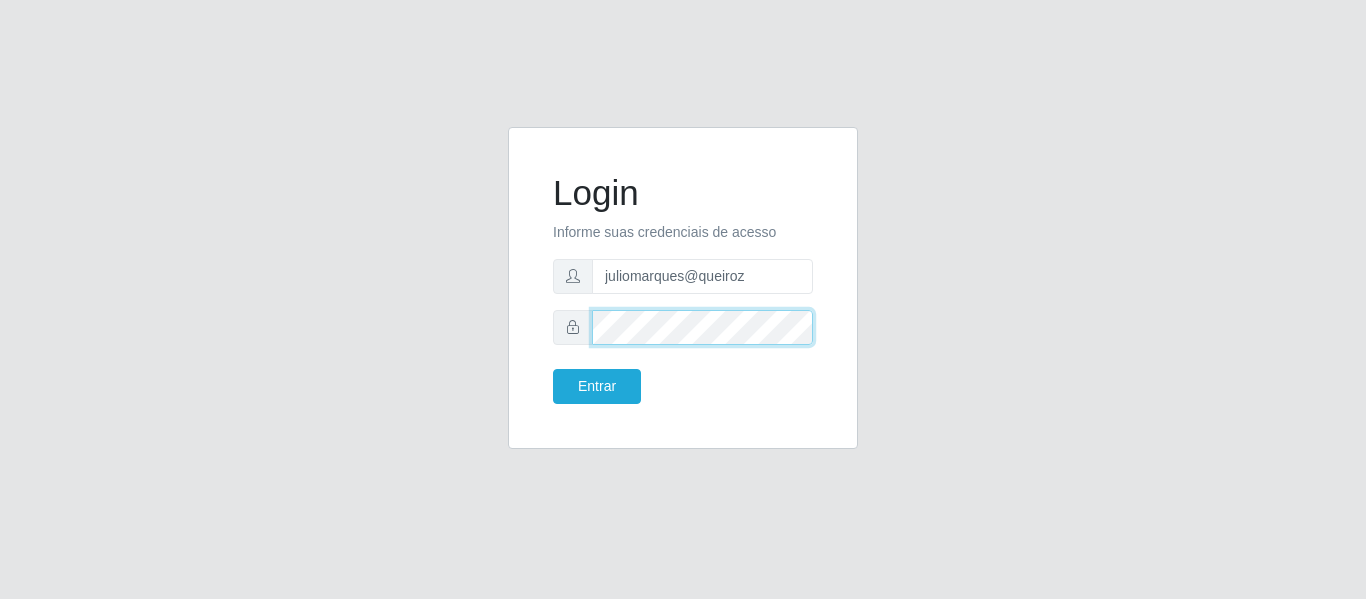 click at bounding box center [683, 327] 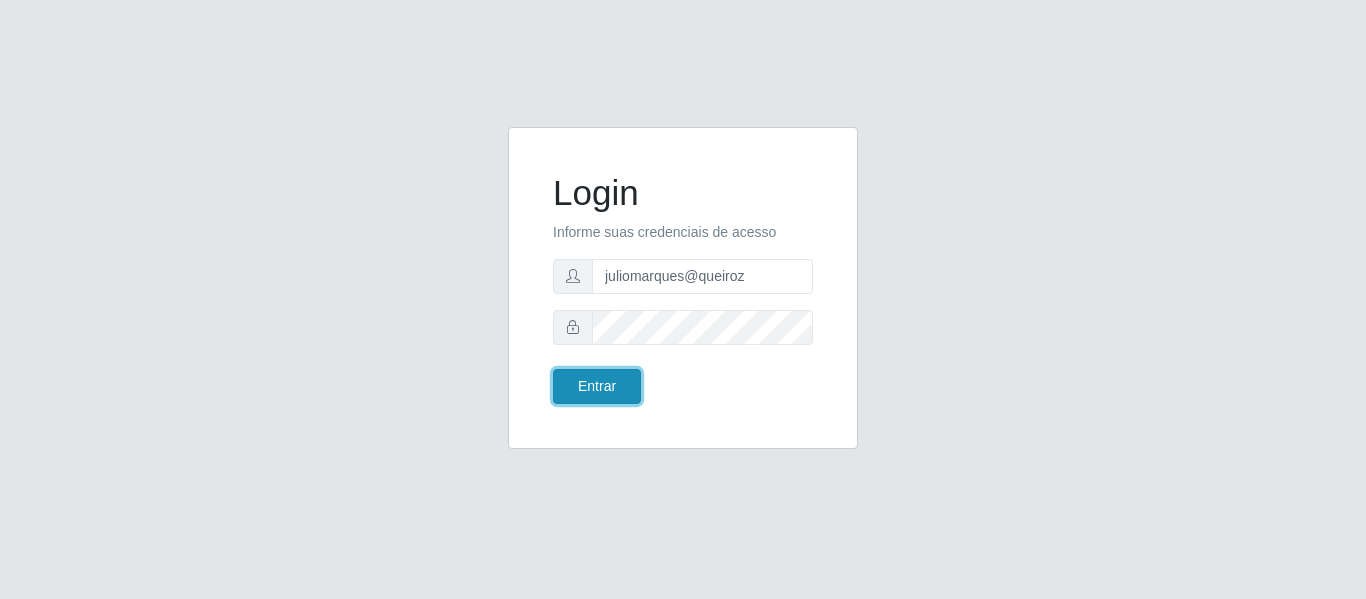 click on "Entrar" at bounding box center [597, 386] 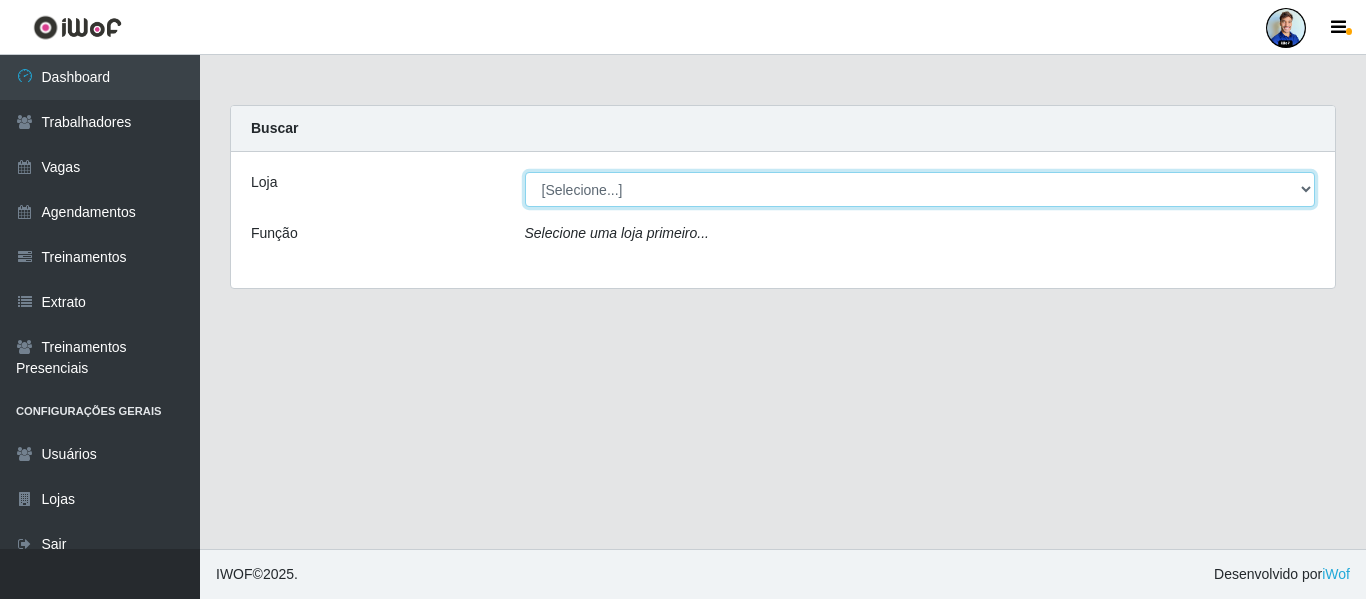 click on "[Selecione...] Hiper Queiroz - [GEOGRAPHIC_DATA] Queiroz [GEOGRAPHIC_DATA] - [GEOGRAPHIC_DATA] do Rocha Queiroz [GEOGRAPHIC_DATA] - [GEOGRAPHIC_DATA] [PERSON_NAME] [GEOGRAPHIC_DATA] - [GEOGRAPHIC_DATA] [GEOGRAPHIC_DATA] [GEOGRAPHIC_DATA] - [GEOGRAPHIC_DATA] [GEOGRAPHIC_DATA] [GEOGRAPHIC_DATA] - [GEOGRAPHIC_DATA] [GEOGRAPHIC_DATA] [GEOGRAPHIC_DATA] - [GEOGRAPHIC_DATA]" at bounding box center (920, 189) 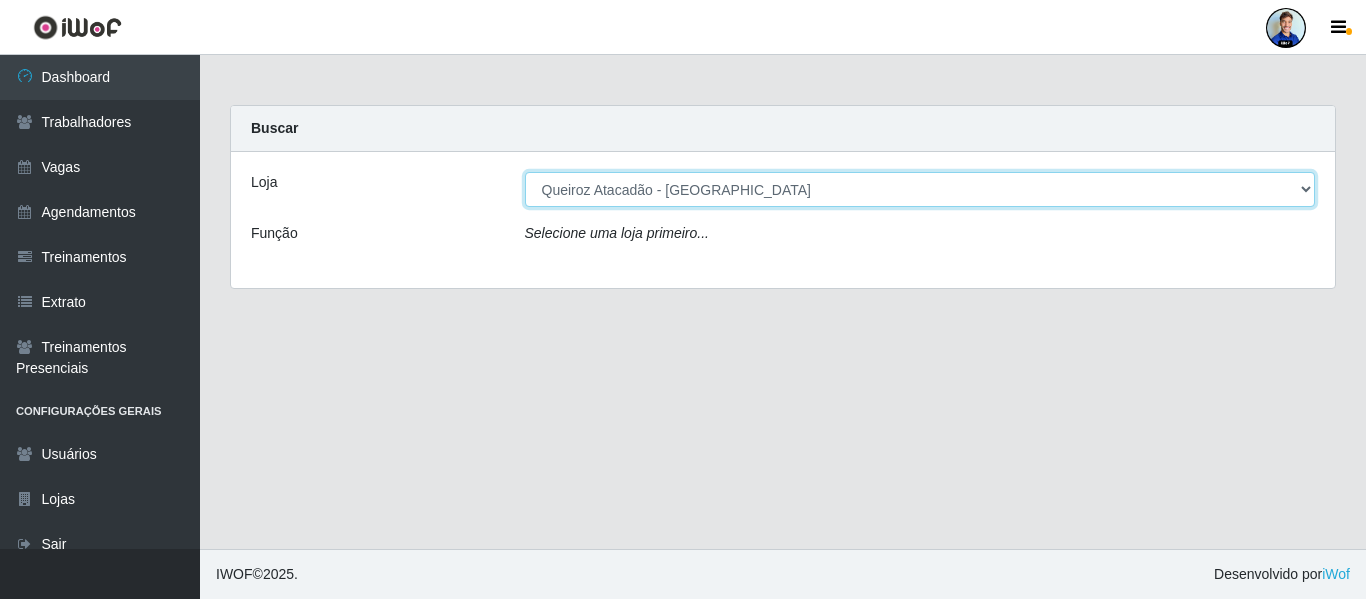 click on "[Selecione...] Hiper Queiroz - [GEOGRAPHIC_DATA] Queiroz [GEOGRAPHIC_DATA] - [GEOGRAPHIC_DATA] do Rocha Queiroz [GEOGRAPHIC_DATA] - [GEOGRAPHIC_DATA] [PERSON_NAME] [GEOGRAPHIC_DATA] - [GEOGRAPHIC_DATA] [GEOGRAPHIC_DATA] [GEOGRAPHIC_DATA] - [GEOGRAPHIC_DATA] [GEOGRAPHIC_DATA] [GEOGRAPHIC_DATA] - [GEOGRAPHIC_DATA] [GEOGRAPHIC_DATA] [GEOGRAPHIC_DATA] - [GEOGRAPHIC_DATA]" at bounding box center [920, 189] 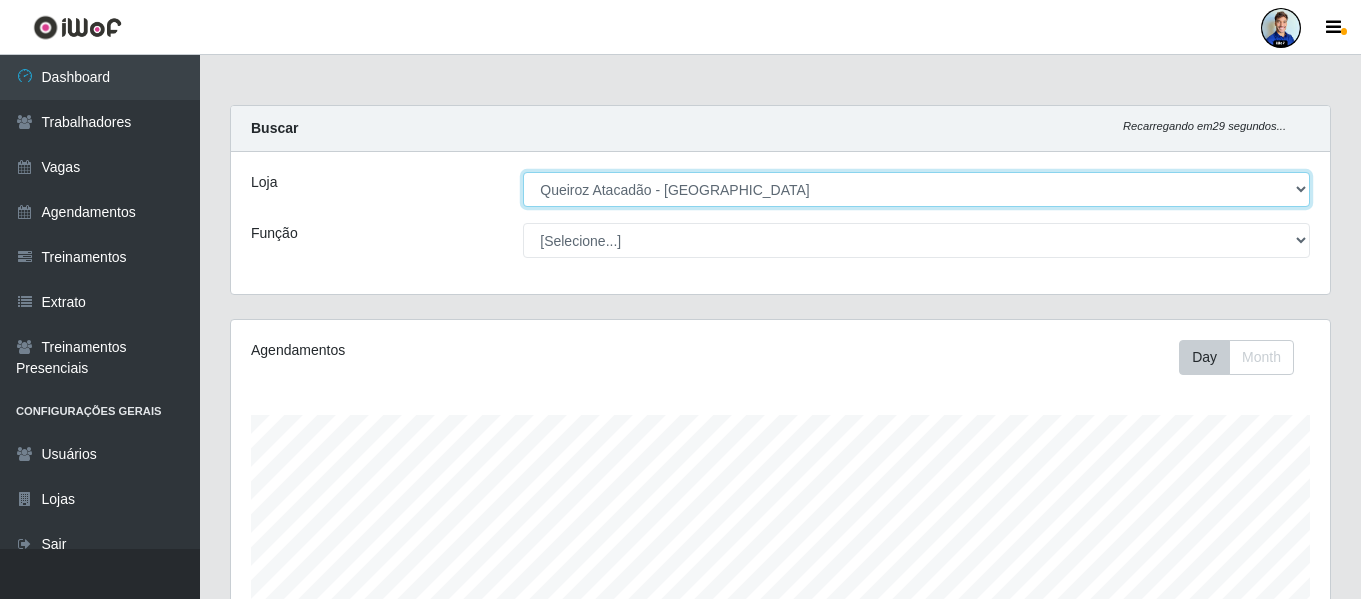 scroll, scrollTop: 999585, scrollLeft: 998901, axis: both 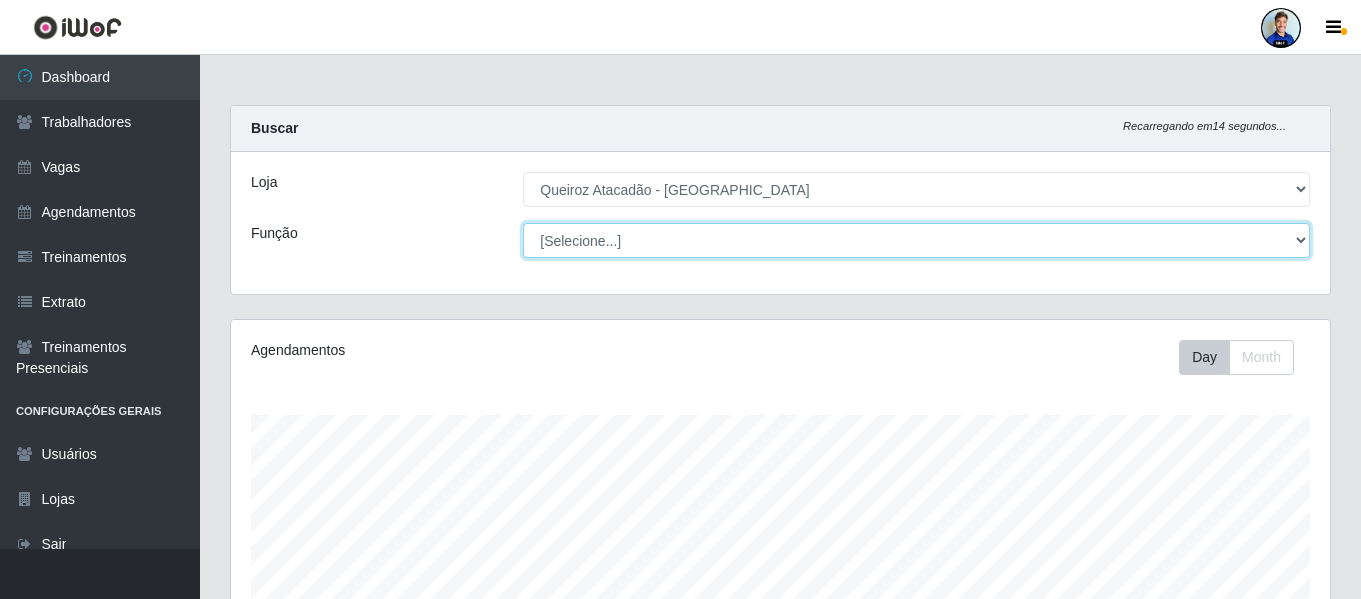 click on "[Selecione...] Embalador Embalador + Embalador ++ Operador de Caixa Operador de Caixa + Operador de Caixa ++" at bounding box center (916, 240) 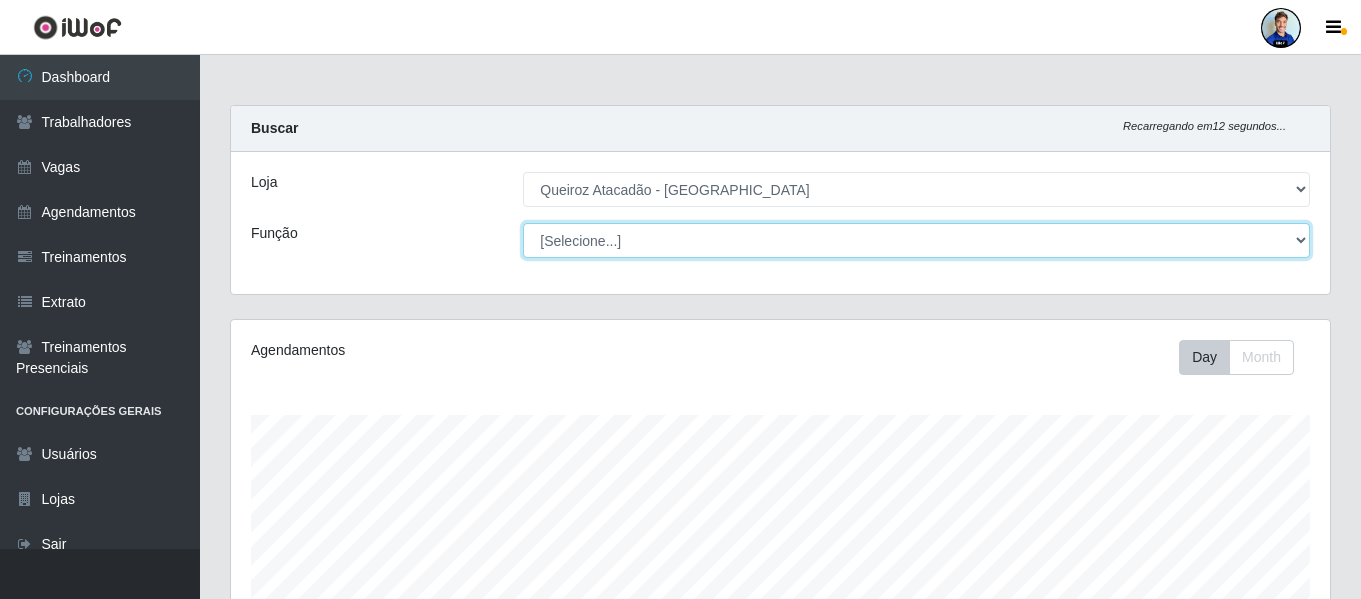 click on "[Selecione...] Embalador Embalador + Embalador ++ Operador de Caixa Operador de Caixa + Operador de Caixa ++" at bounding box center [916, 240] 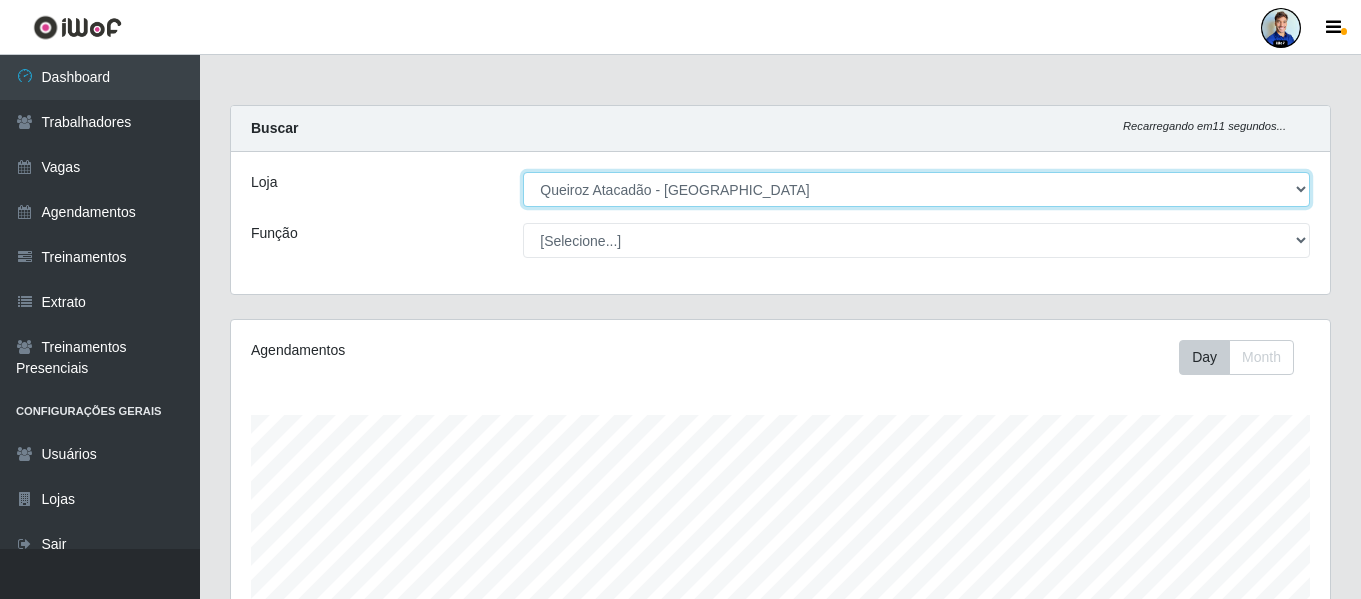 click on "[Selecione...] Hiper Queiroz - [GEOGRAPHIC_DATA] Queiroz [GEOGRAPHIC_DATA] - [GEOGRAPHIC_DATA] do Rocha Queiroz [GEOGRAPHIC_DATA] - [GEOGRAPHIC_DATA] [PERSON_NAME] [GEOGRAPHIC_DATA] - [GEOGRAPHIC_DATA] [GEOGRAPHIC_DATA] [GEOGRAPHIC_DATA] - [GEOGRAPHIC_DATA] [GEOGRAPHIC_DATA] [GEOGRAPHIC_DATA] - [GEOGRAPHIC_DATA] [GEOGRAPHIC_DATA] [GEOGRAPHIC_DATA] - [GEOGRAPHIC_DATA]" at bounding box center (916, 189) 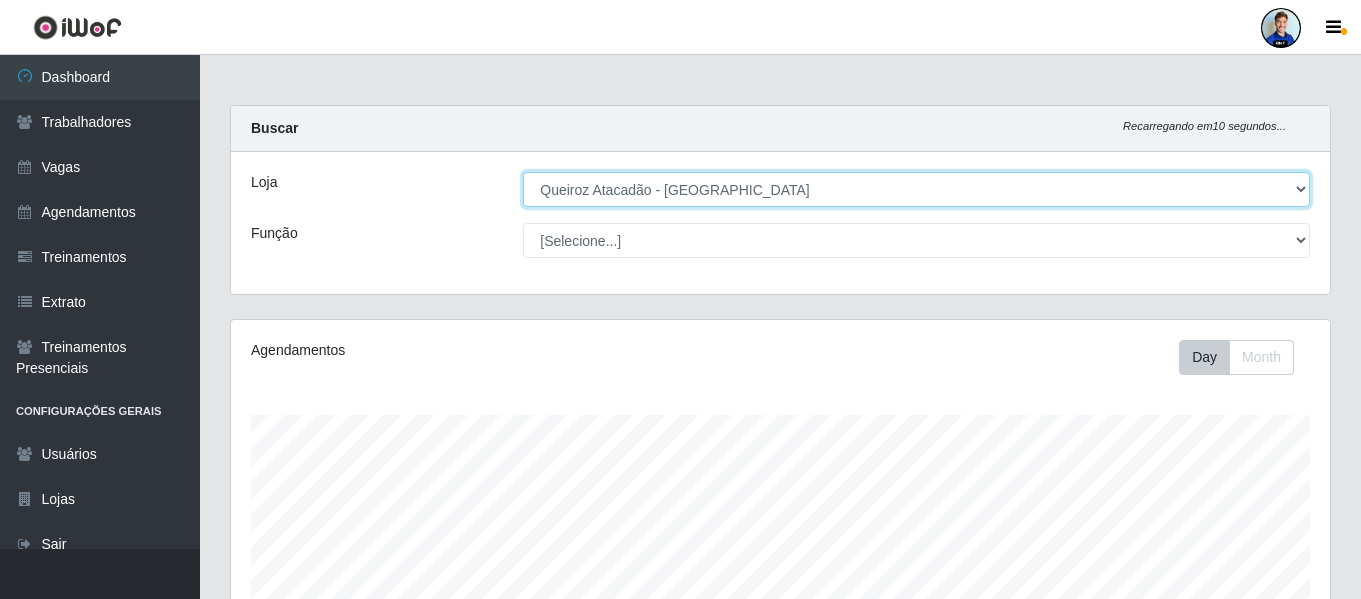 select on "497" 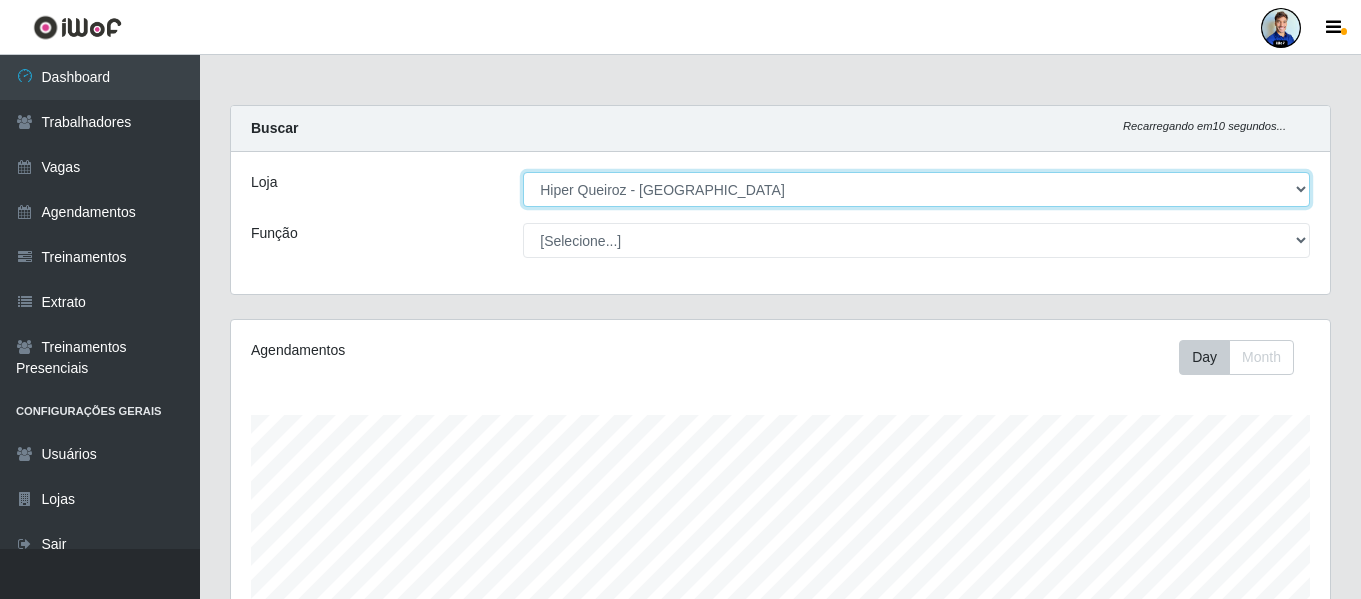 click on "[Selecione...] Hiper Queiroz - [GEOGRAPHIC_DATA] Queiroz [GEOGRAPHIC_DATA] - [GEOGRAPHIC_DATA] do Rocha Queiroz [GEOGRAPHIC_DATA] - [GEOGRAPHIC_DATA] [PERSON_NAME] [GEOGRAPHIC_DATA] - [GEOGRAPHIC_DATA] [GEOGRAPHIC_DATA] [GEOGRAPHIC_DATA] - [GEOGRAPHIC_DATA] [GEOGRAPHIC_DATA] [GEOGRAPHIC_DATA] - [GEOGRAPHIC_DATA] [GEOGRAPHIC_DATA] [GEOGRAPHIC_DATA] - [GEOGRAPHIC_DATA]" at bounding box center [916, 189] 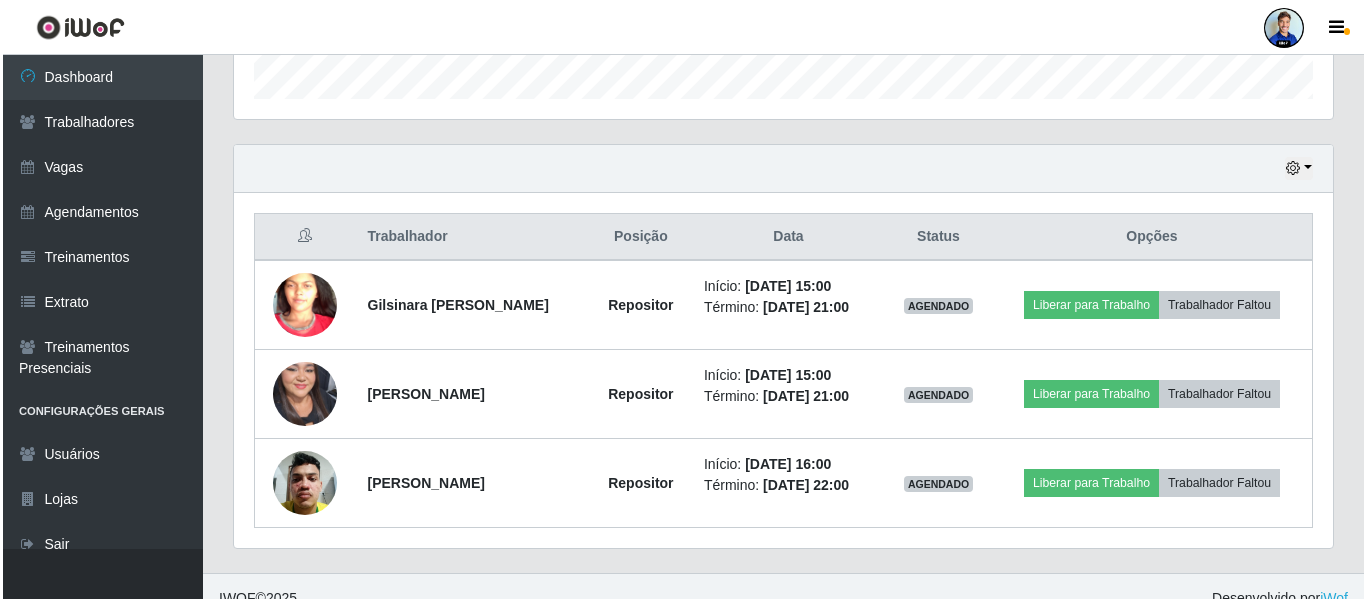 scroll, scrollTop: 640, scrollLeft: 0, axis: vertical 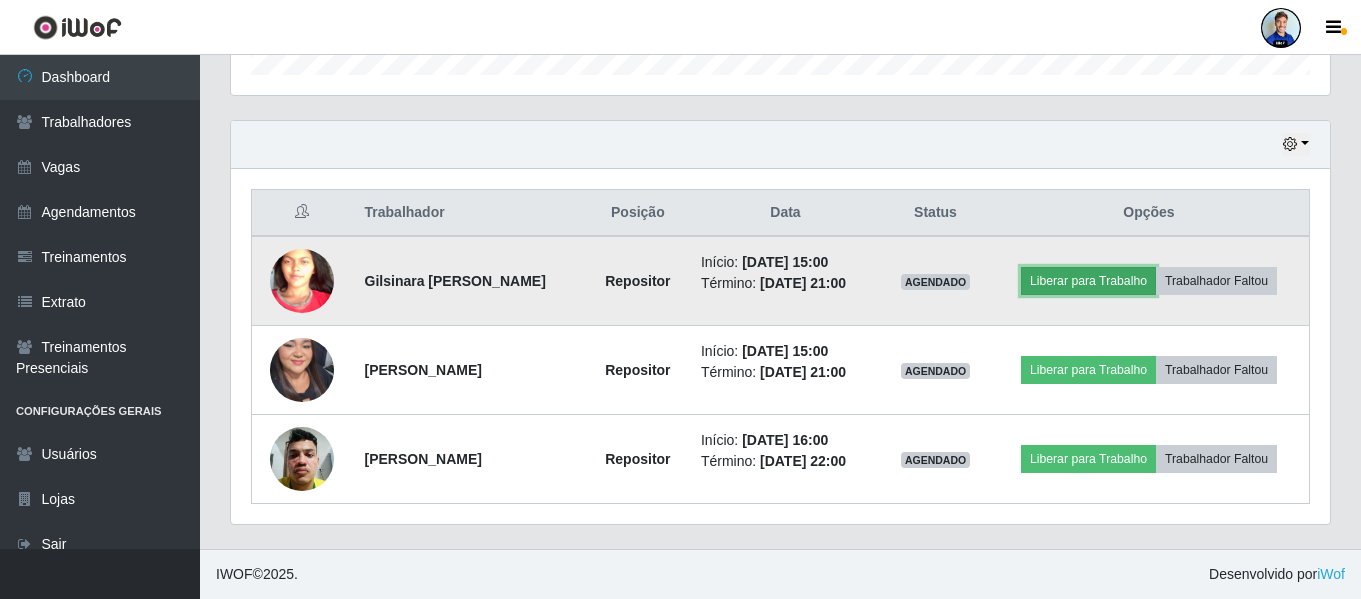 click on "Liberar para Trabalho" at bounding box center (1088, 281) 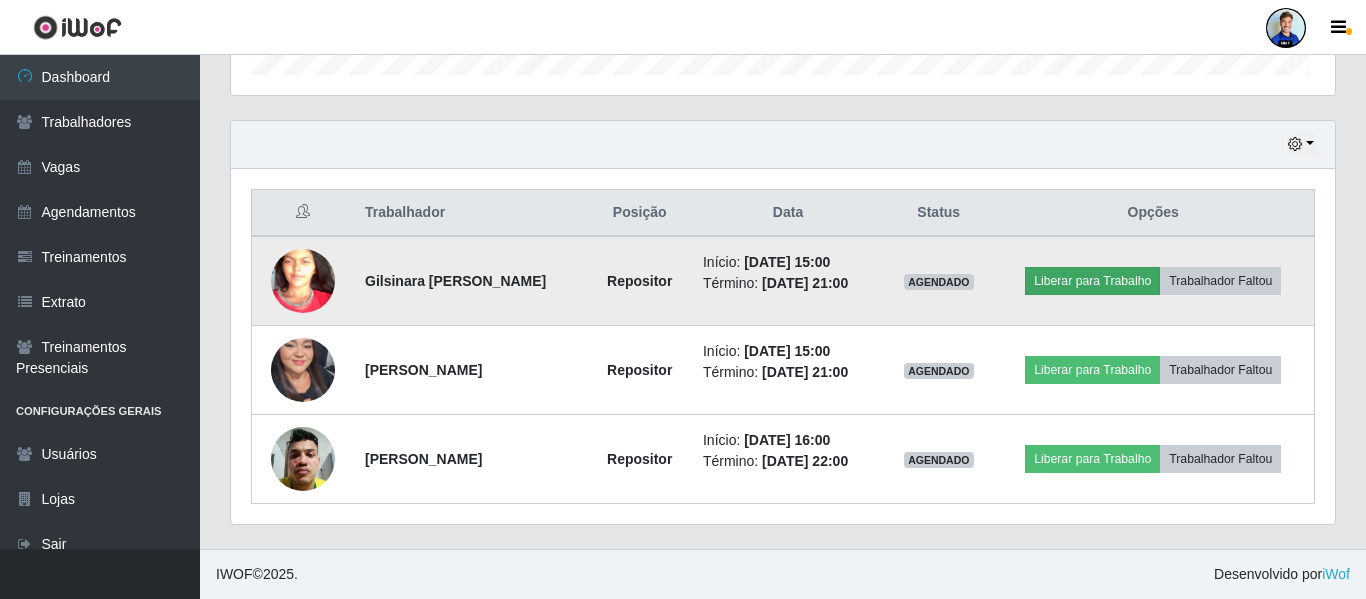 scroll, scrollTop: 999585, scrollLeft: 998911, axis: both 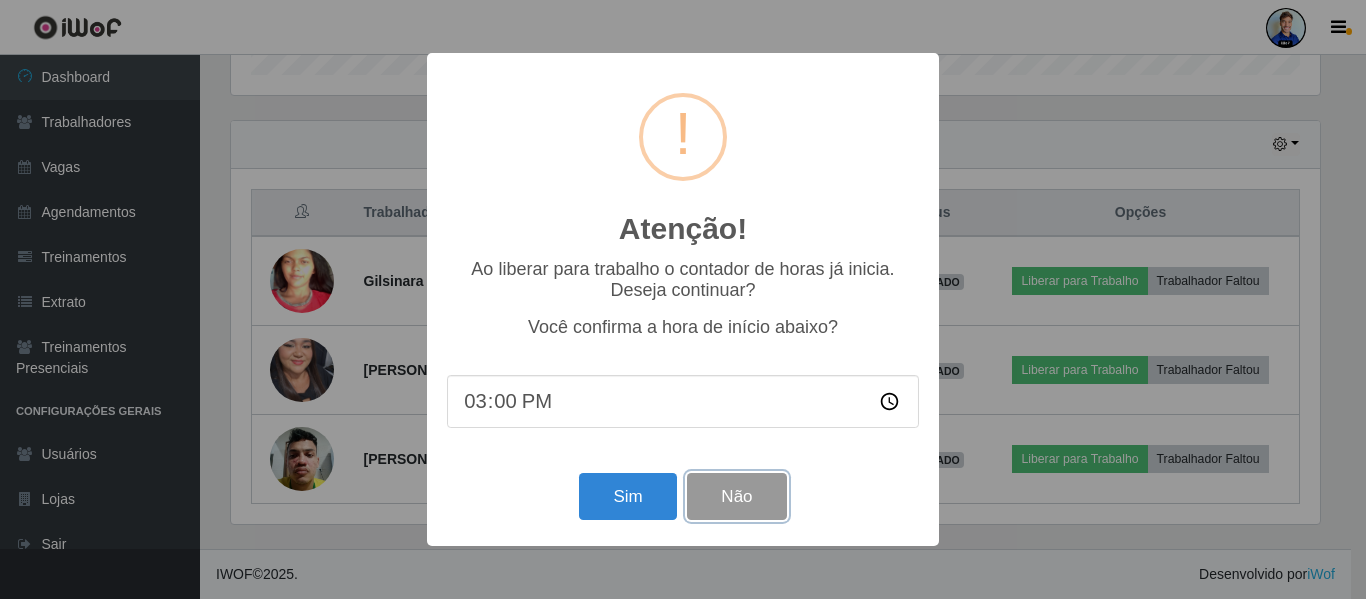 click on "Não" at bounding box center (736, 496) 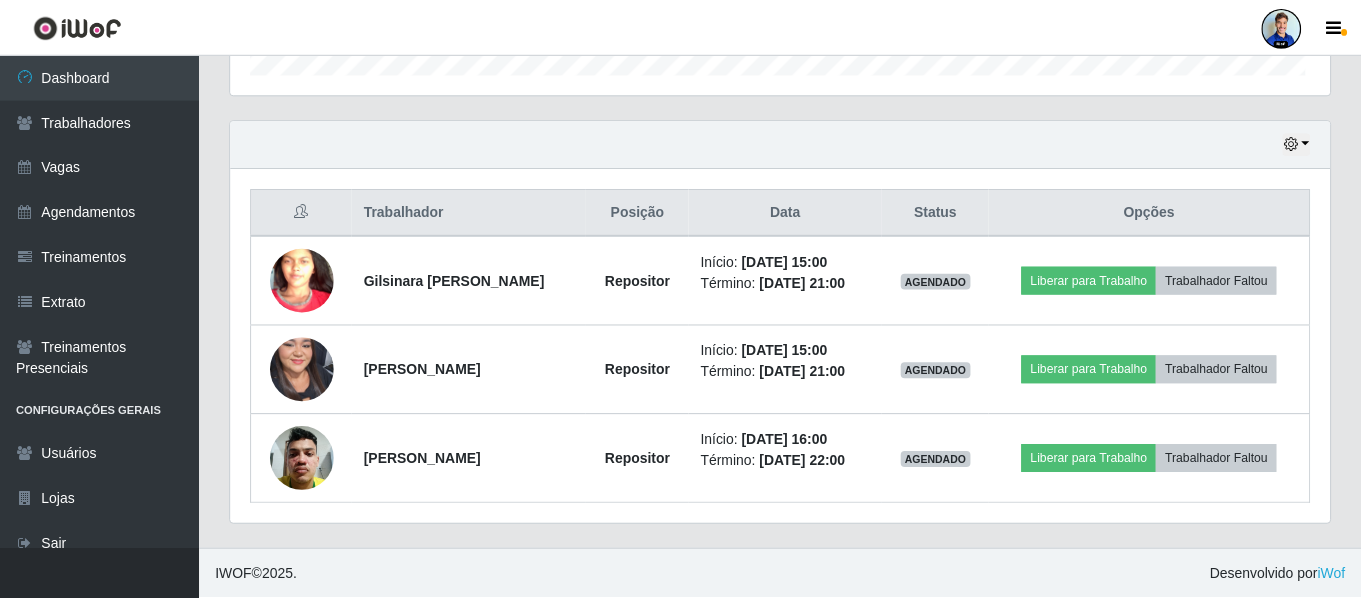 scroll, scrollTop: 999585, scrollLeft: 998901, axis: both 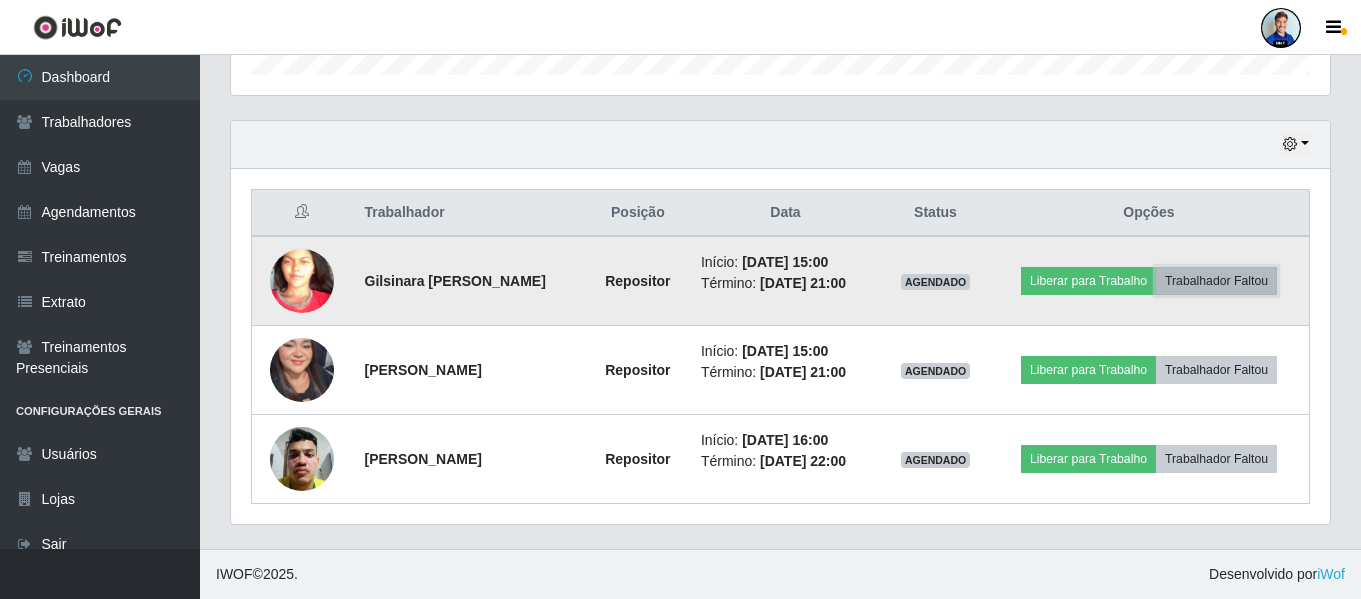 click on "Trabalhador Faltou" at bounding box center [1216, 281] 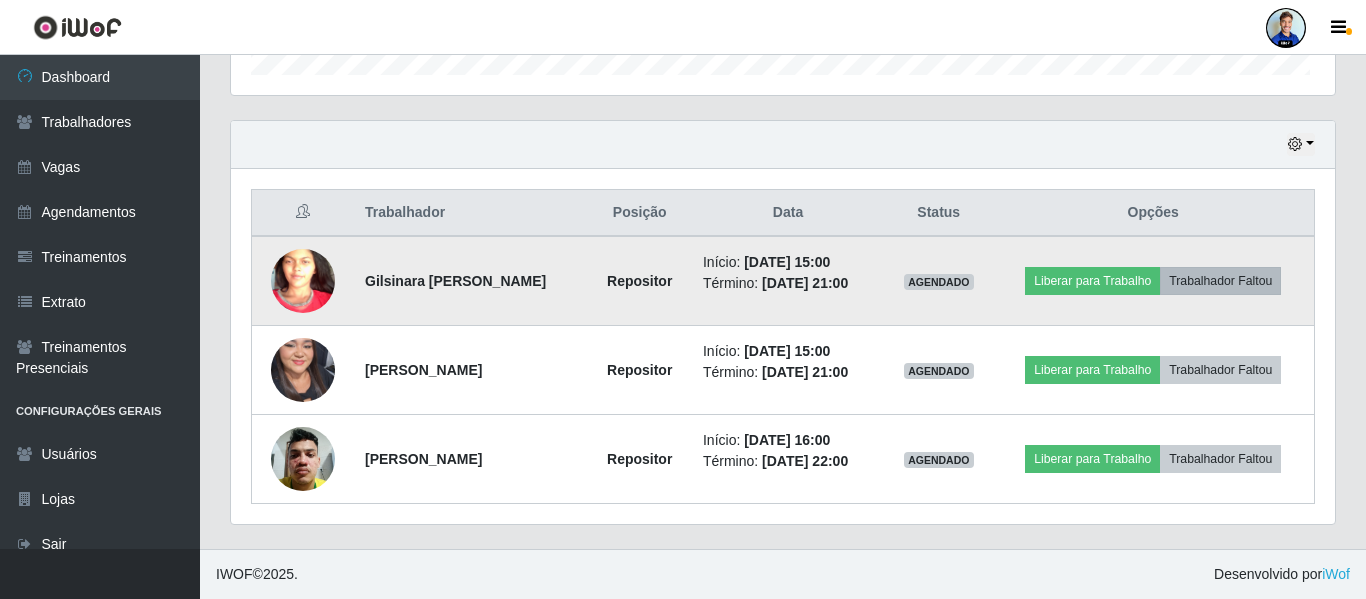 scroll, scrollTop: 999585, scrollLeft: 998911, axis: both 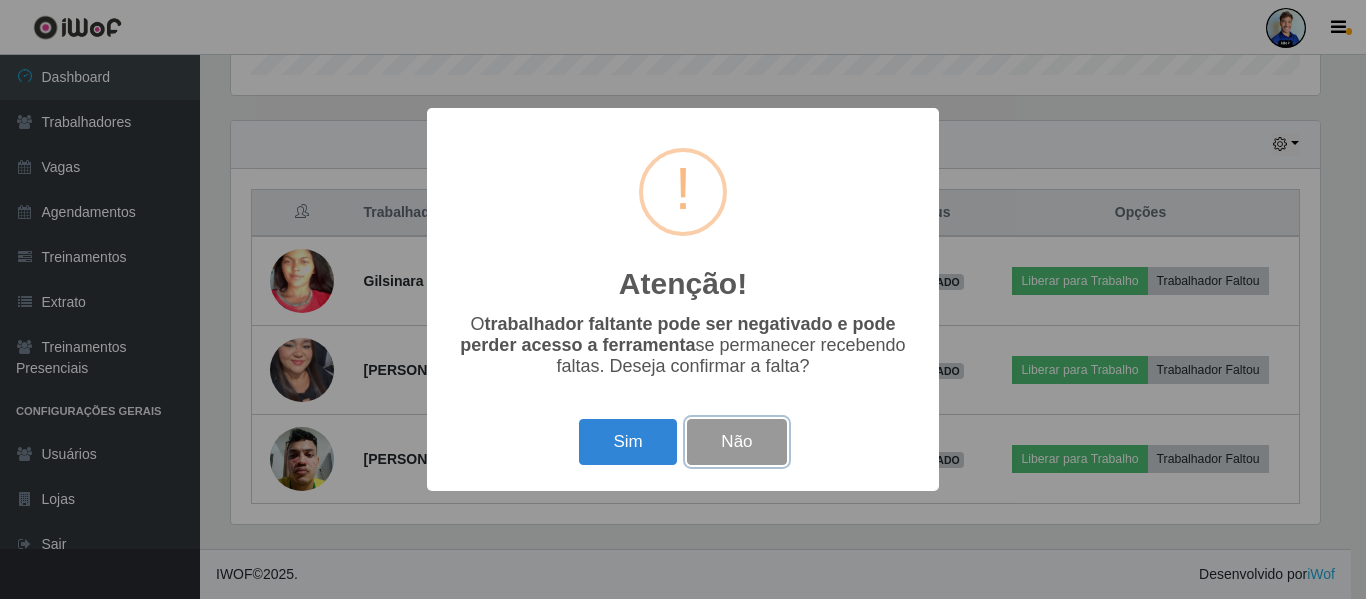 click on "Não" at bounding box center (736, 442) 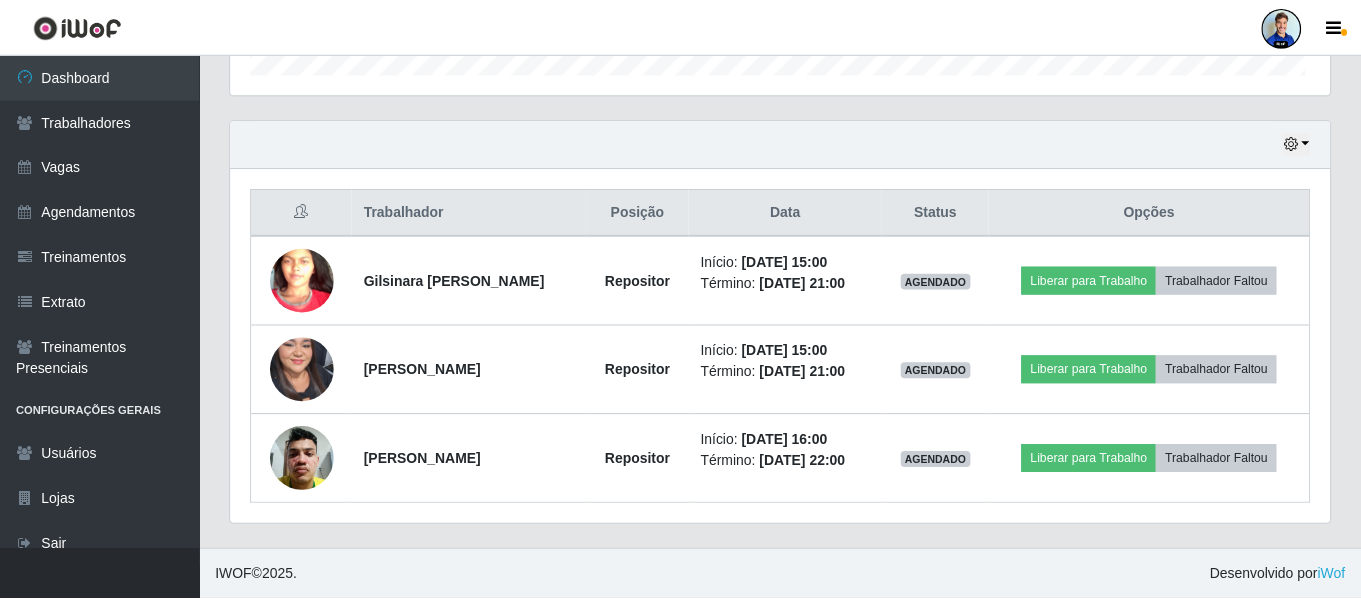 scroll, scrollTop: 999585, scrollLeft: 998901, axis: both 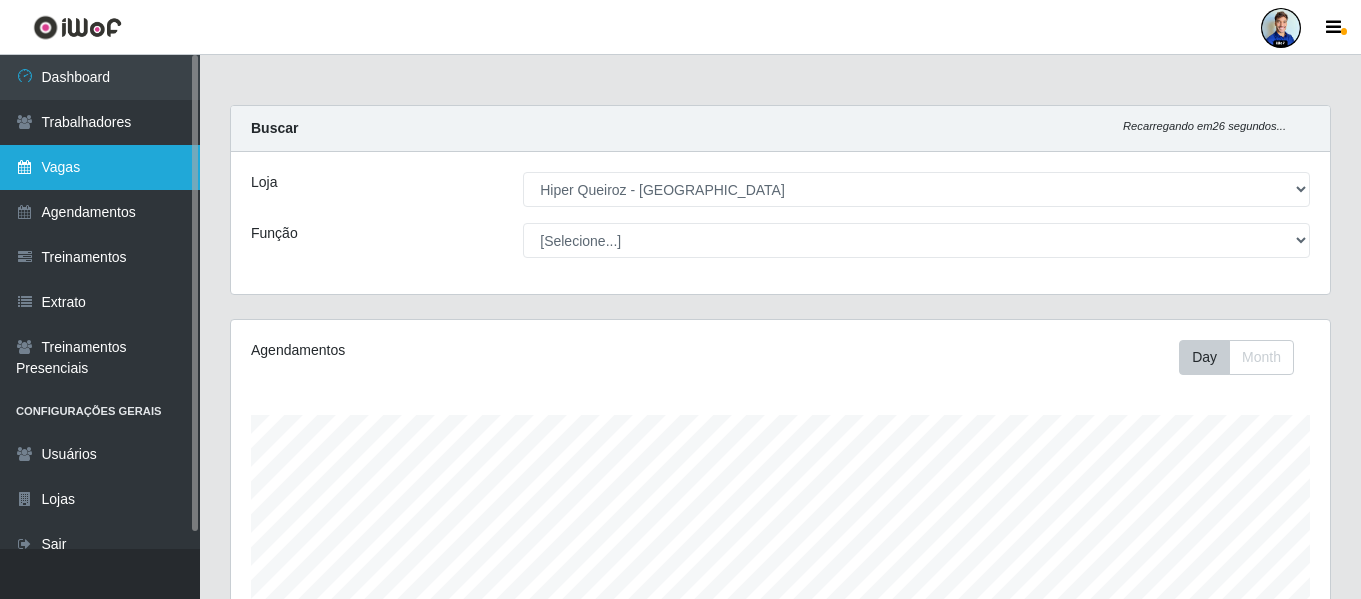 click on "Vagas" at bounding box center [100, 167] 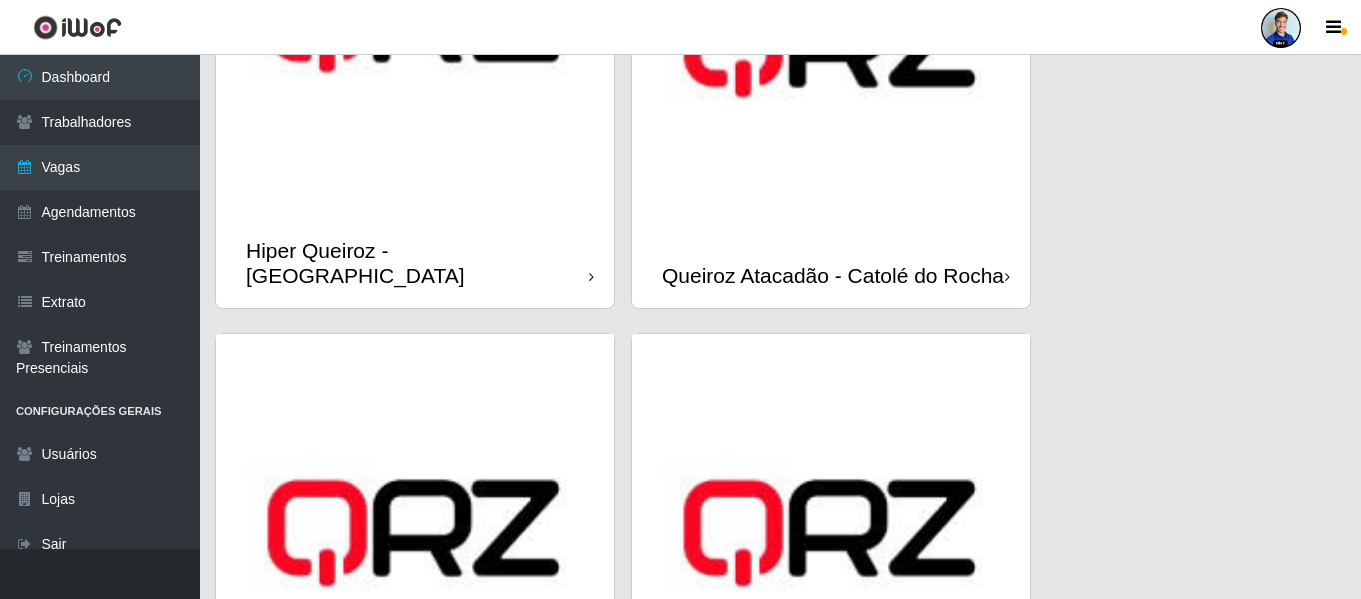 scroll, scrollTop: 300, scrollLeft: 0, axis: vertical 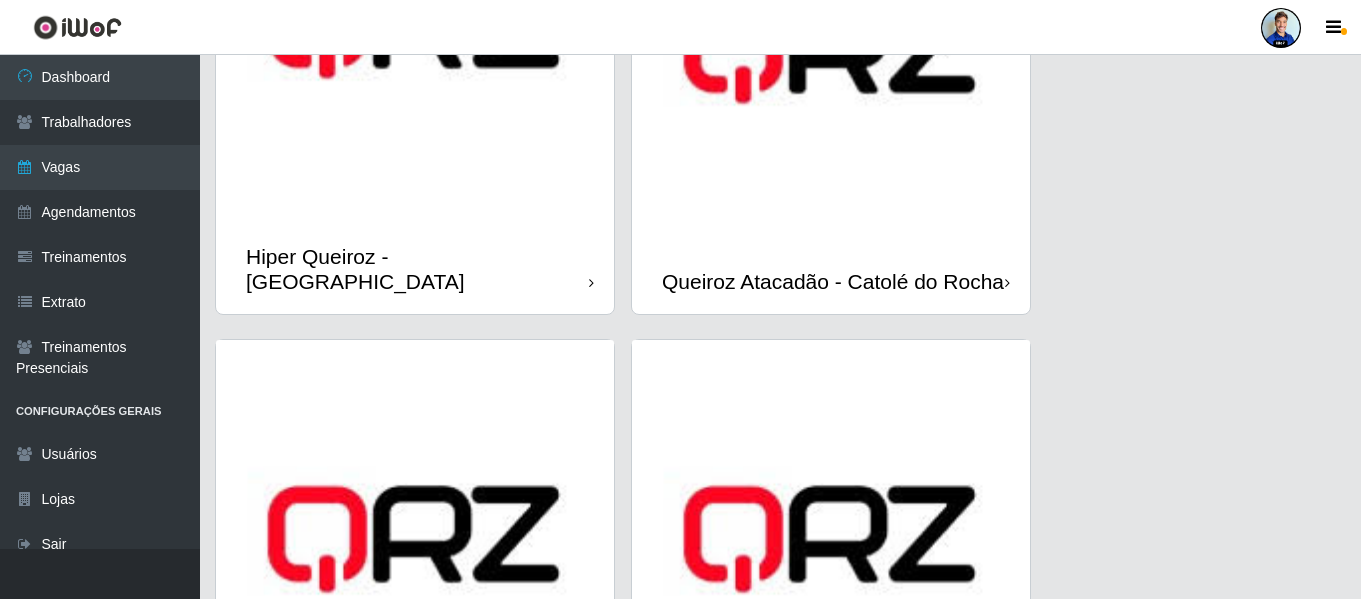 click at bounding box center [831, 50] 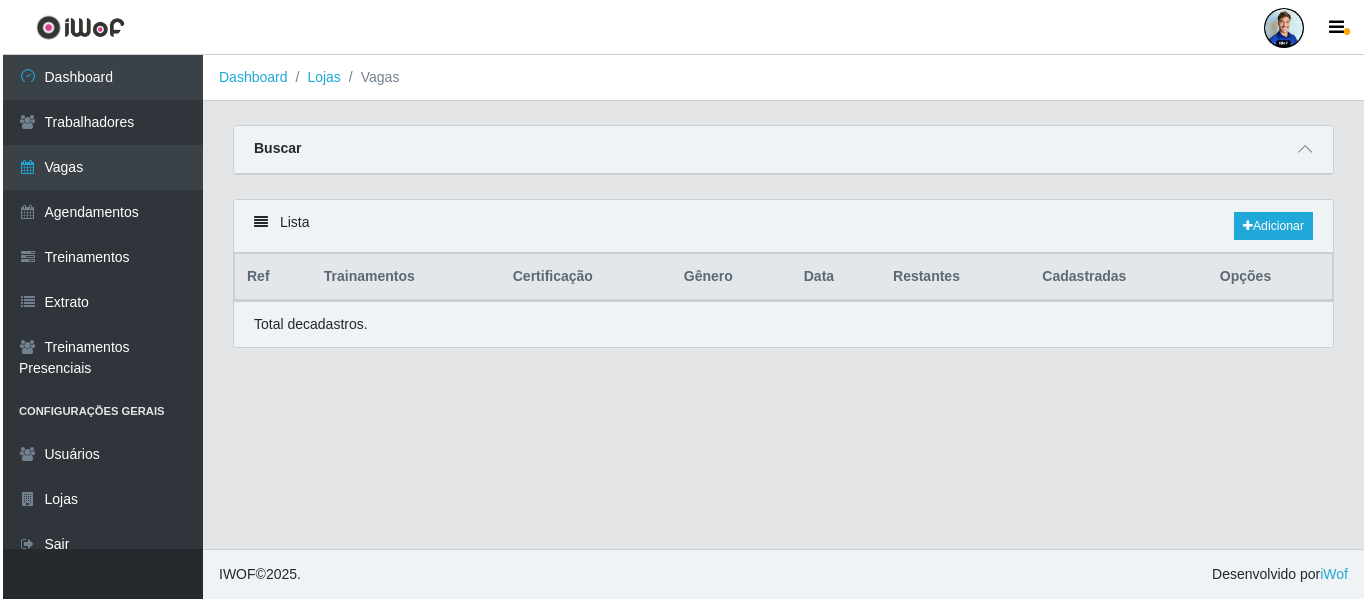 scroll, scrollTop: 0, scrollLeft: 0, axis: both 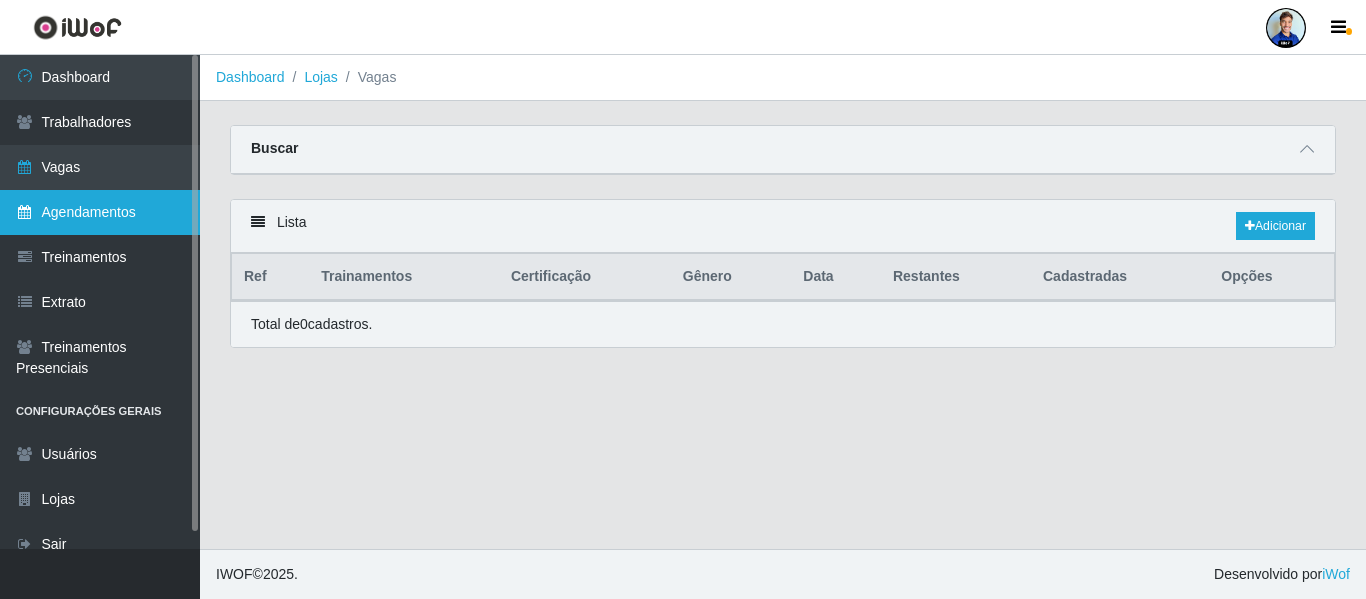 click on "Agendamentos" at bounding box center [100, 212] 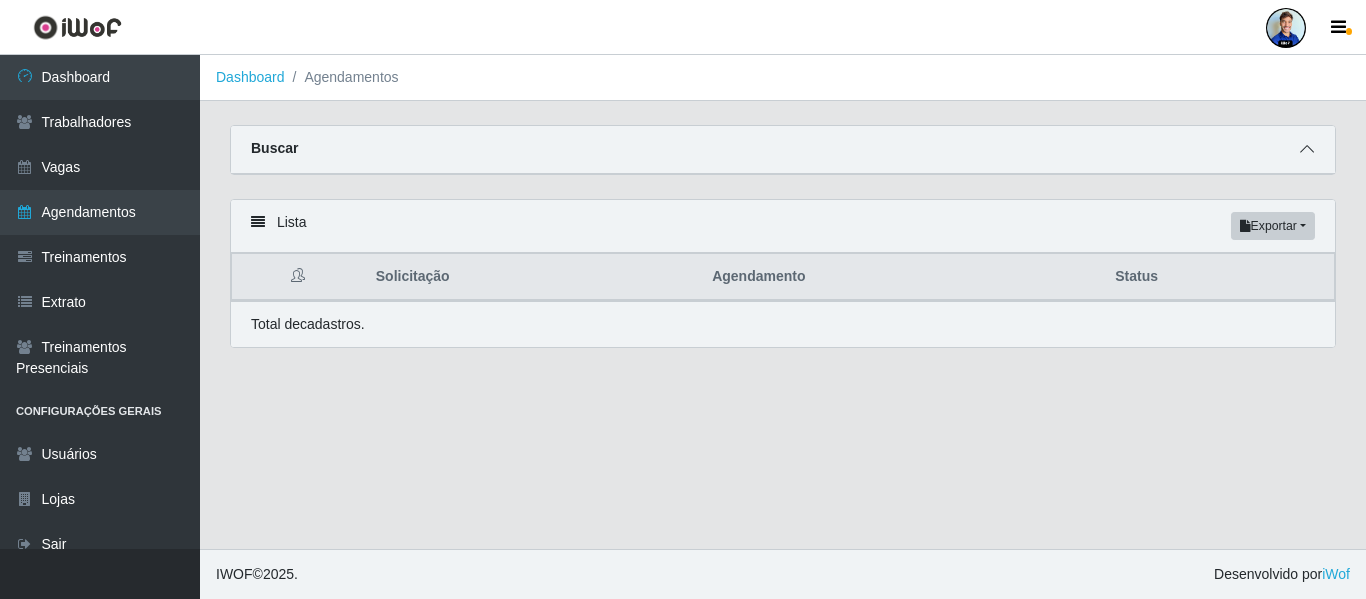 click at bounding box center [1307, 149] 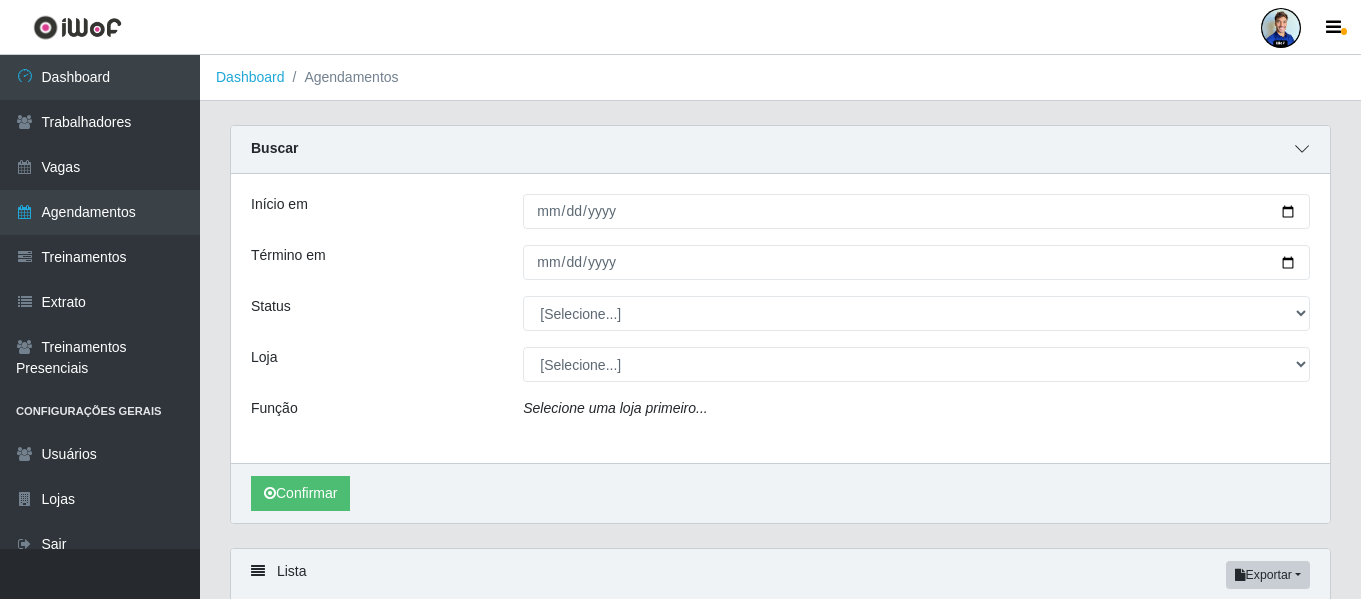 click at bounding box center [1302, 149] 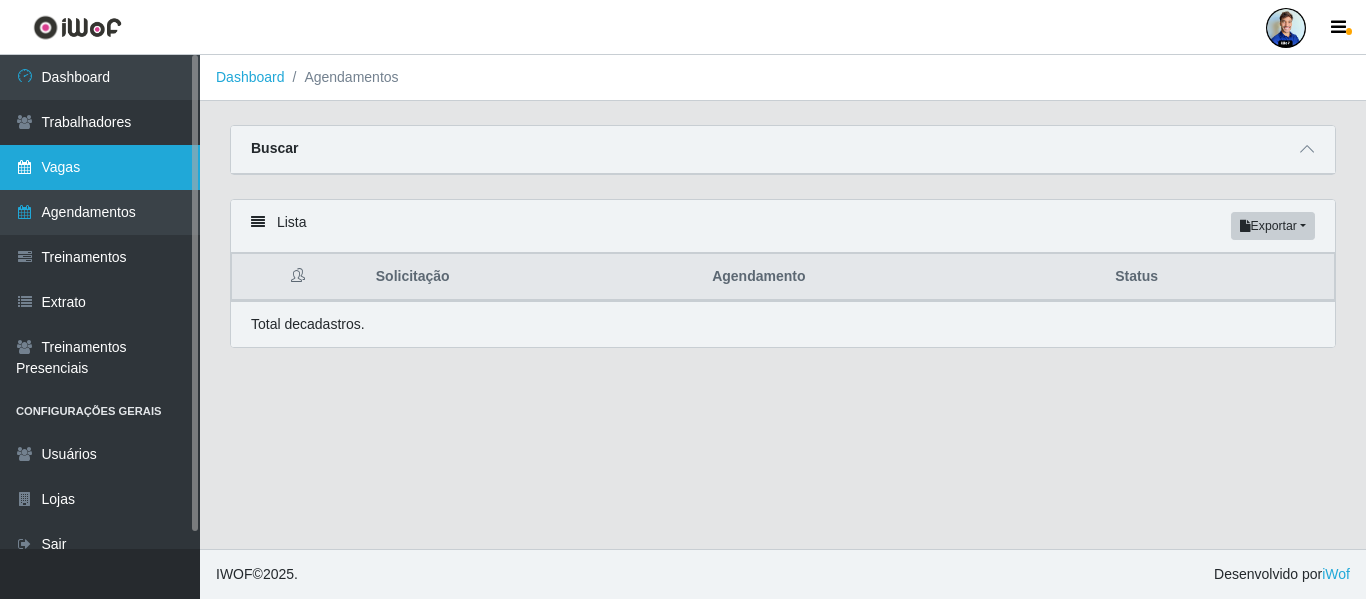 click on "Vagas" at bounding box center [100, 167] 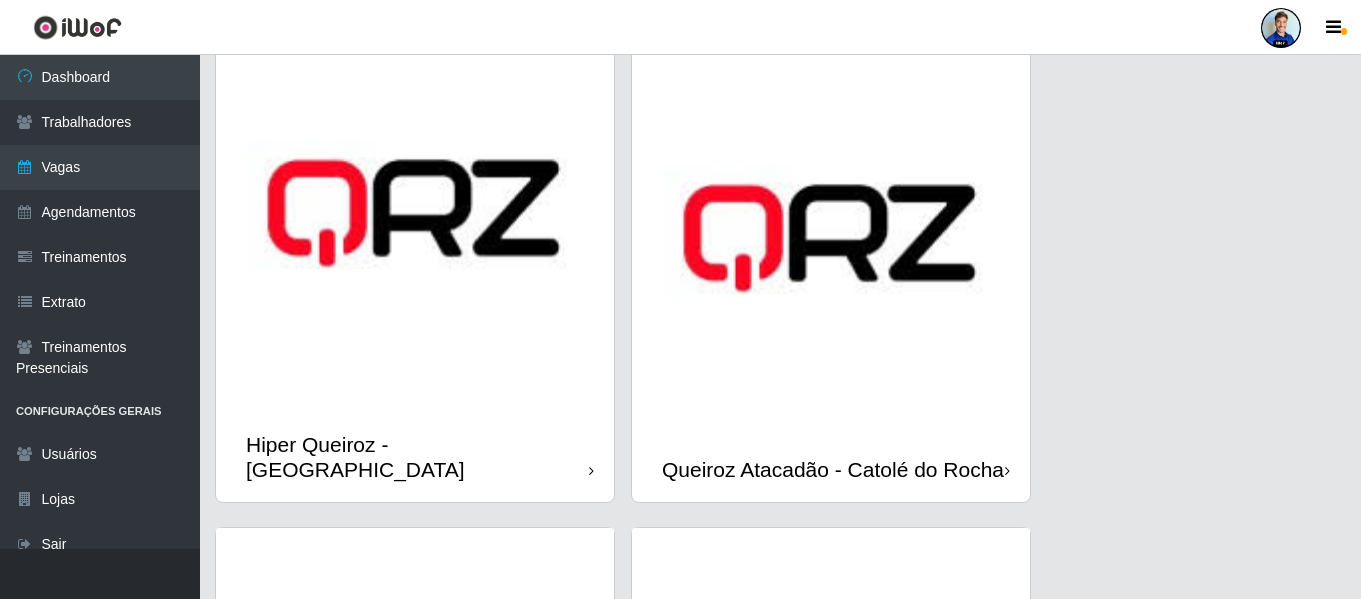 scroll, scrollTop: 300, scrollLeft: 0, axis: vertical 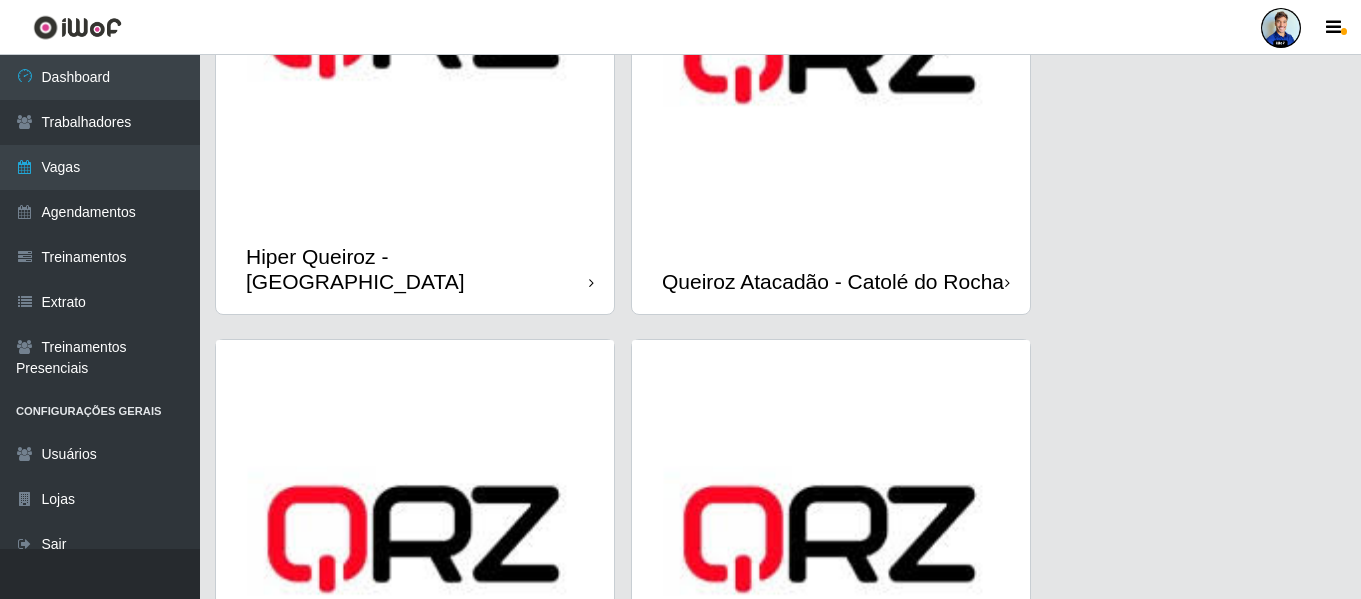 click at bounding box center (831, 50) 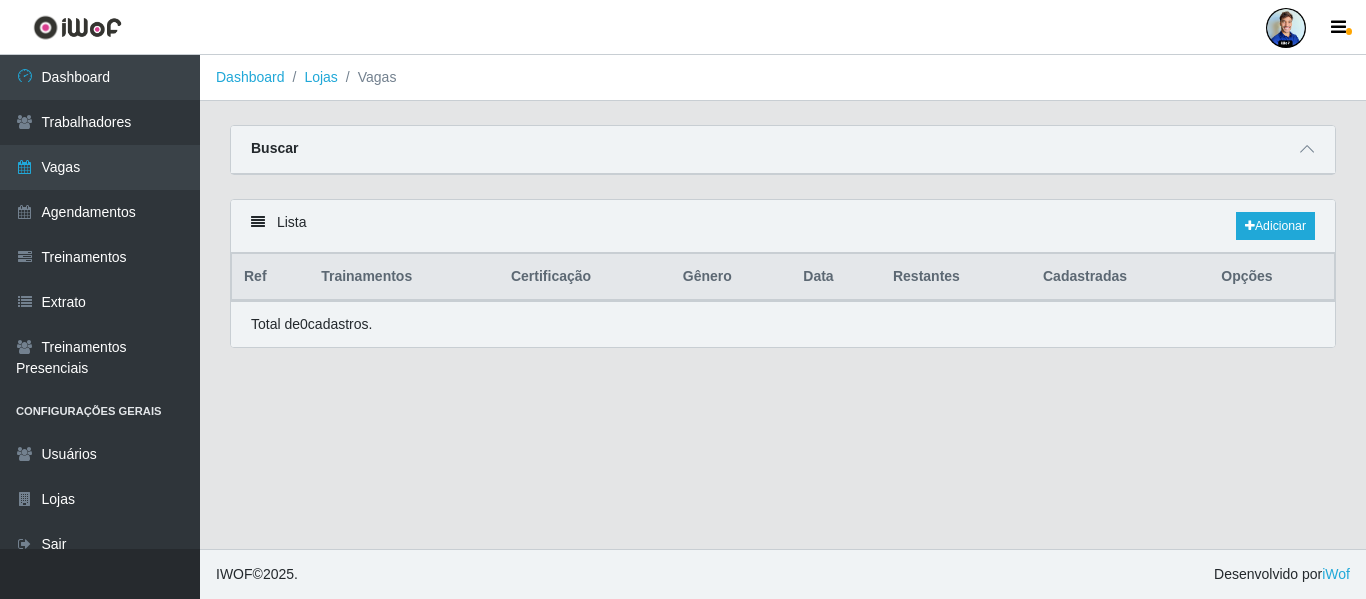 click on "Lista  Adicionar" at bounding box center (783, 226) 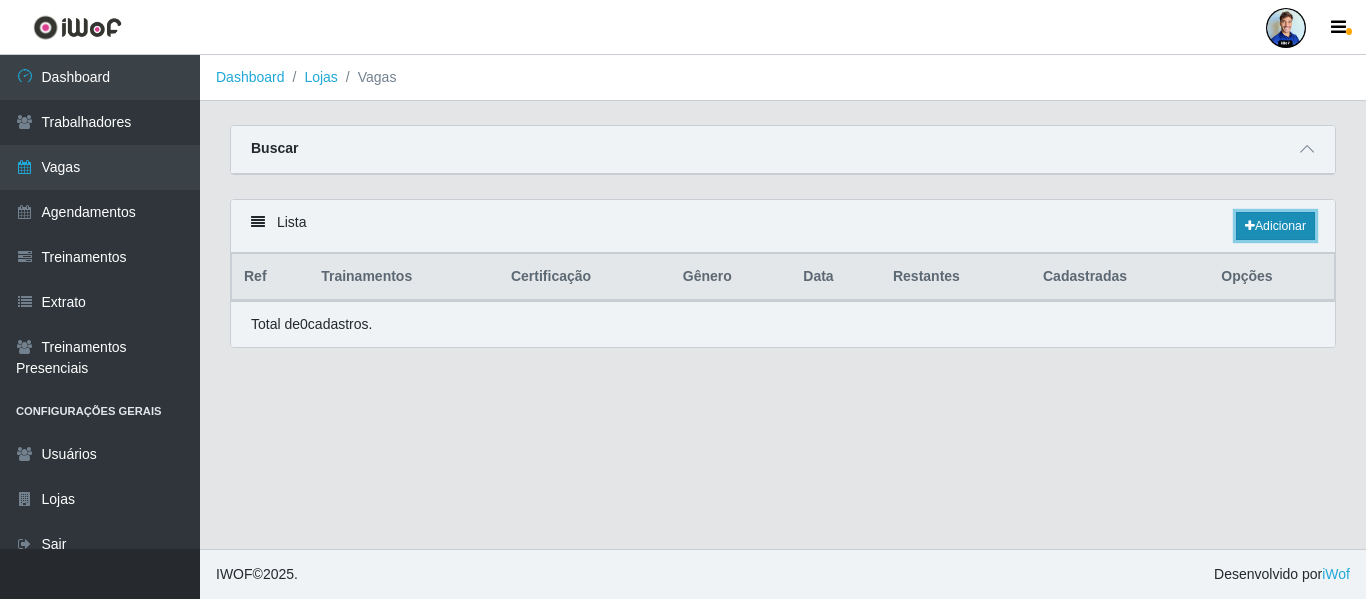 click on "Adicionar" at bounding box center (1275, 226) 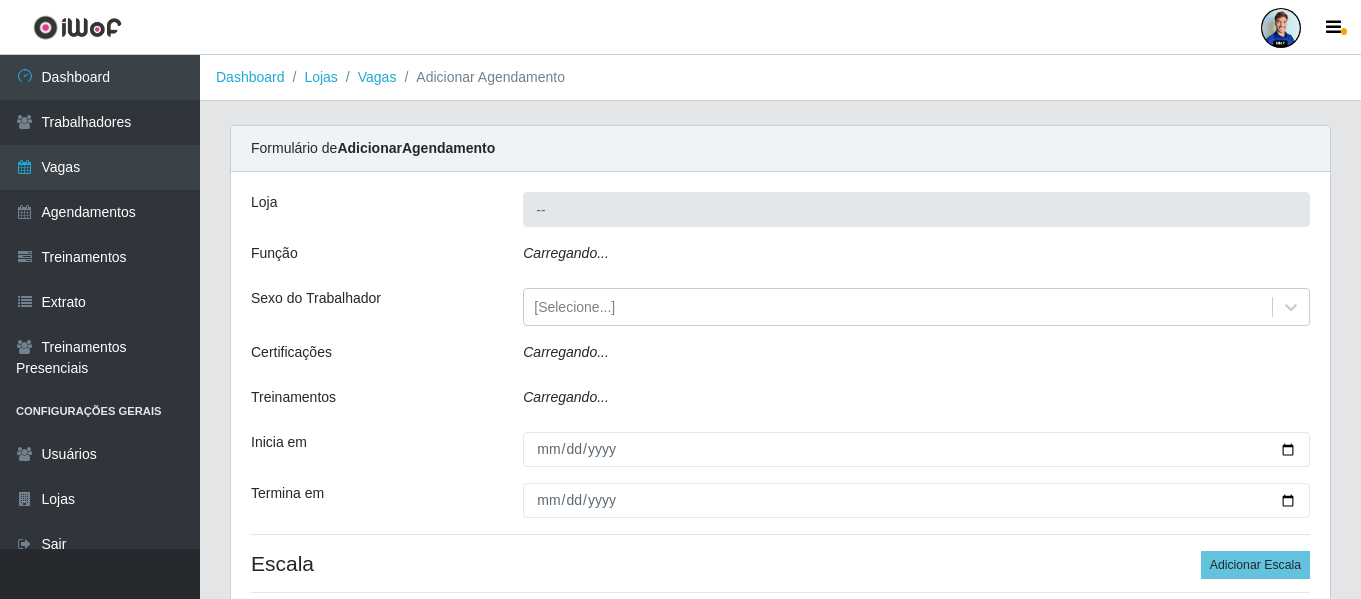 type on "Queiroz Atacadão - Catolé do Rocha" 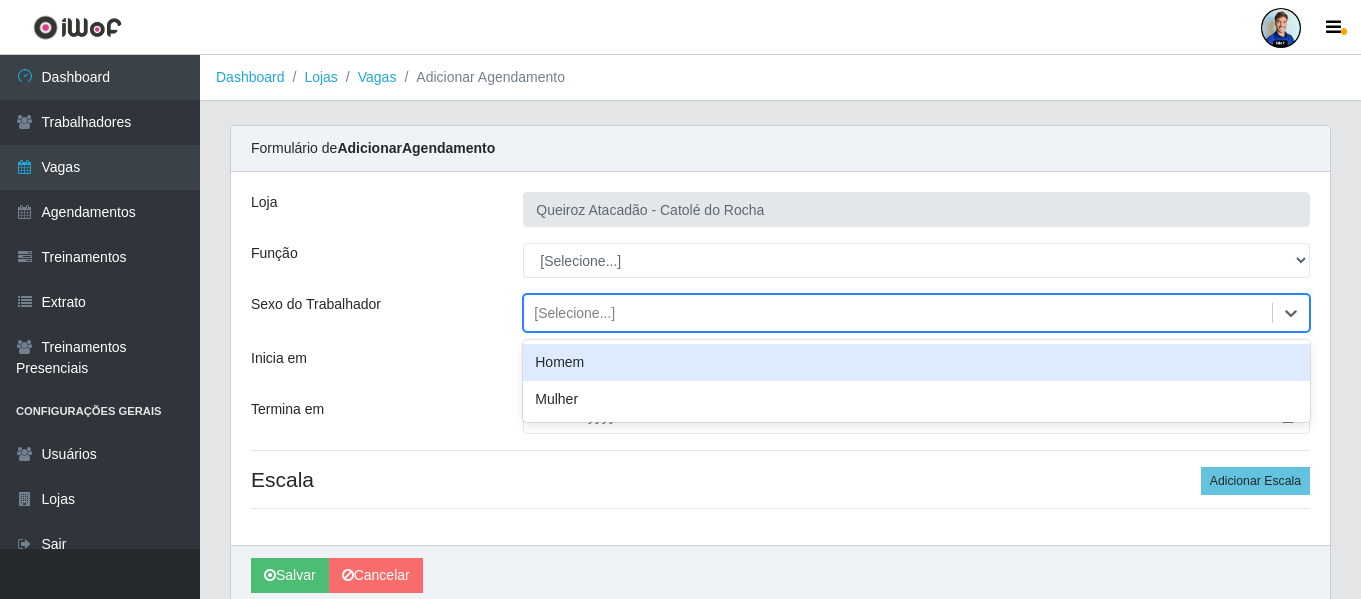 click on "[Selecione...]" at bounding box center [574, 313] 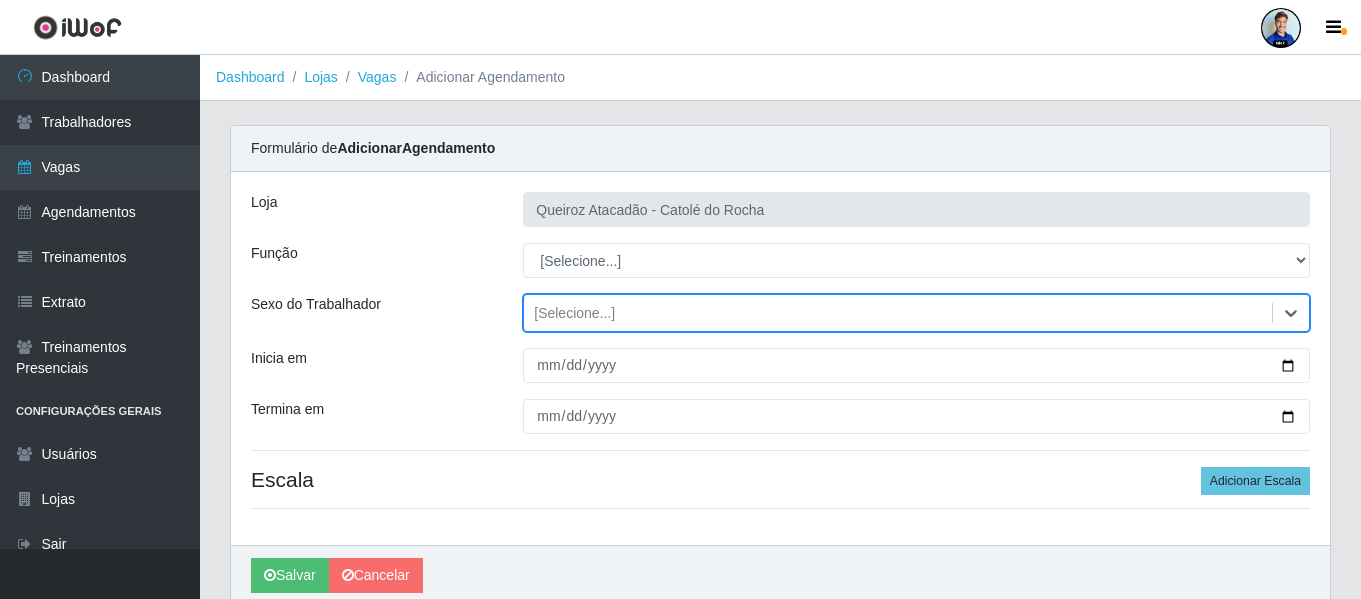 click on "[Selecione...]" at bounding box center [574, 313] 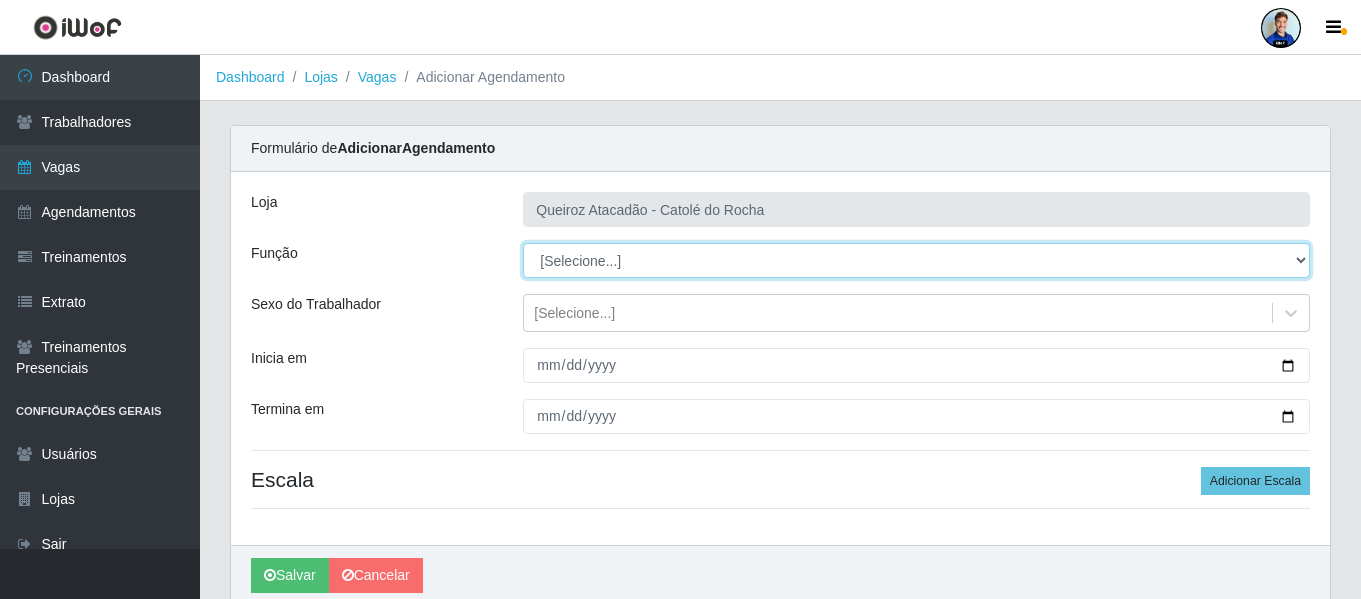 click on "[Selecione...] Embalador Embalador + Embalador ++ Repositor  Repositor + Repositor ++" at bounding box center [916, 260] 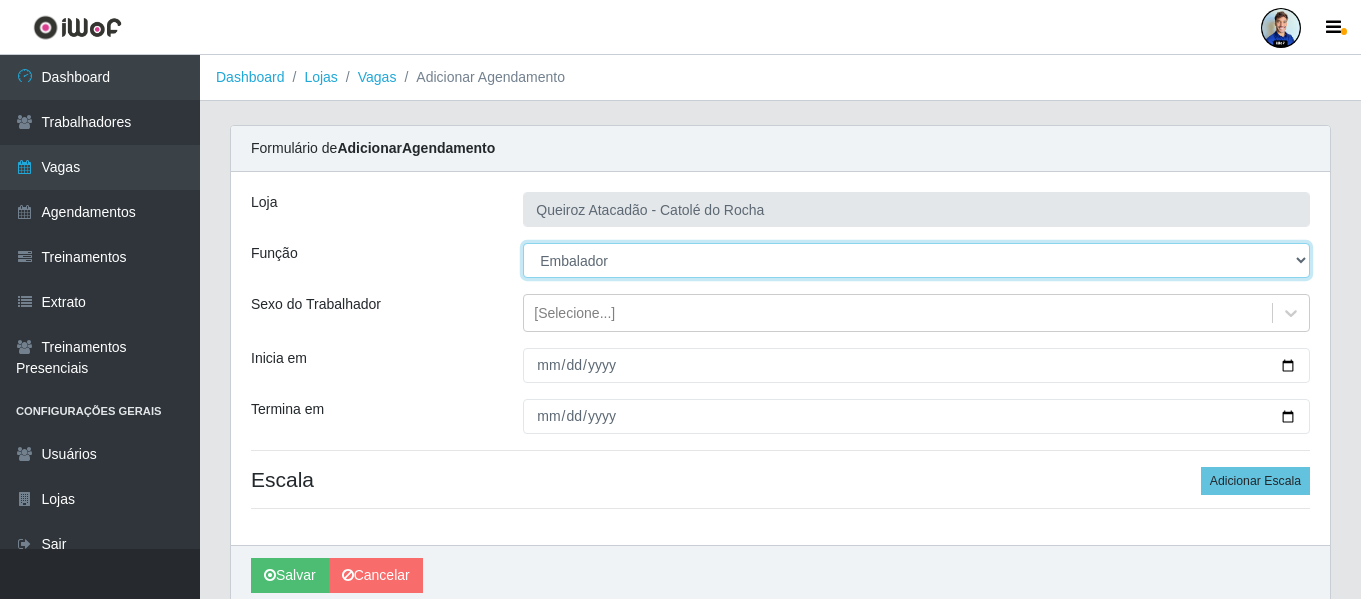 click on "[Selecione...] Embalador Embalador + Embalador ++ Repositor  Repositor + Repositor ++" at bounding box center [916, 260] 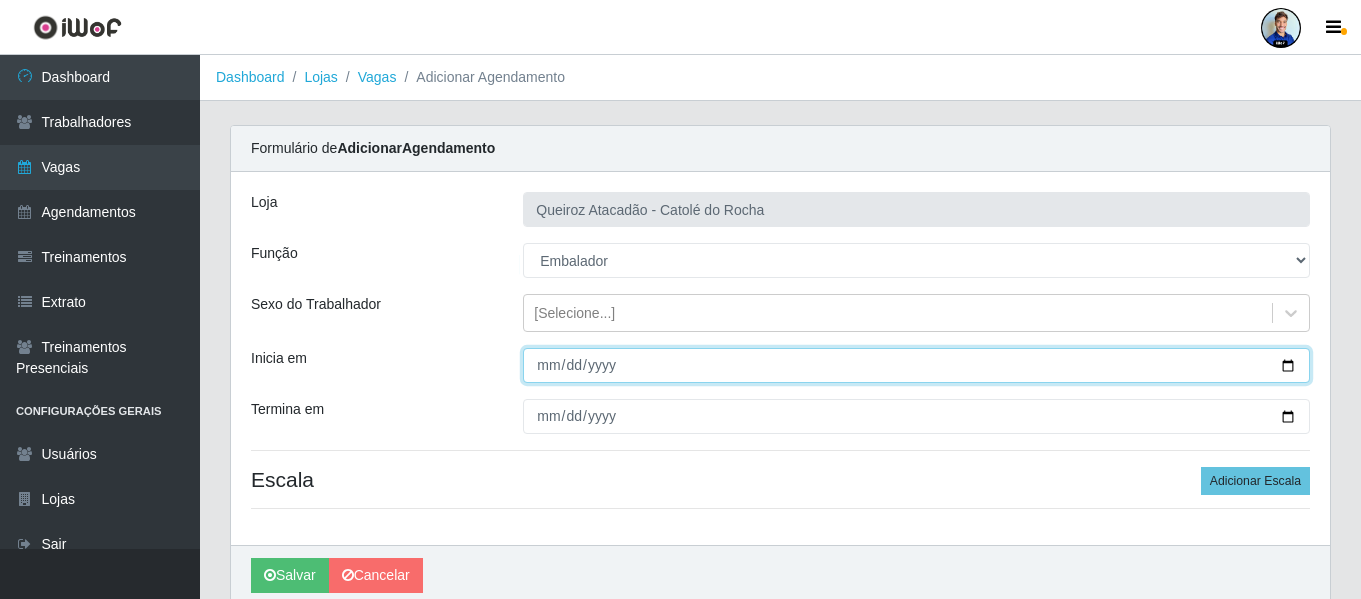 click on "Inicia em" at bounding box center [916, 365] 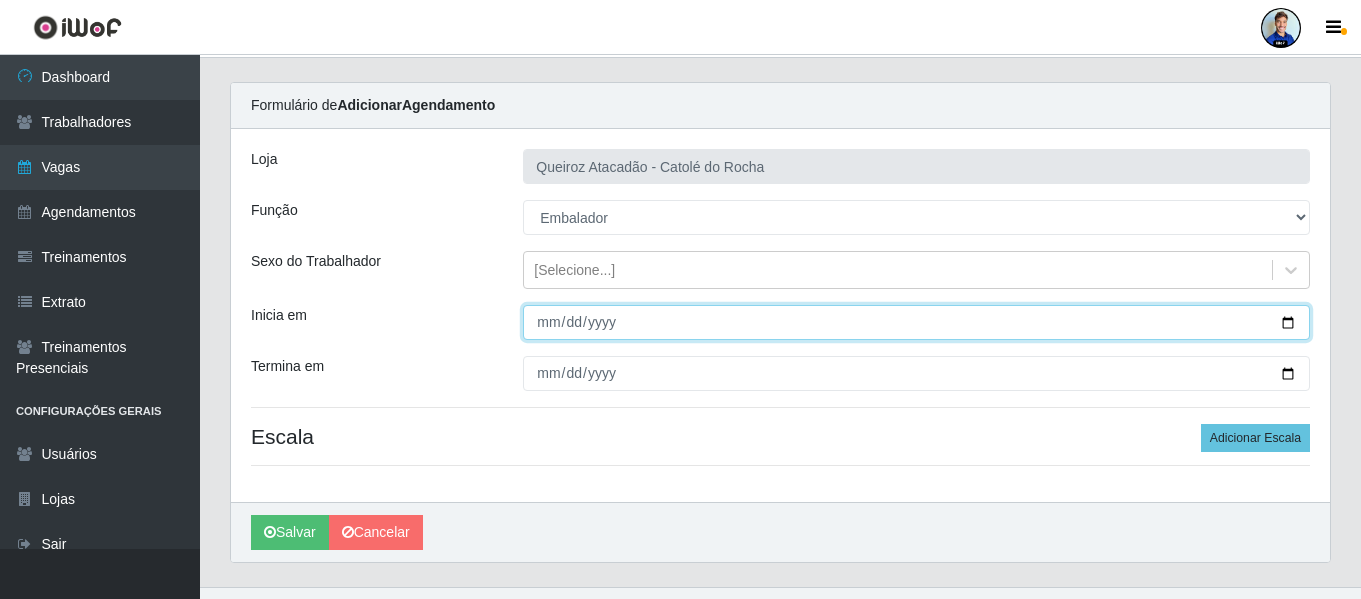 scroll, scrollTop: 81, scrollLeft: 0, axis: vertical 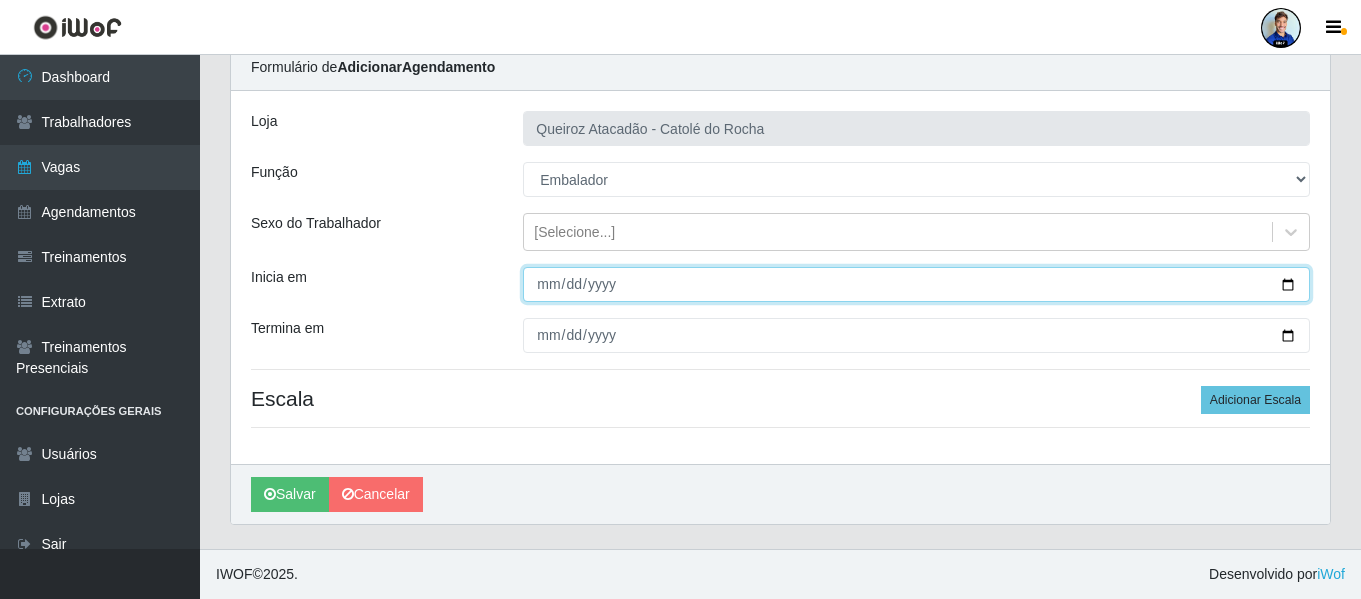 click on "Inicia em" at bounding box center [916, 284] 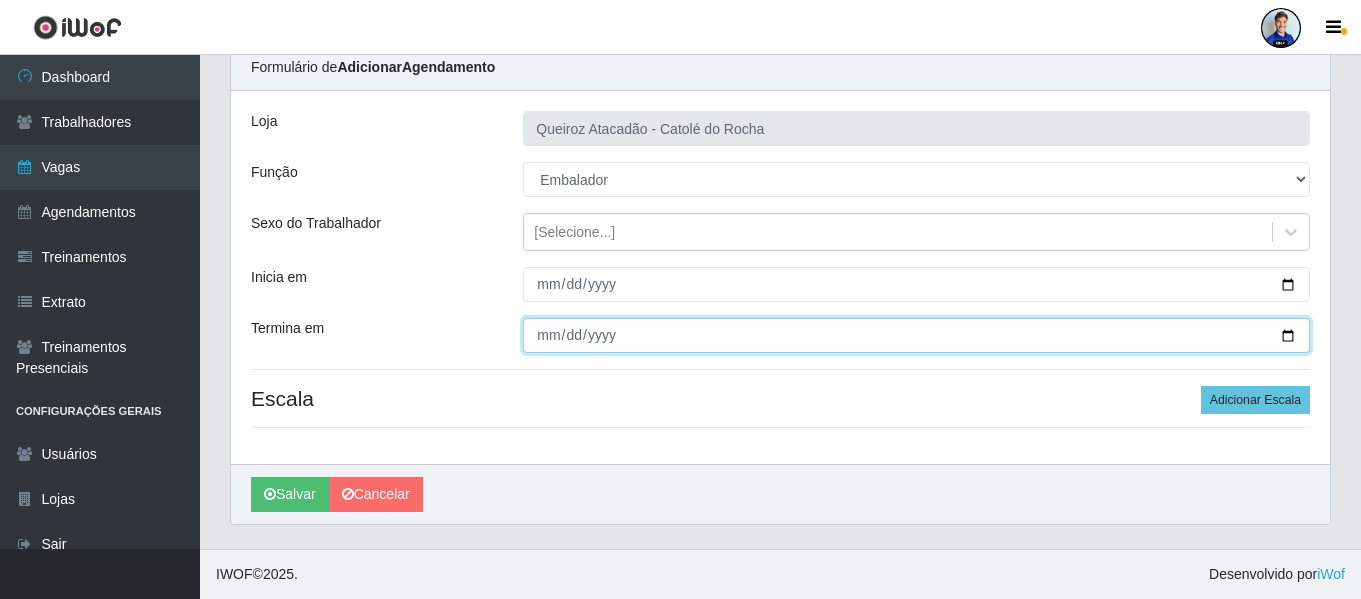 click on "Termina em" at bounding box center (916, 335) 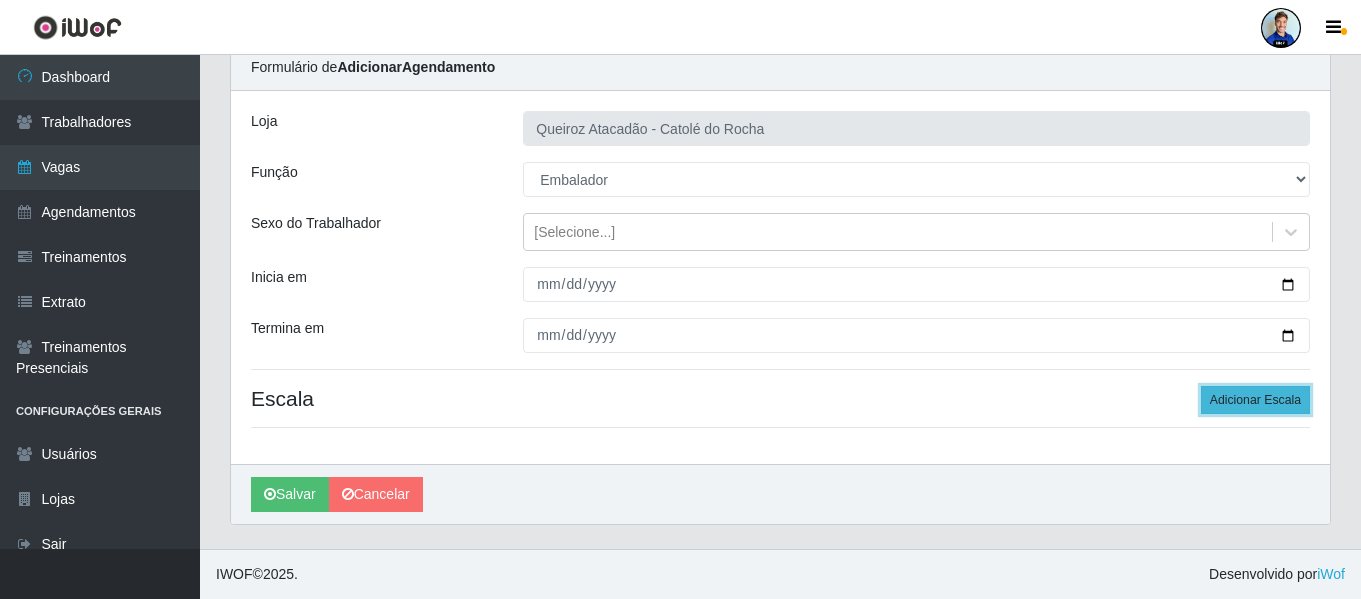 click on "Adicionar Escala" at bounding box center (1255, 400) 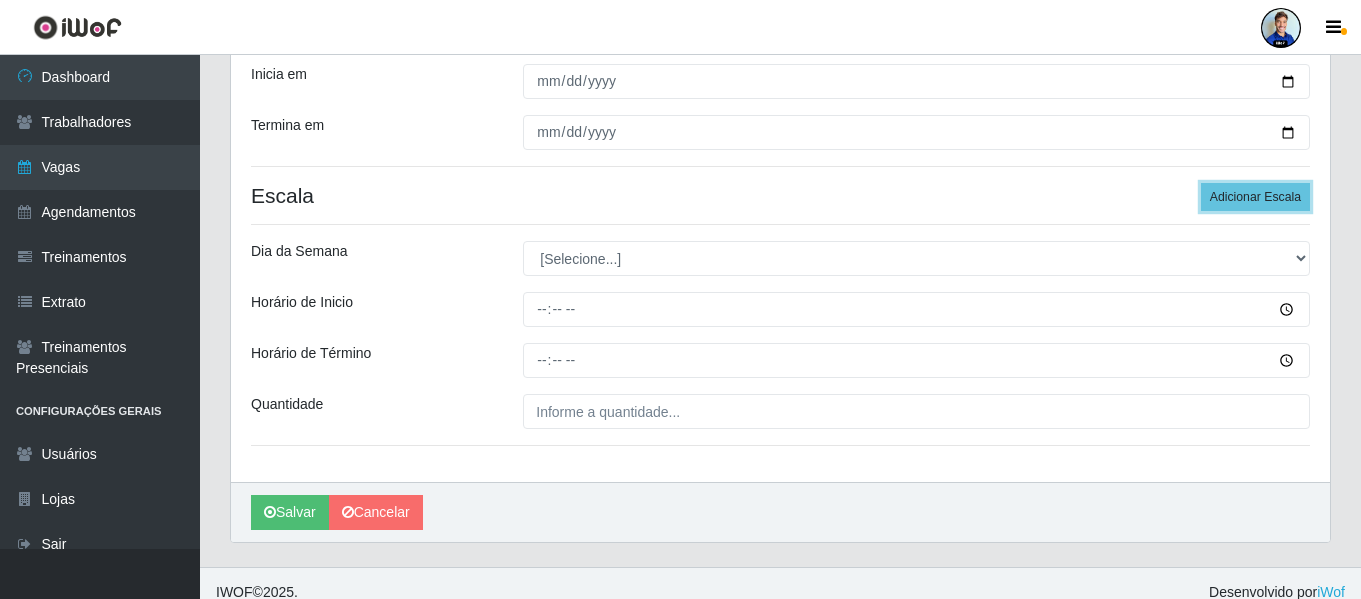 scroll, scrollTop: 302, scrollLeft: 0, axis: vertical 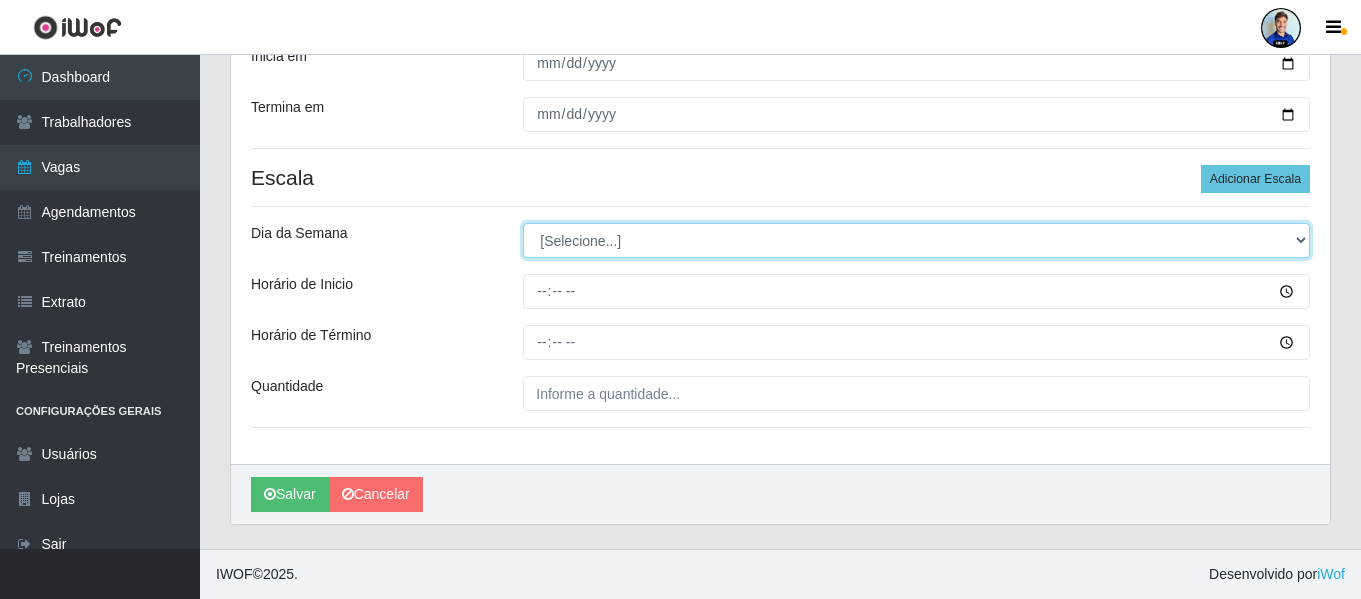 click on "[Selecione...] Segunda Terça Quarta Quinta Sexta Sábado Domingo" at bounding box center (916, 240) 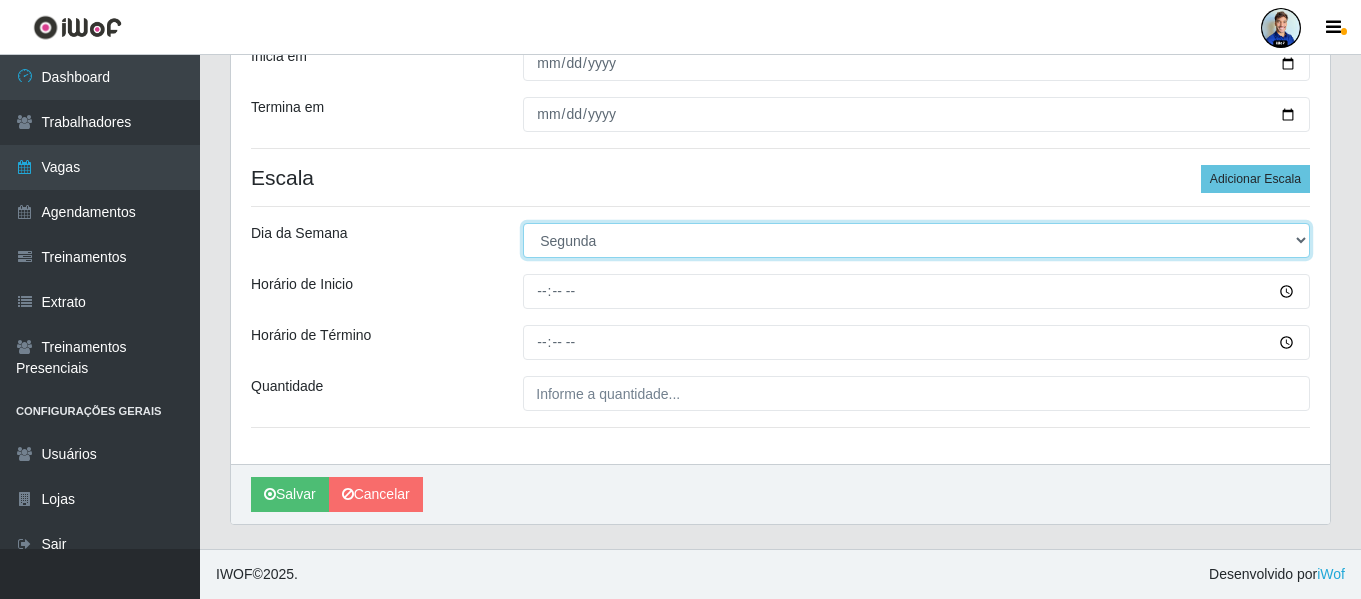 click on "[Selecione...] Segunda Terça Quarta Quinta Sexta Sábado Domingo" at bounding box center [916, 240] 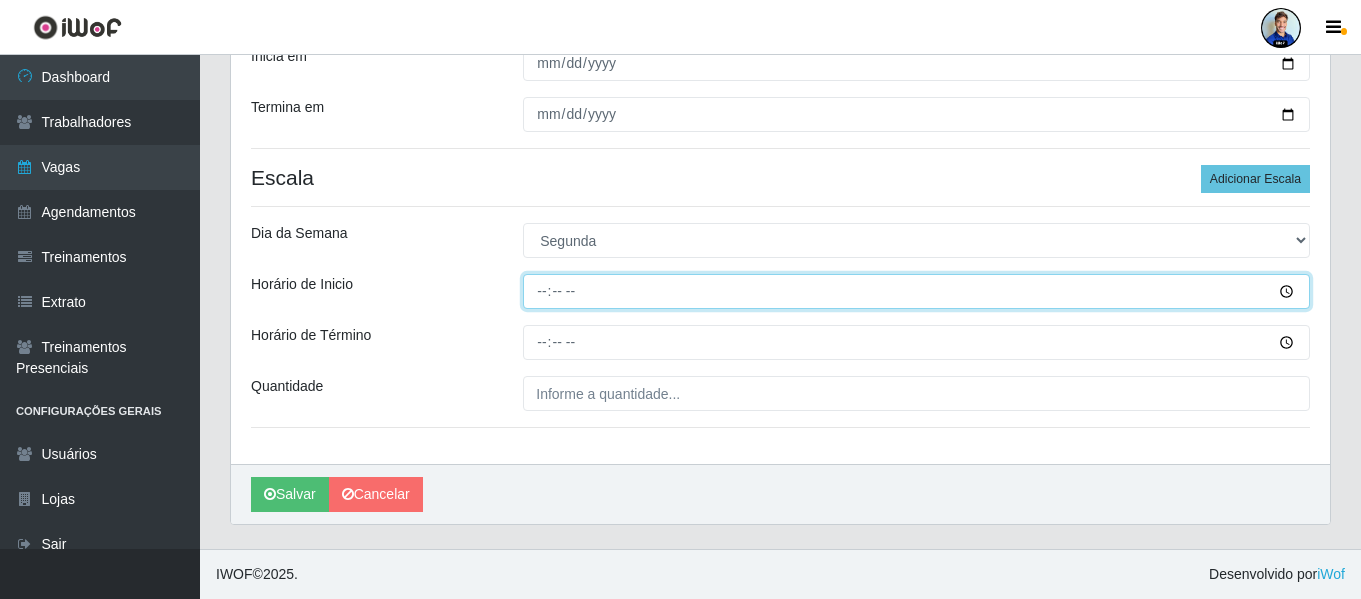 click on "Horário de Inicio" at bounding box center [916, 291] 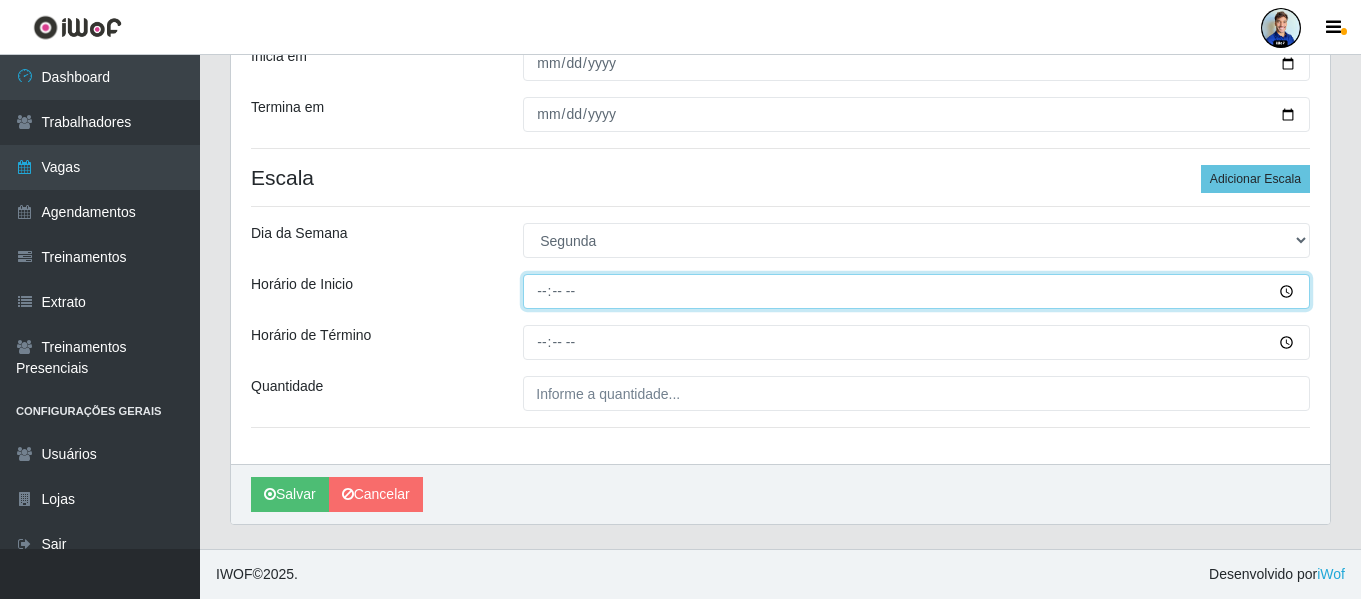 type on "07:00" 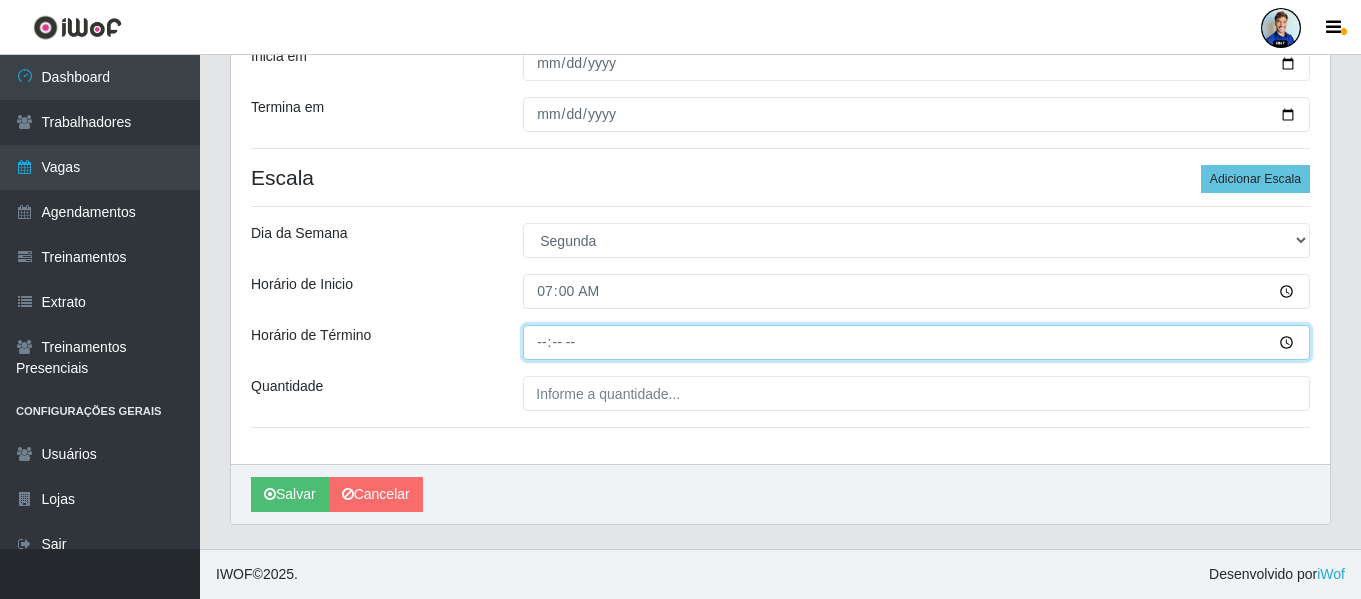 type on "13:00" 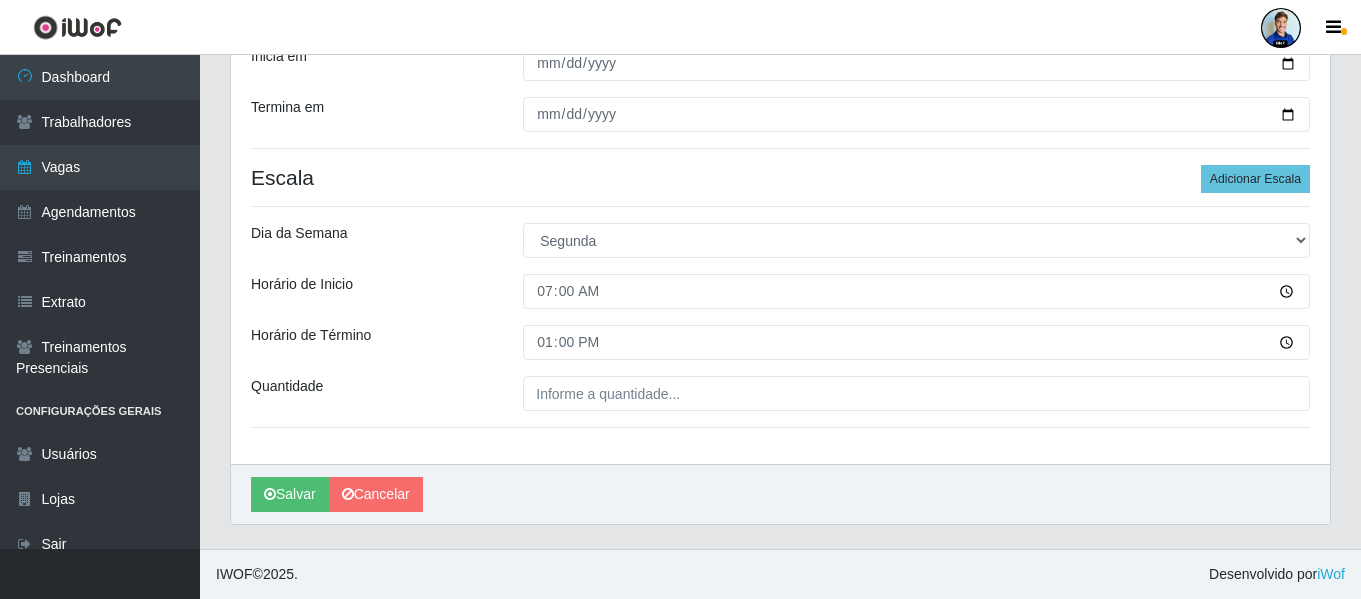 click on "07:00" at bounding box center (916, 291) 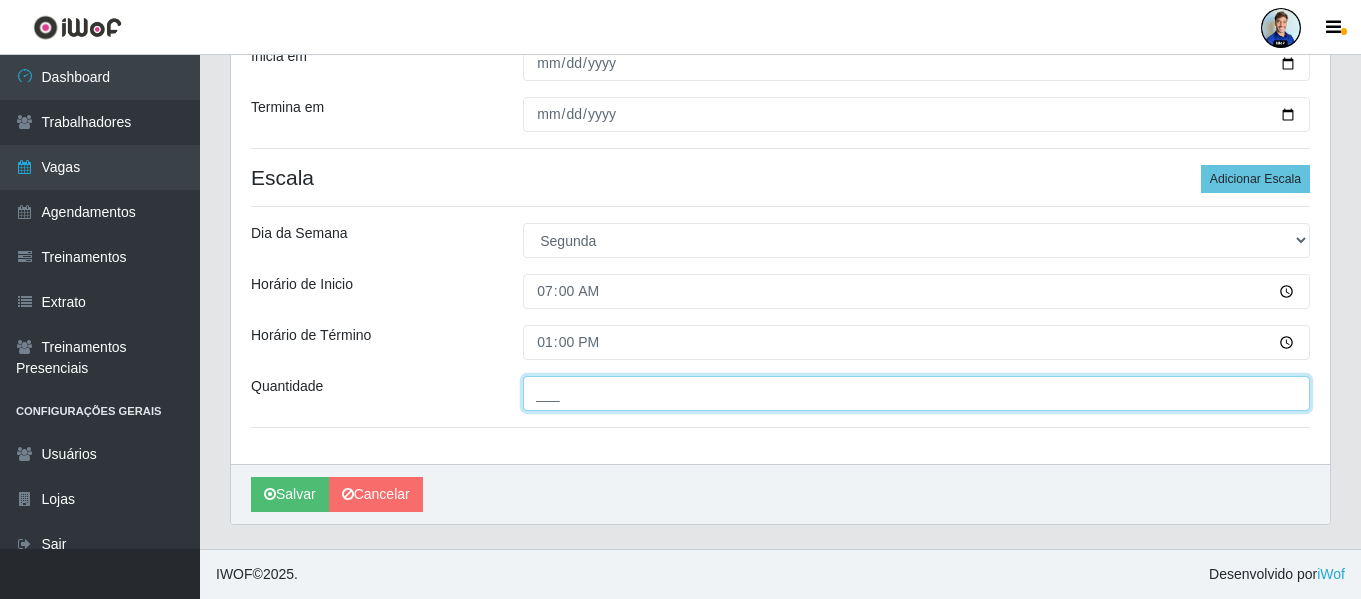 click on "___" at bounding box center [916, 393] 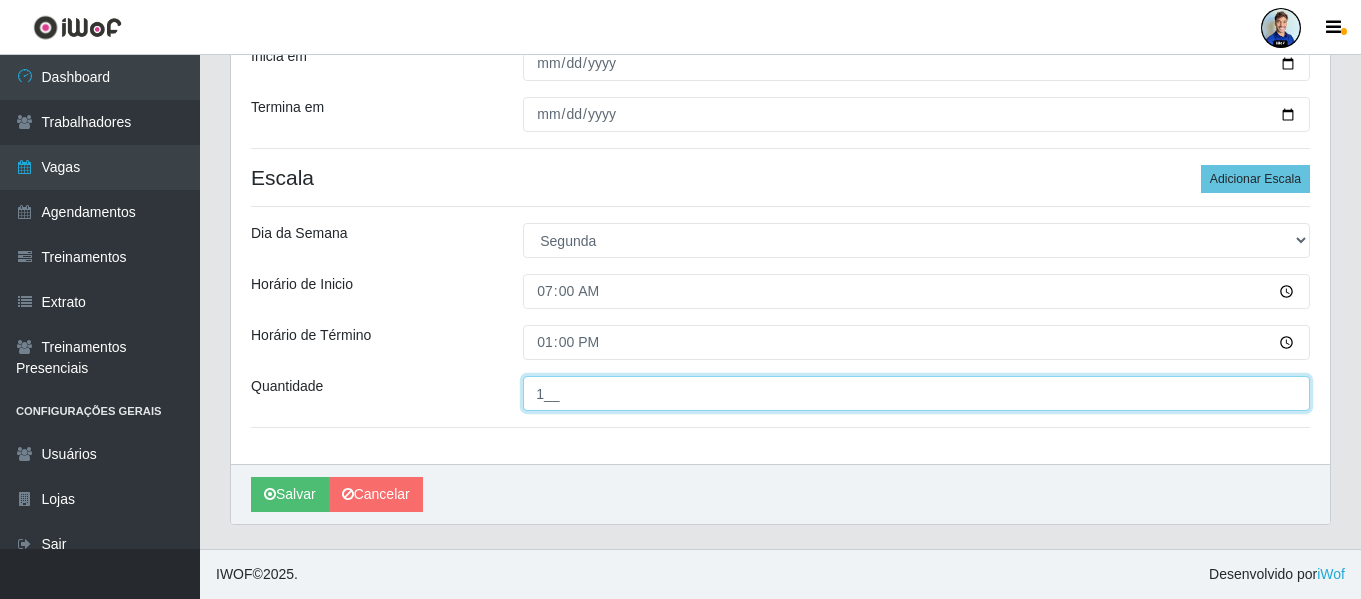 type on "1__" 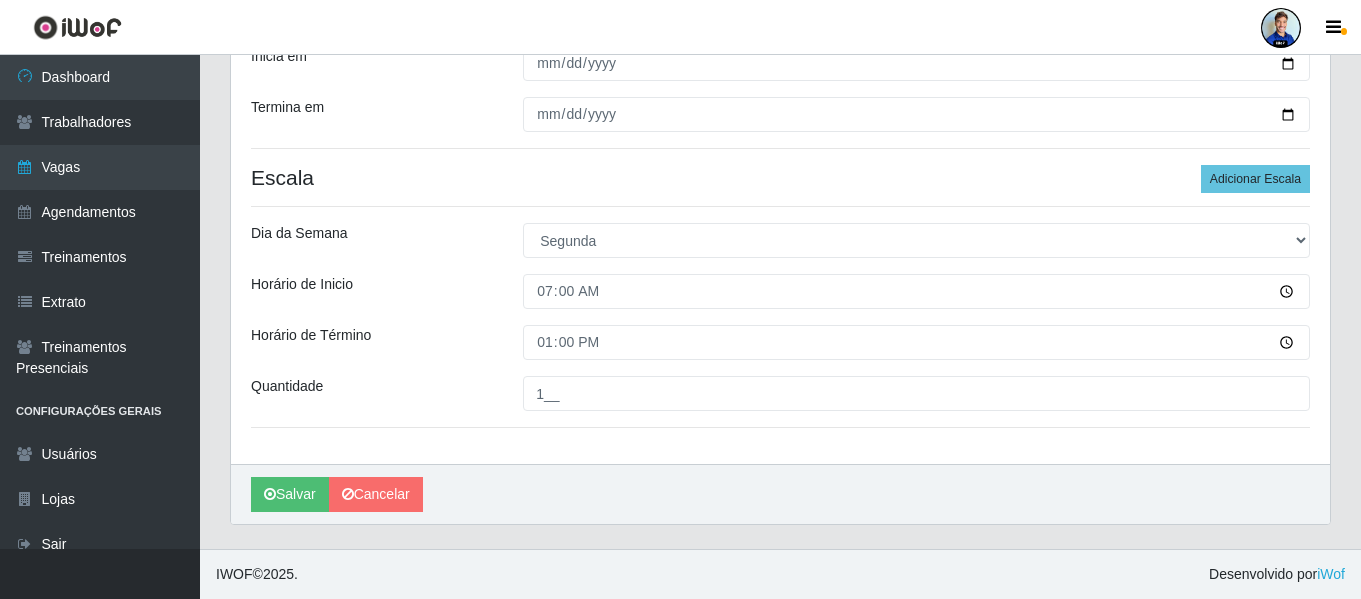 click on "Loja Queiroz Atacadão - Catolé do Rocha Função [Selecione...] Embalador Embalador + Embalador ++ Repositor  Repositor + Repositor ++ Sexo do Trabalhador [Selecione...] Inicia em 2025-07-14 Termina em 2025-07-31 Escala Adicionar Escala Dia da Semana [Selecione...] Segunda Terça Quarta Quinta Sexta Sábado Domingo Horário de Inicio 07:00 Horário de Término 13:00 Quantidade 1__" at bounding box center (780, 167) 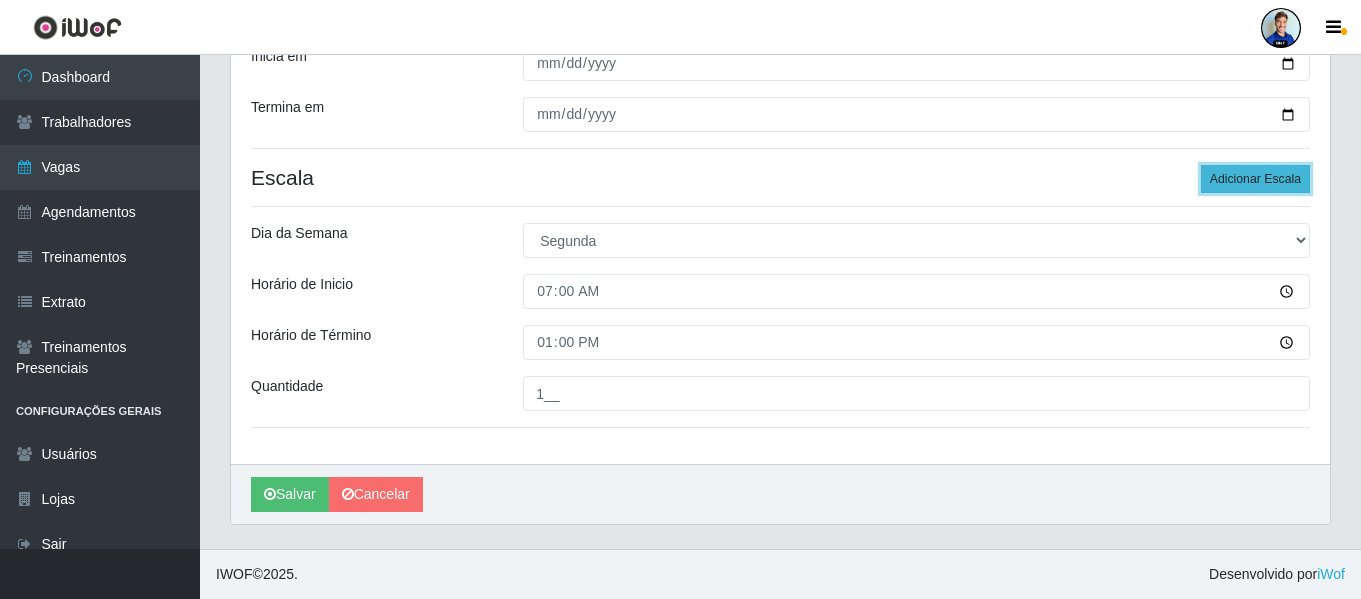 click on "Adicionar Escala" at bounding box center (1255, 179) 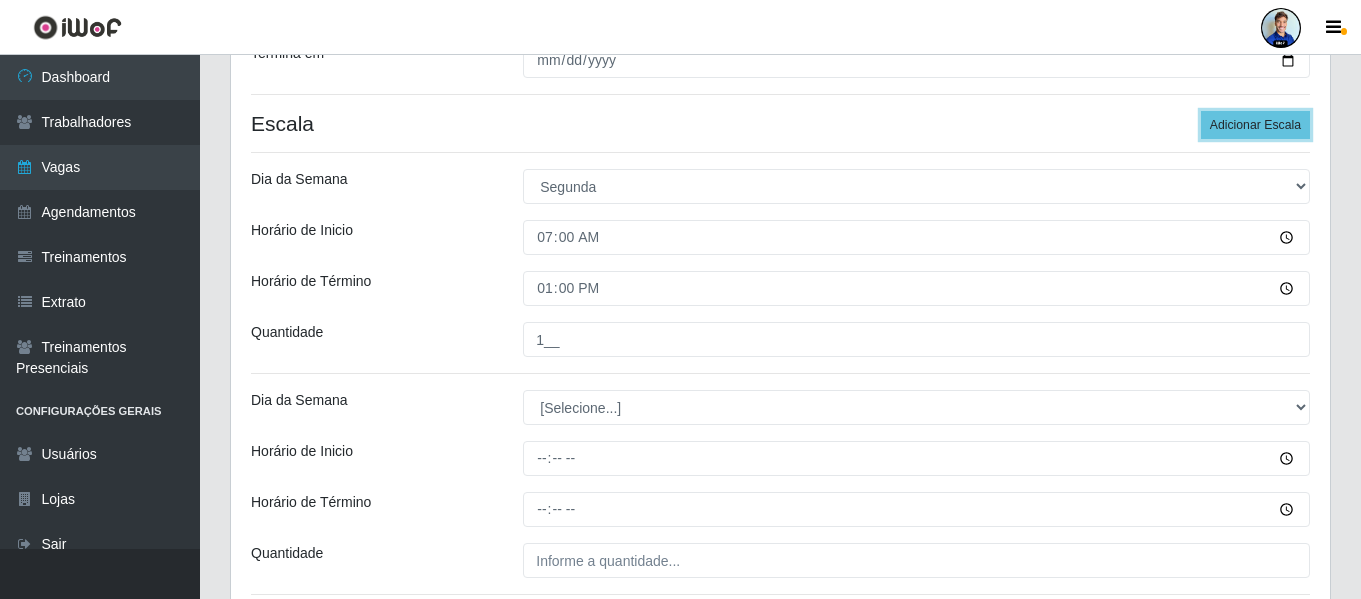 scroll, scrollTop: 402, scrollLeft: 0, axis: vertical 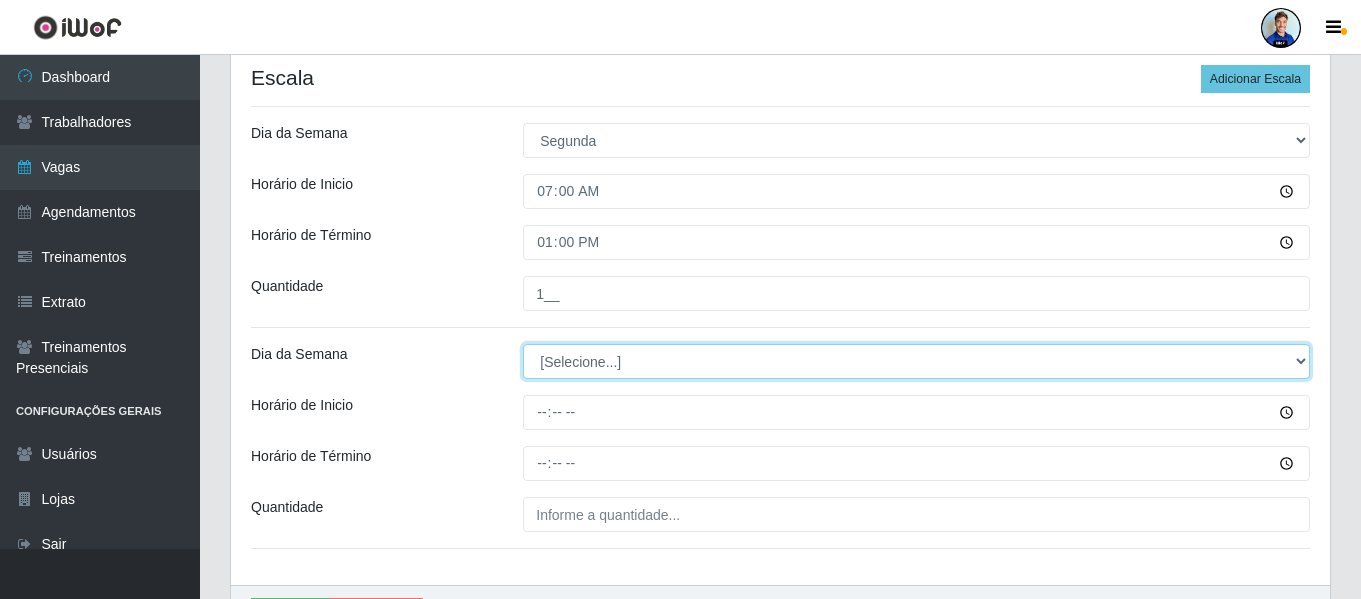 click on "[Selecione...] Segunda Terça Quarta Quinta Sexta Sábado Domingo" at bounding box center (916, 361) 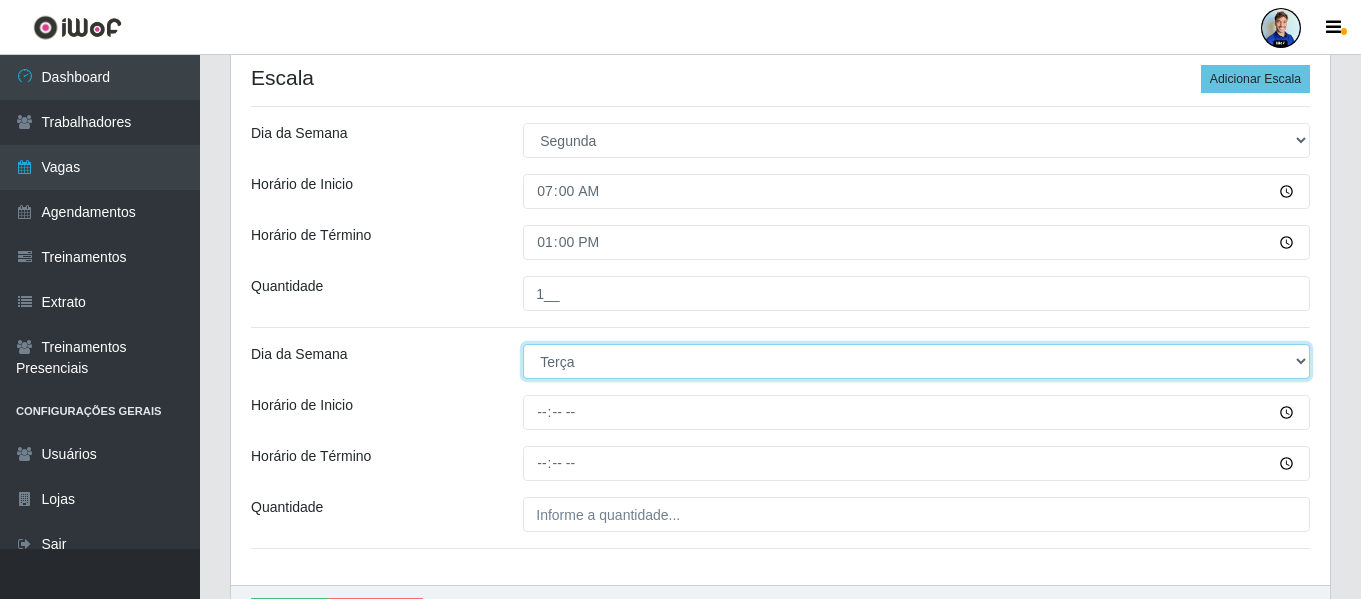 click on "[Selecione...] Segunda Terça Quarta Quinta Sexta Sábado Domingo" at bounding box center (916, 361) 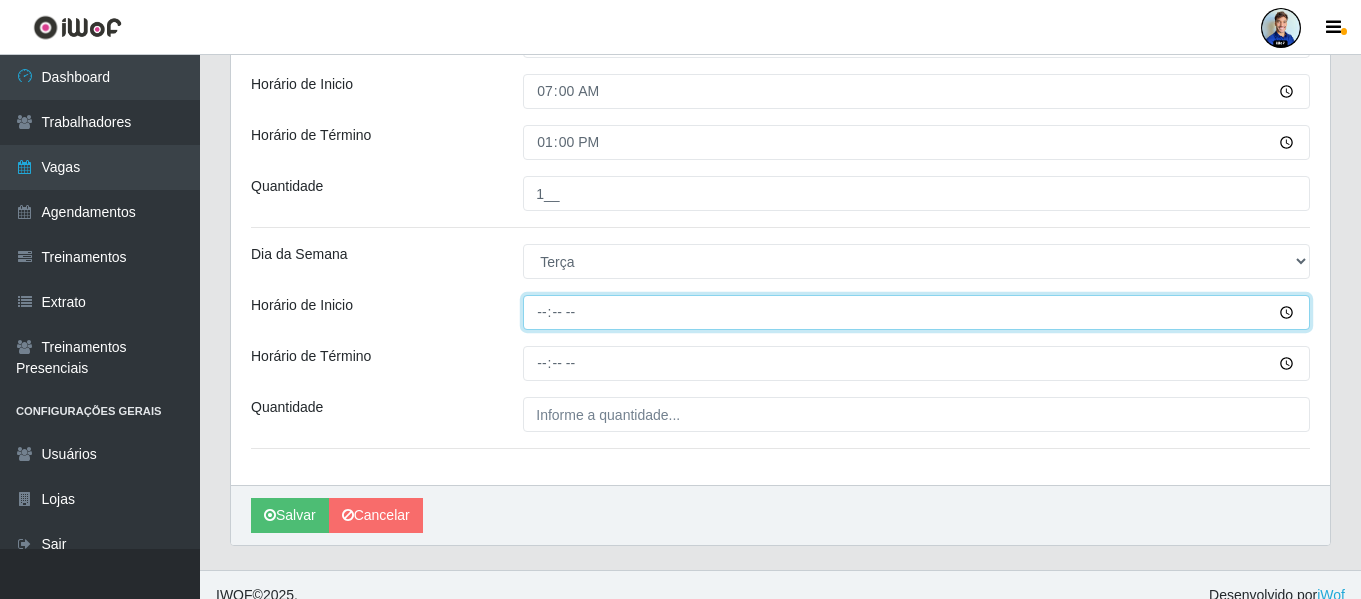 click on "Horário de Inicio" at bounding box center (916, 312) 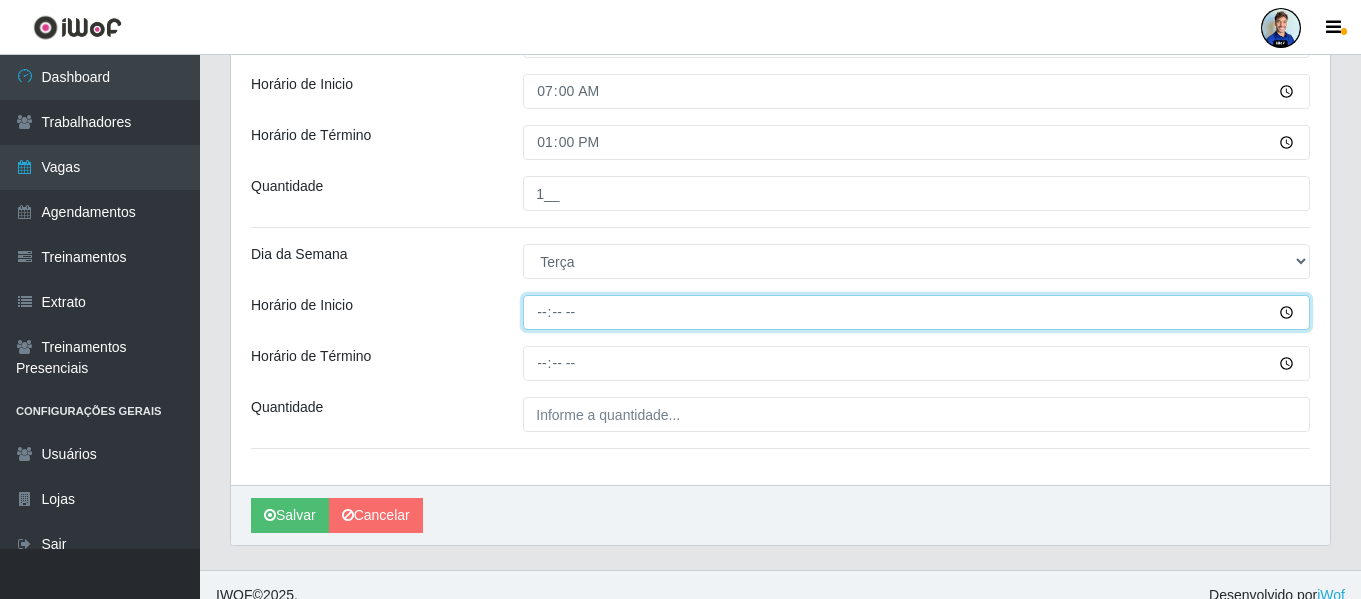 type on "07:00" 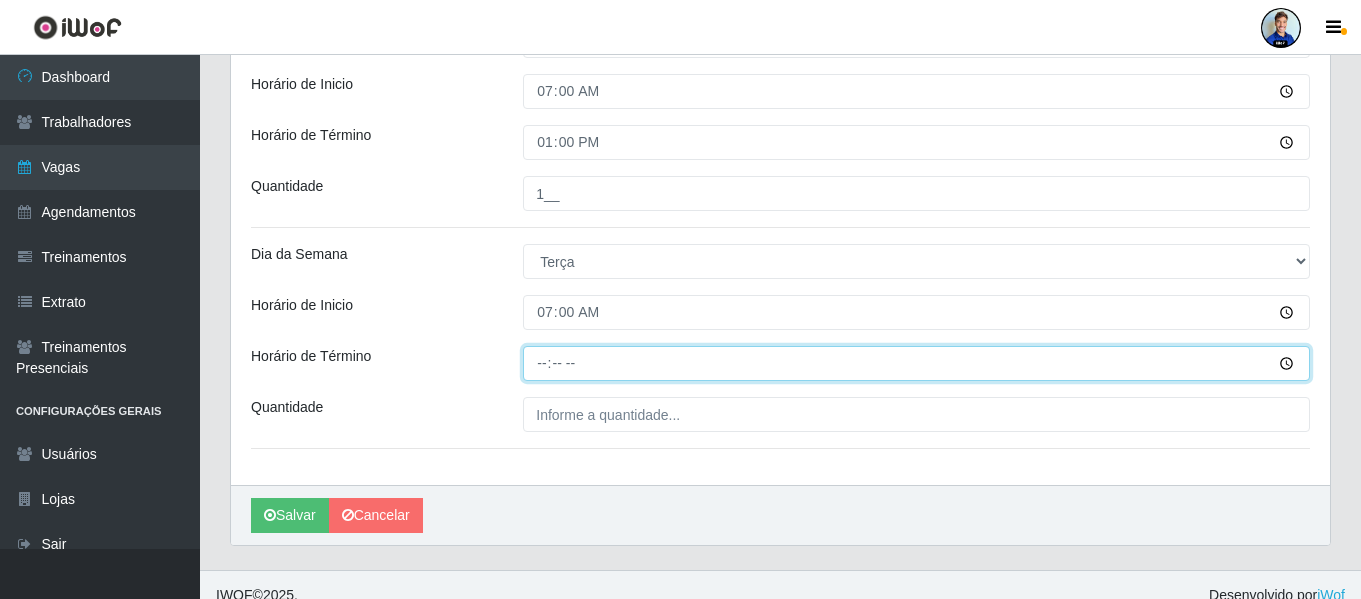 type on "13:00" 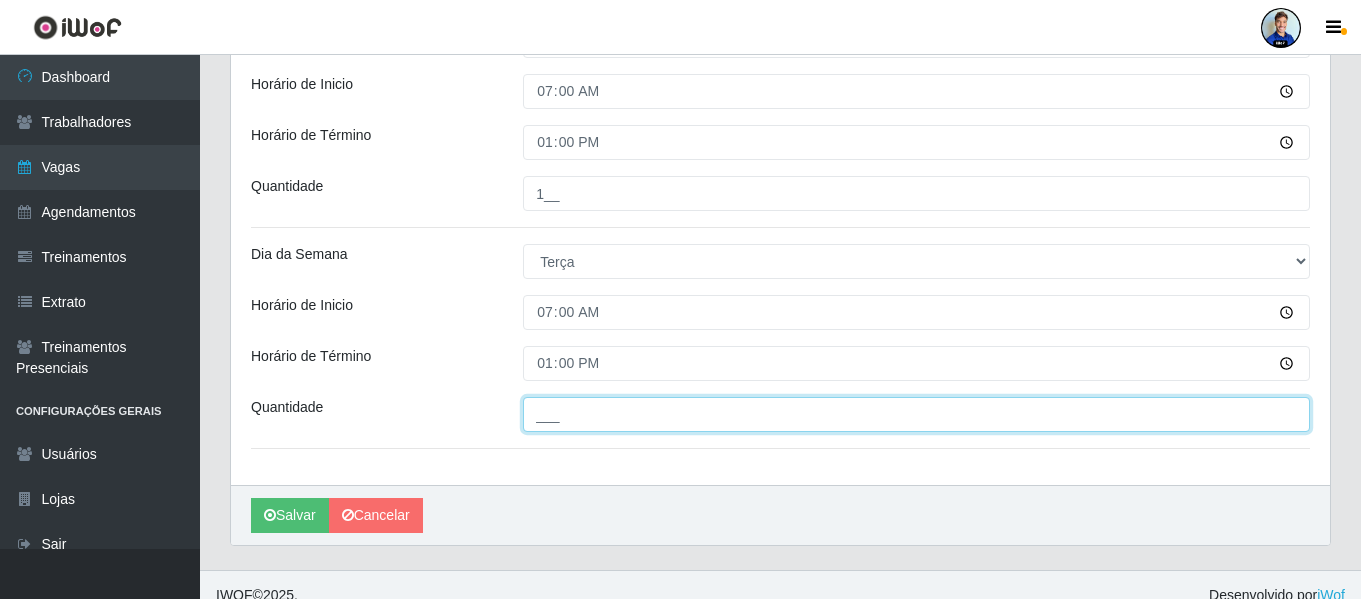 click on "___" at bounding box center [916, 414] 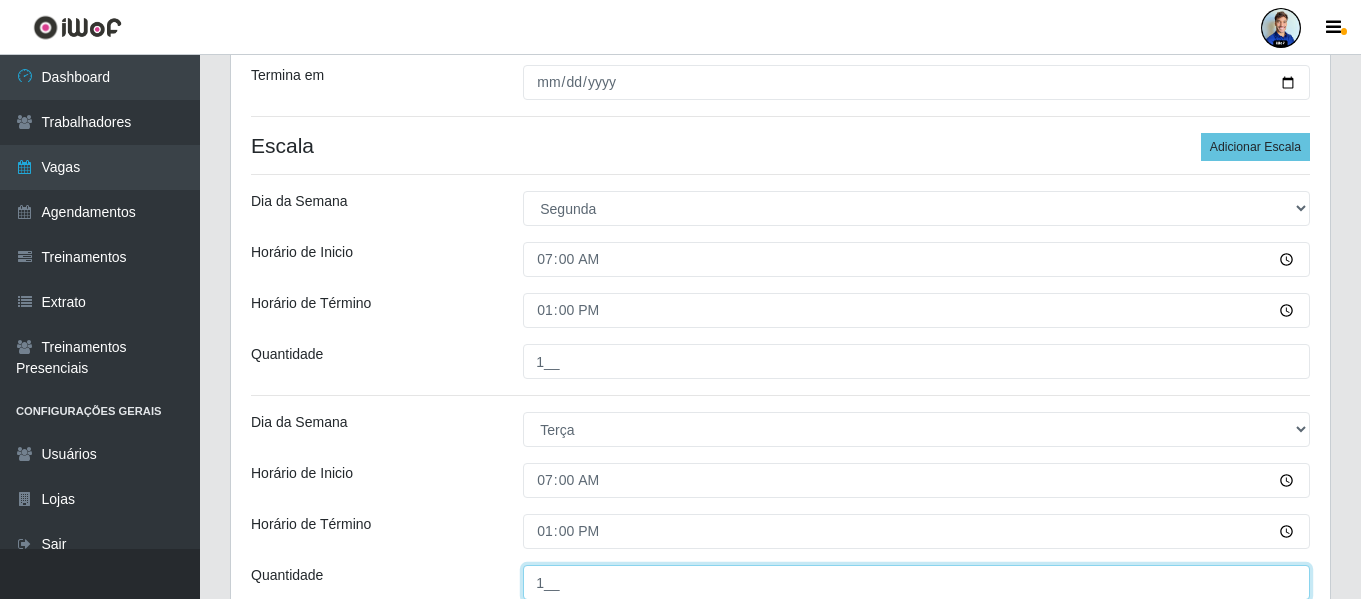 scroll, scrollTop: 302, scrollLeft: 0, axis: vertical 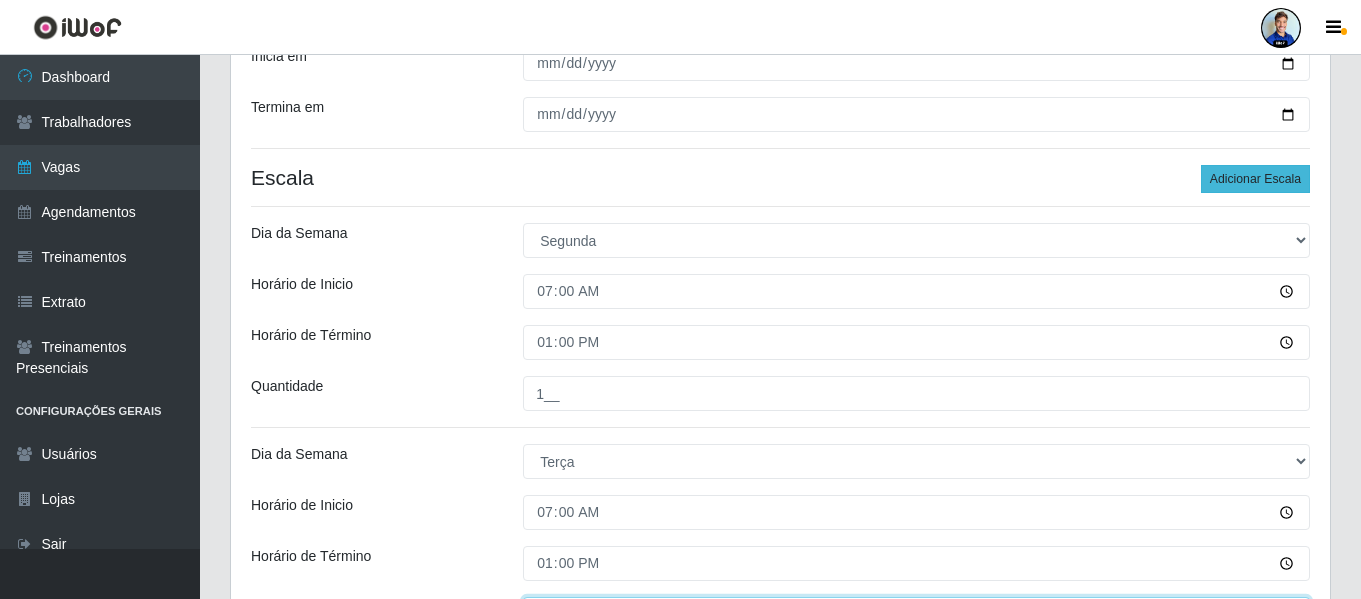type on "1__" 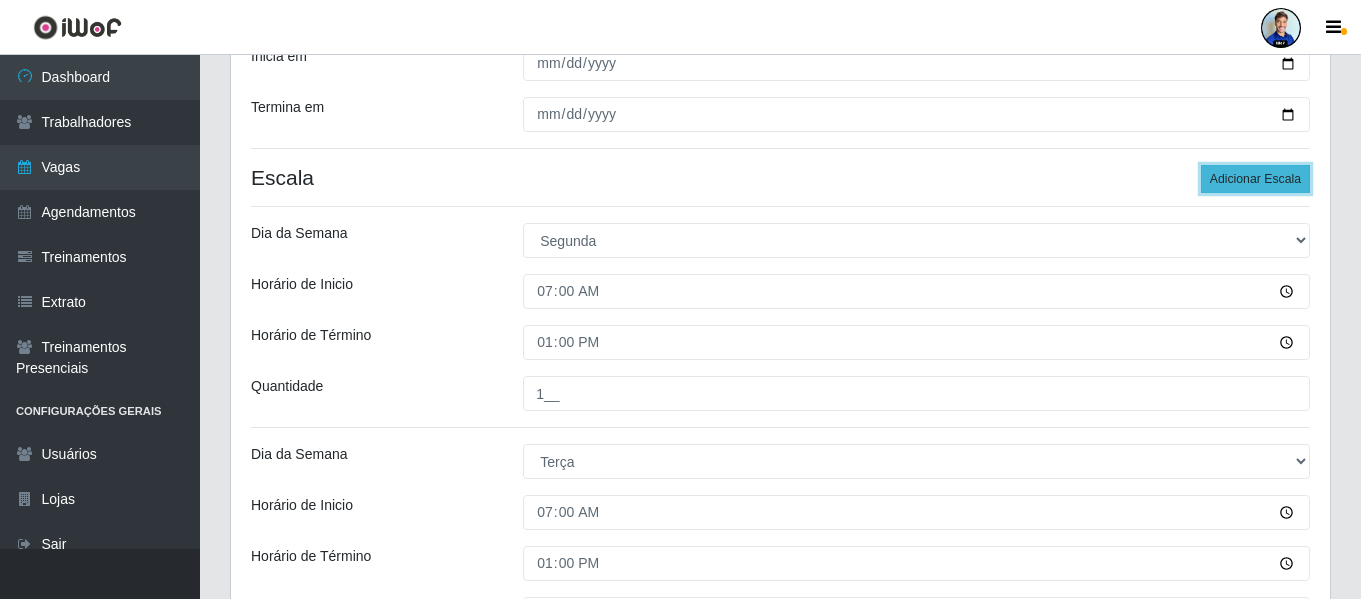 click on "Adicionar Escala" at bounding box center [1255, 179] 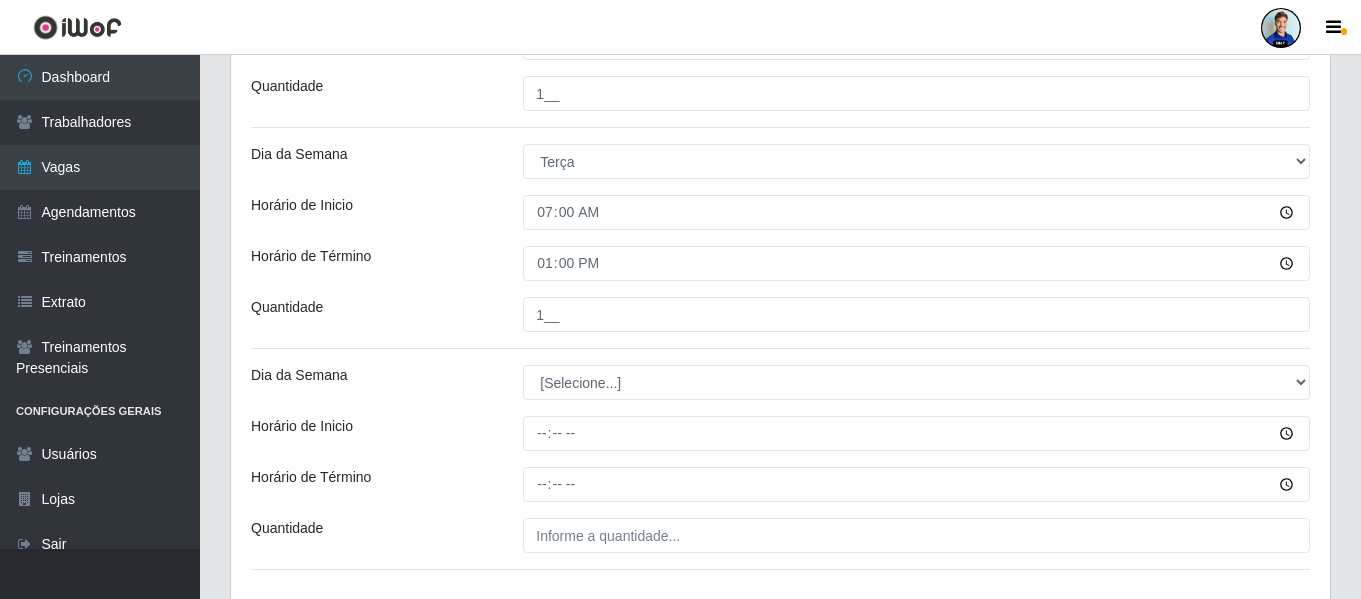 scroll, scrollTop: 702, scrollLeft: 0, axis: vertical 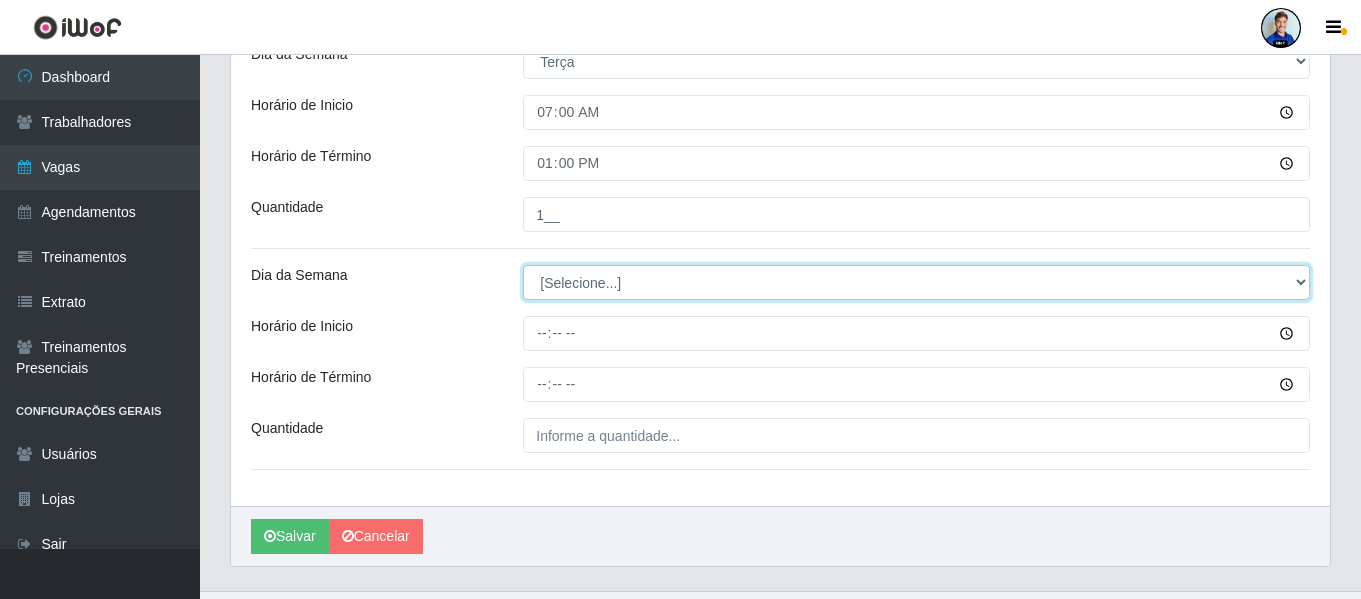 click on "[Selecione...] Segunda Terça Quarta Quinta Sexta Sábado Domingo" at bounding box center (916, 282) 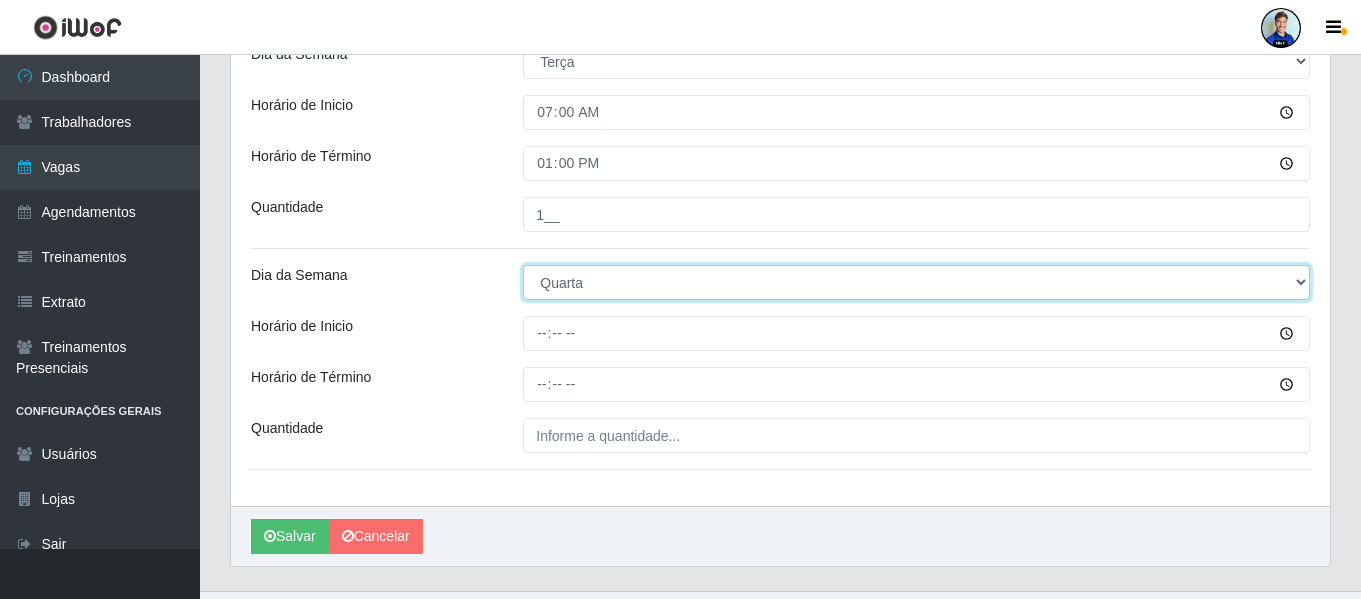click on "[Selecione...] Segunda Terça Quarta Quinta Sexta Sábado Domingo" at bounding box center [916, 282] 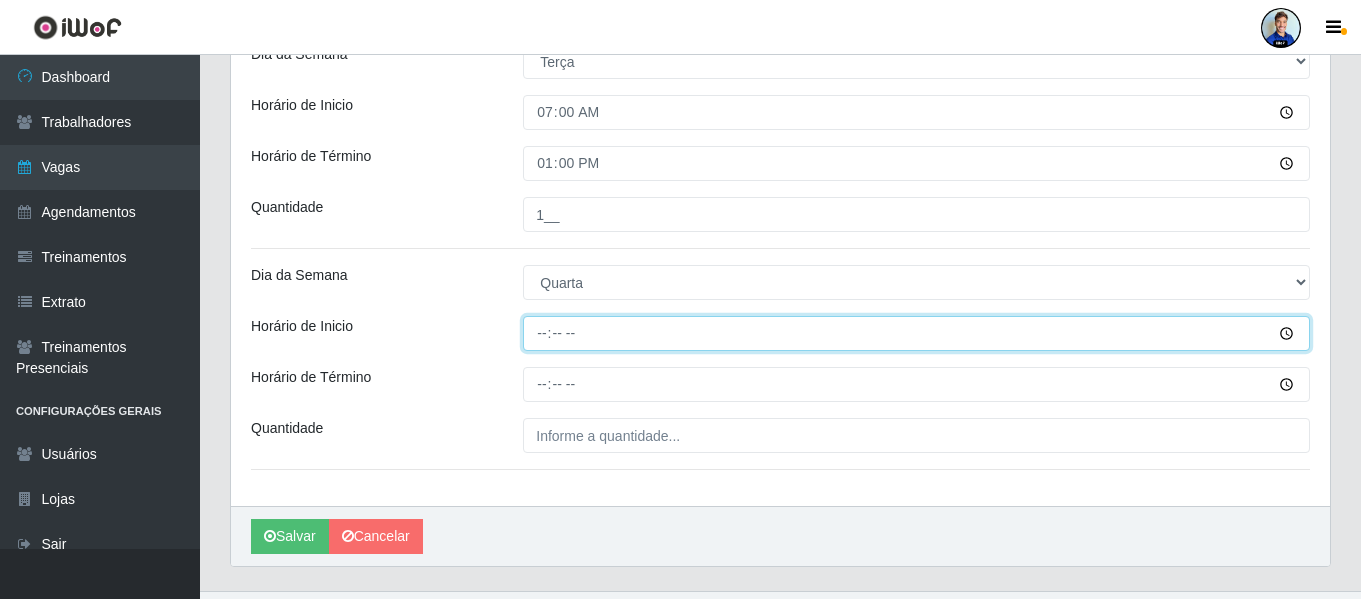 type on "07:00" 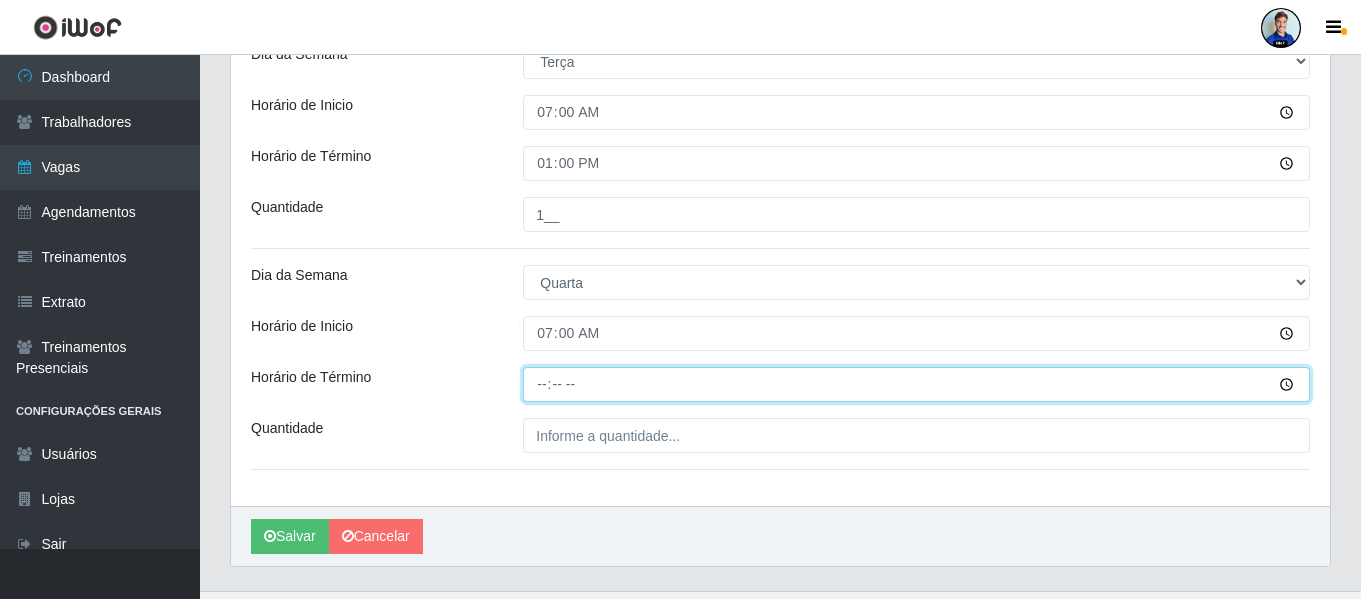 type on "13:00" 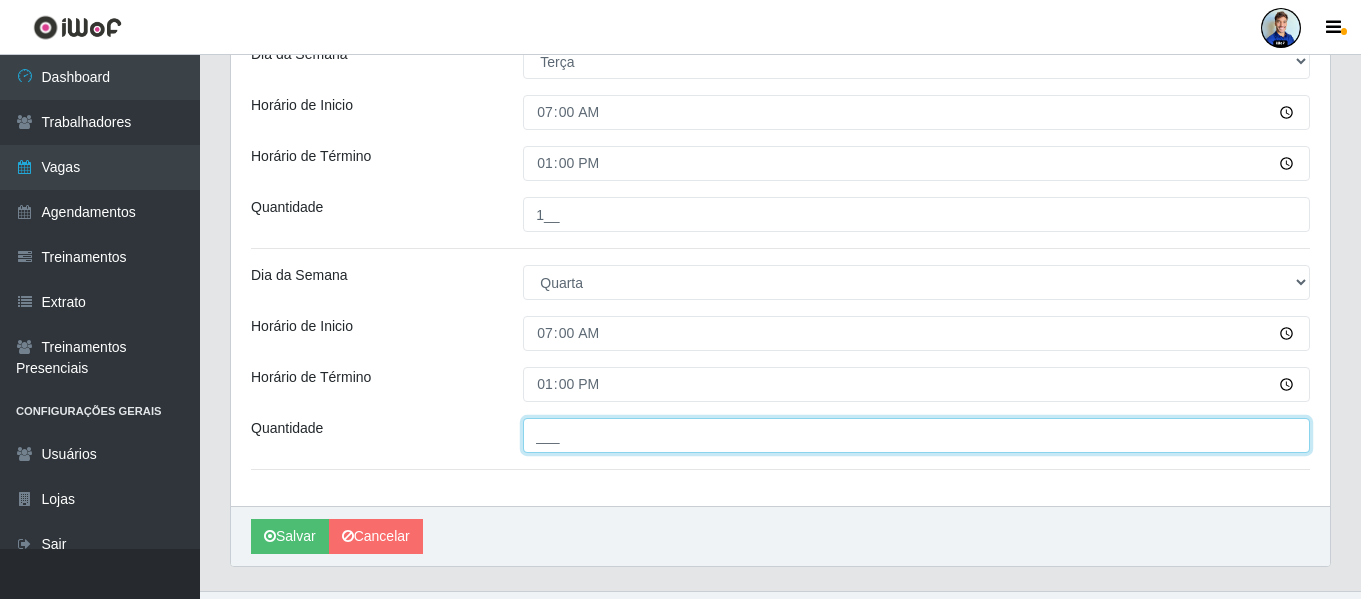 click on "___" at bounding box center (916, 435) 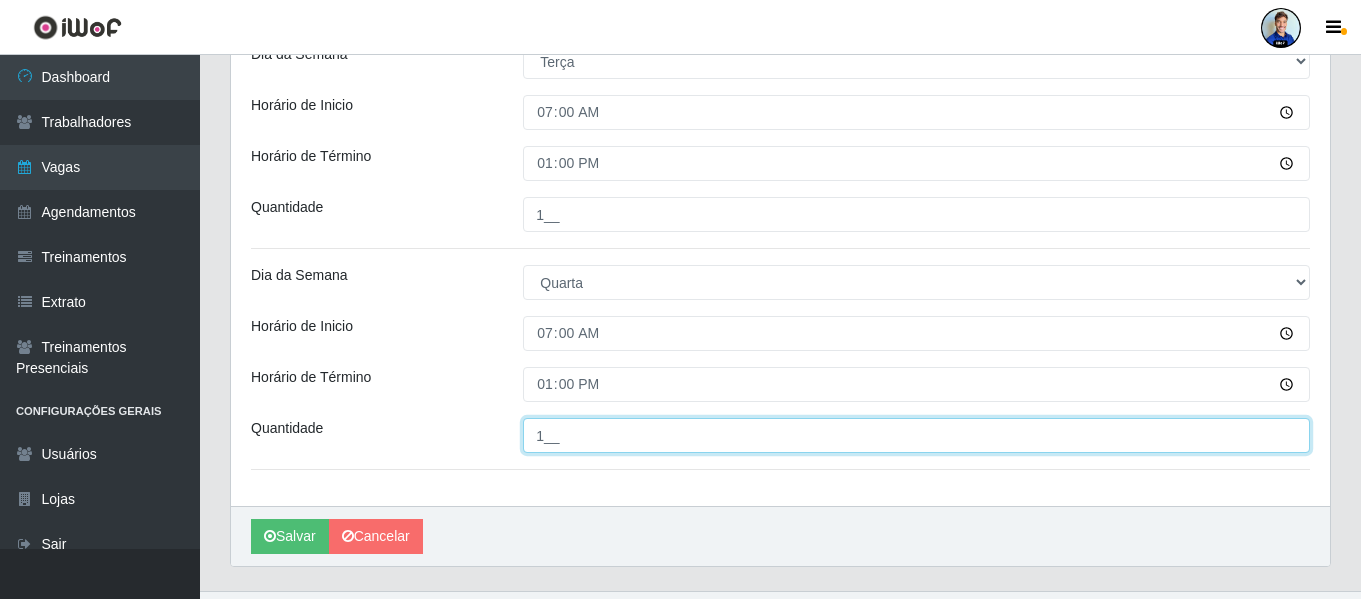 type on "1__" 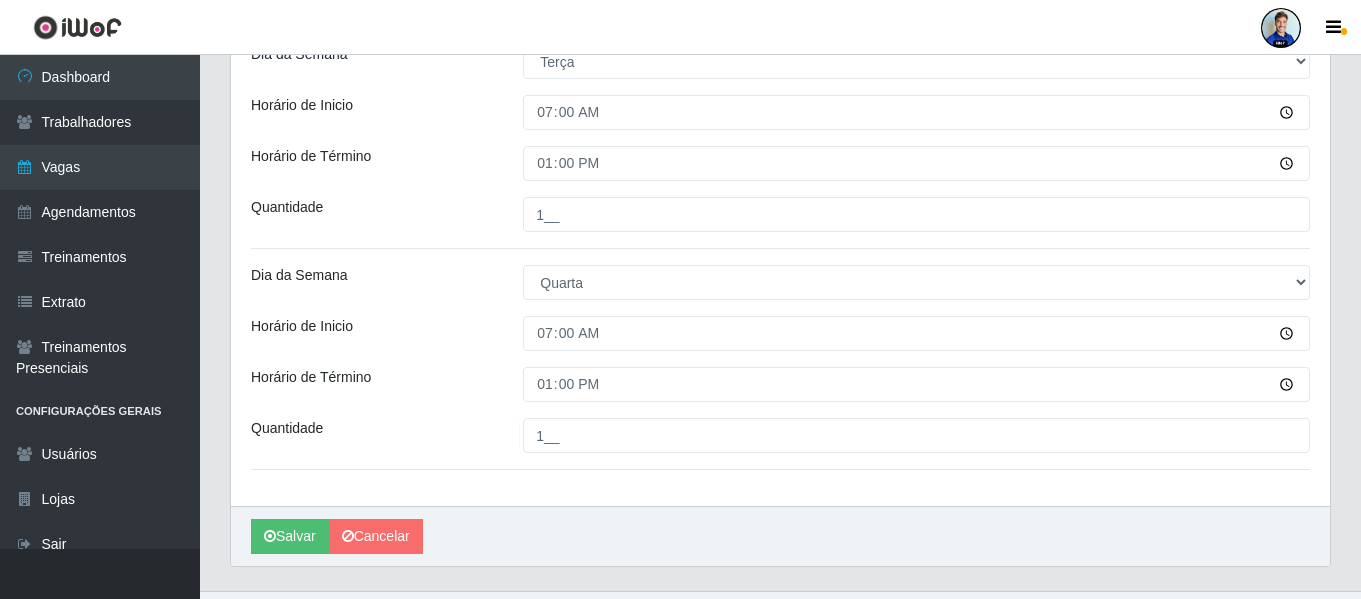 click on "Horário de Inicio" at bounding box center (372, 333) 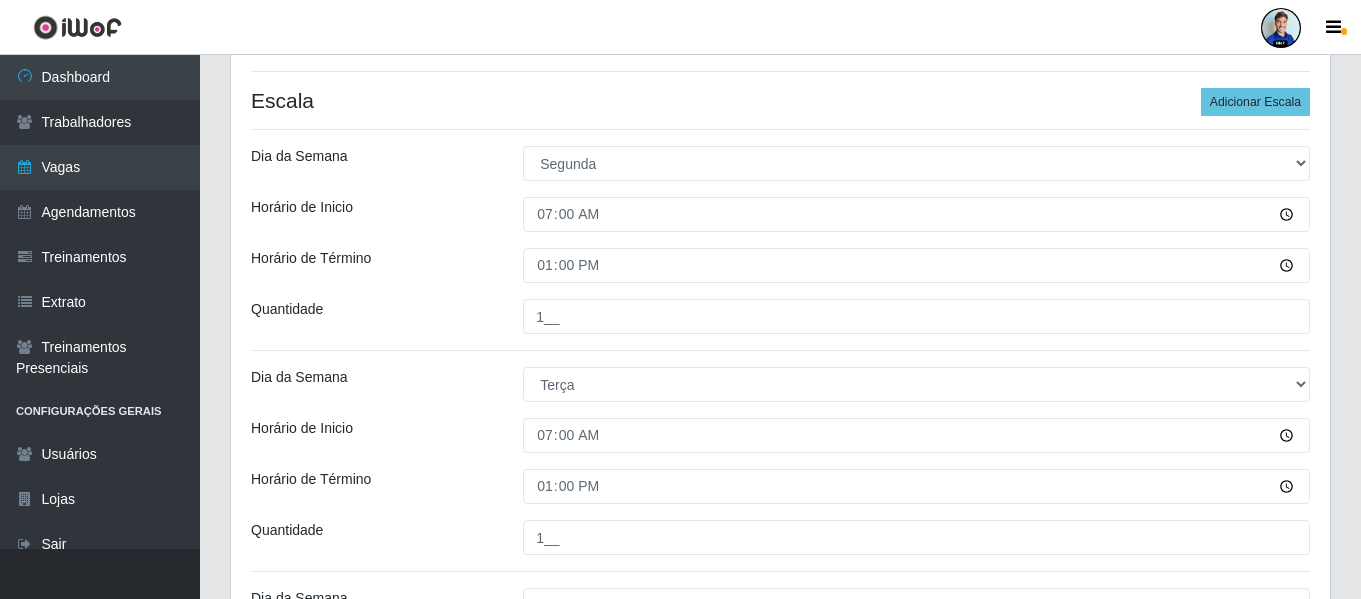 scroll, scrollTop: 244, scrollLeft: 0, axis: vertical 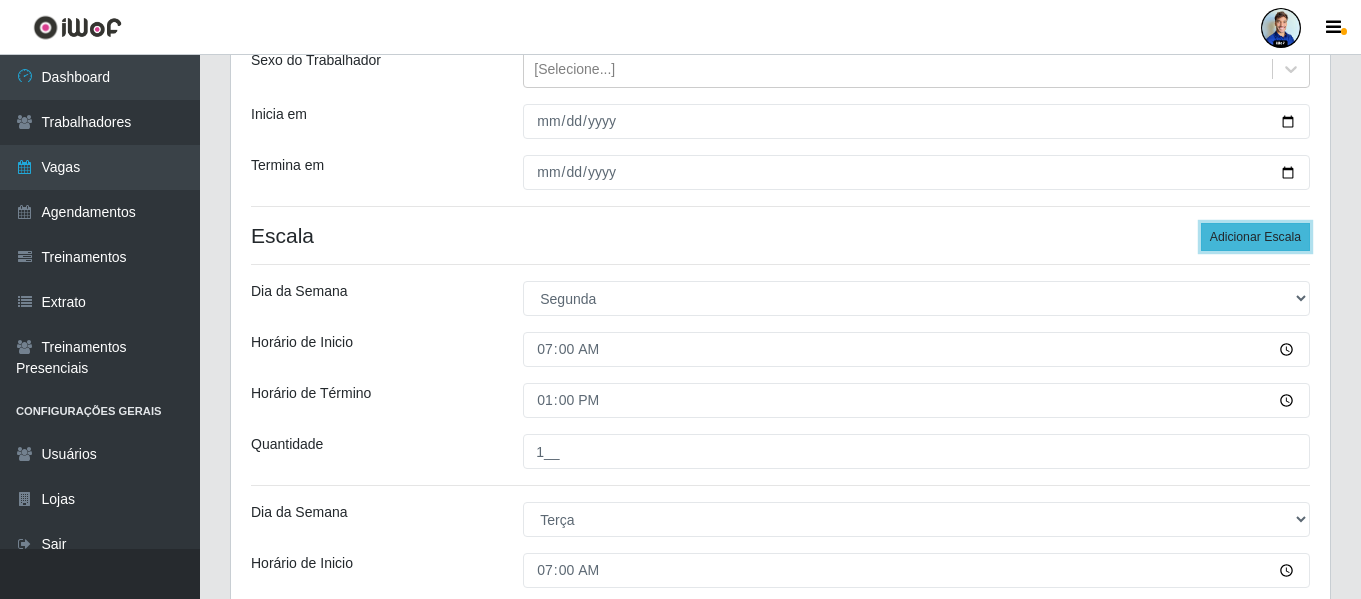 click on "Adicionar Escala" at bounding box center (1255, 237) 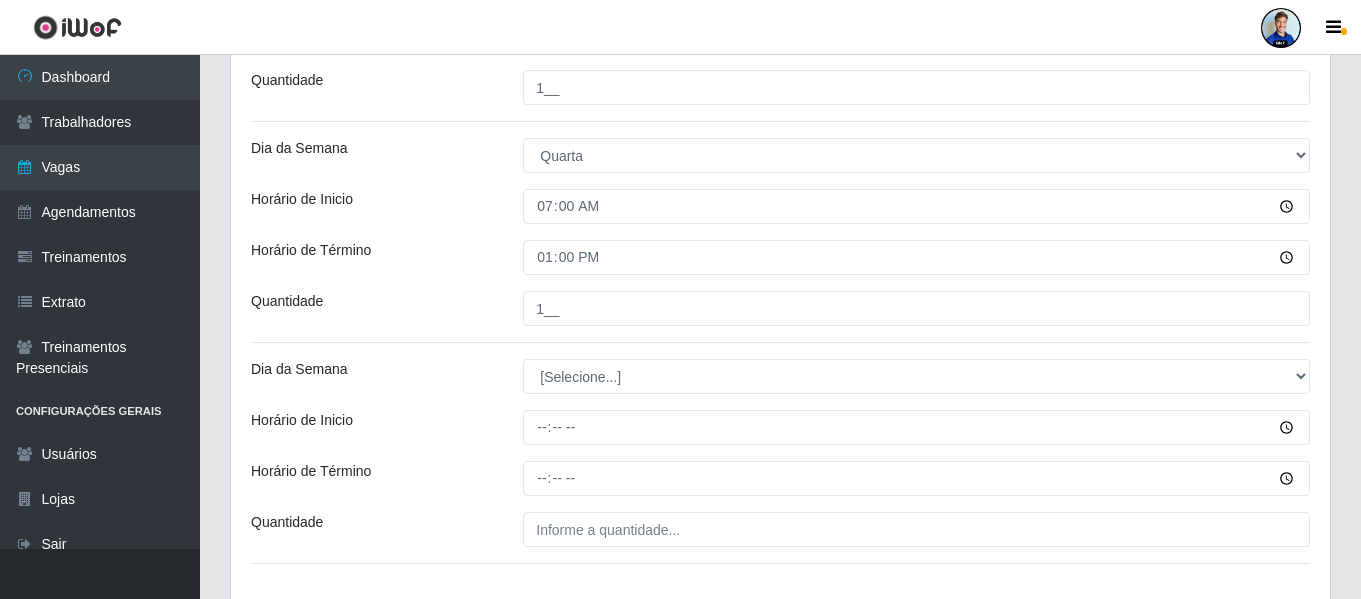 scroll, scrollTop: 944, scrollLeft: 0, axis: vertical 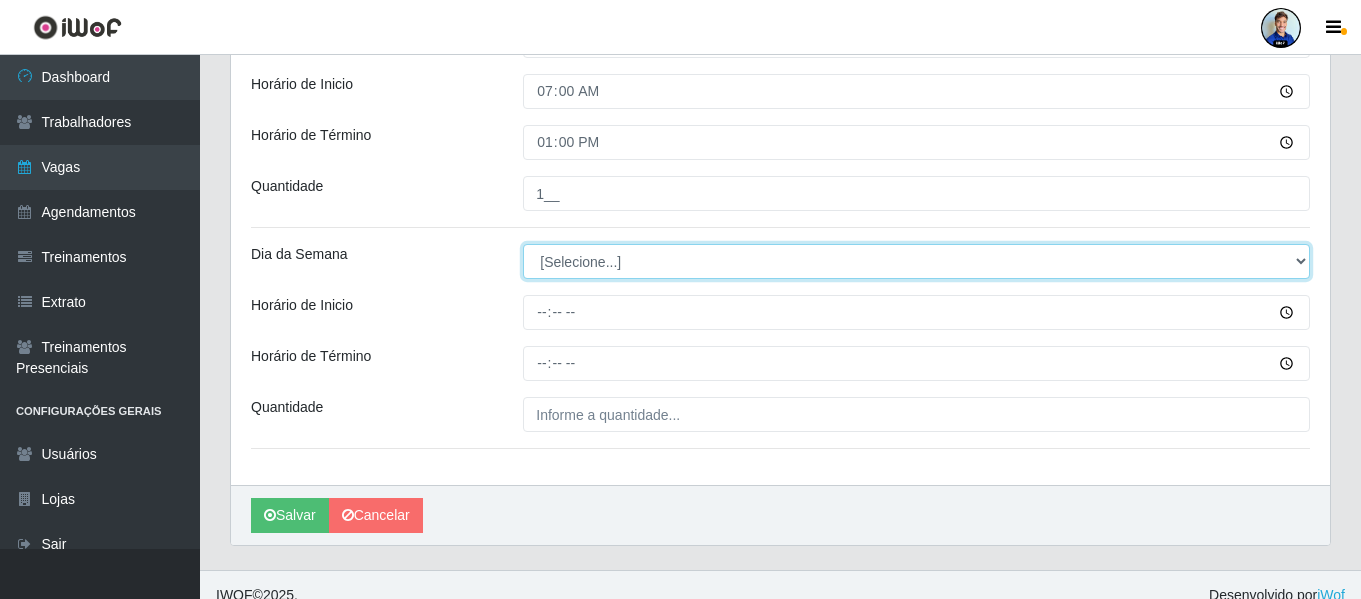 click on "[Selecione...] Segunda Terça Quarta Quinta Sexta Sábado Domingo" at bounding box center (916, 261) 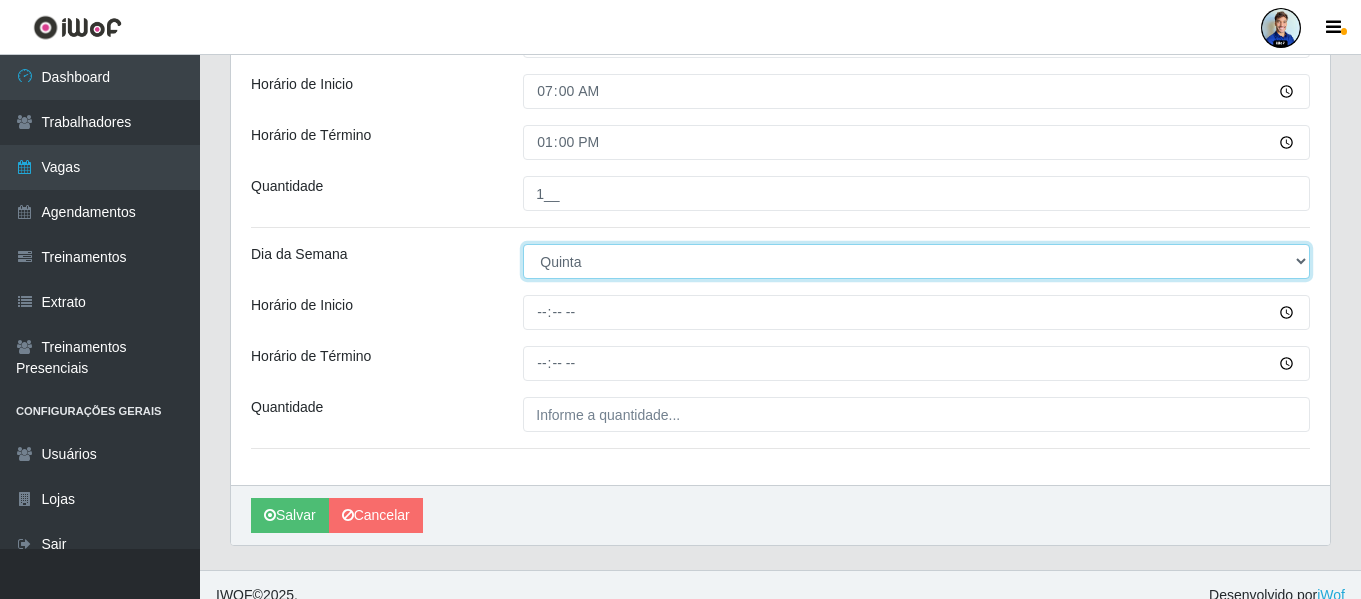 click on "[Selecione...] Segunda Terça Quarta Quinta Sexta Sábado Domingo" at bounding box center [916, 261] 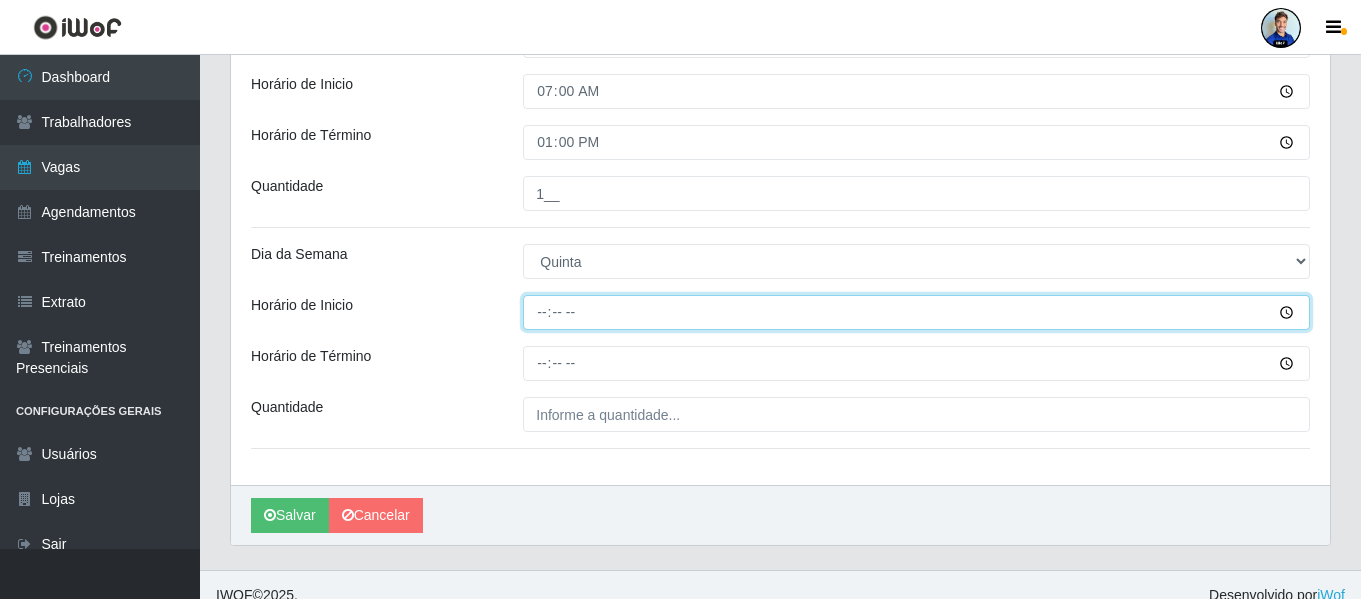 click on "Horário de Inicio" at bounding box center (916, 312) 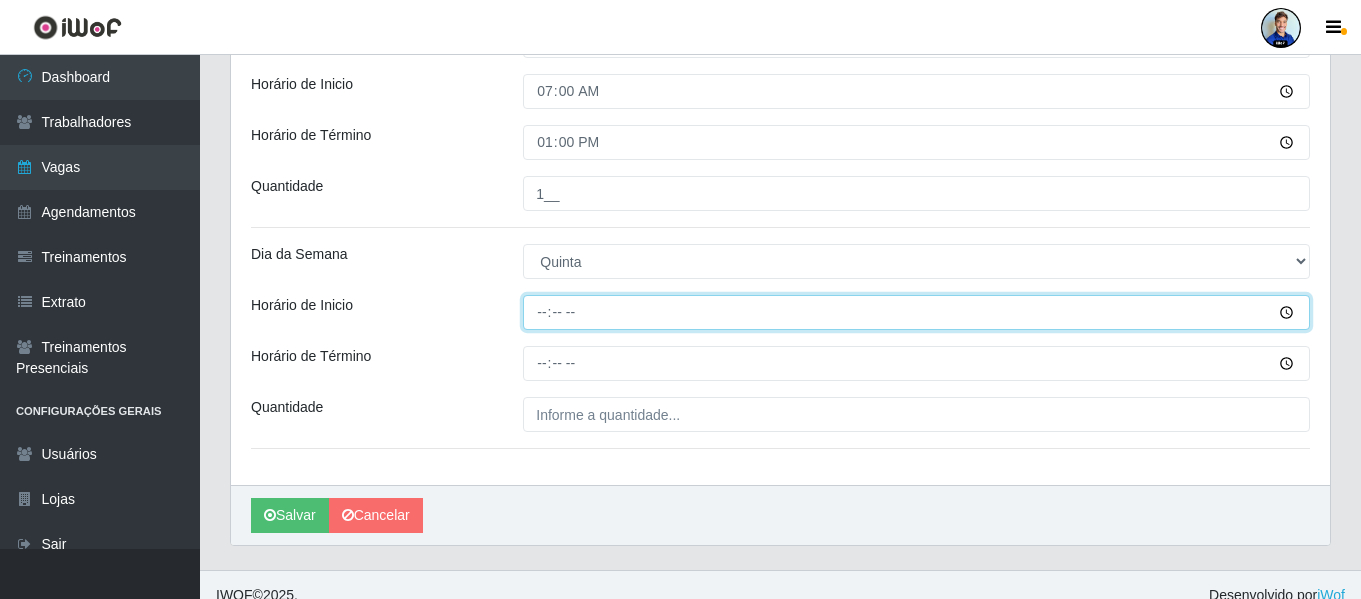 type on "07:00" 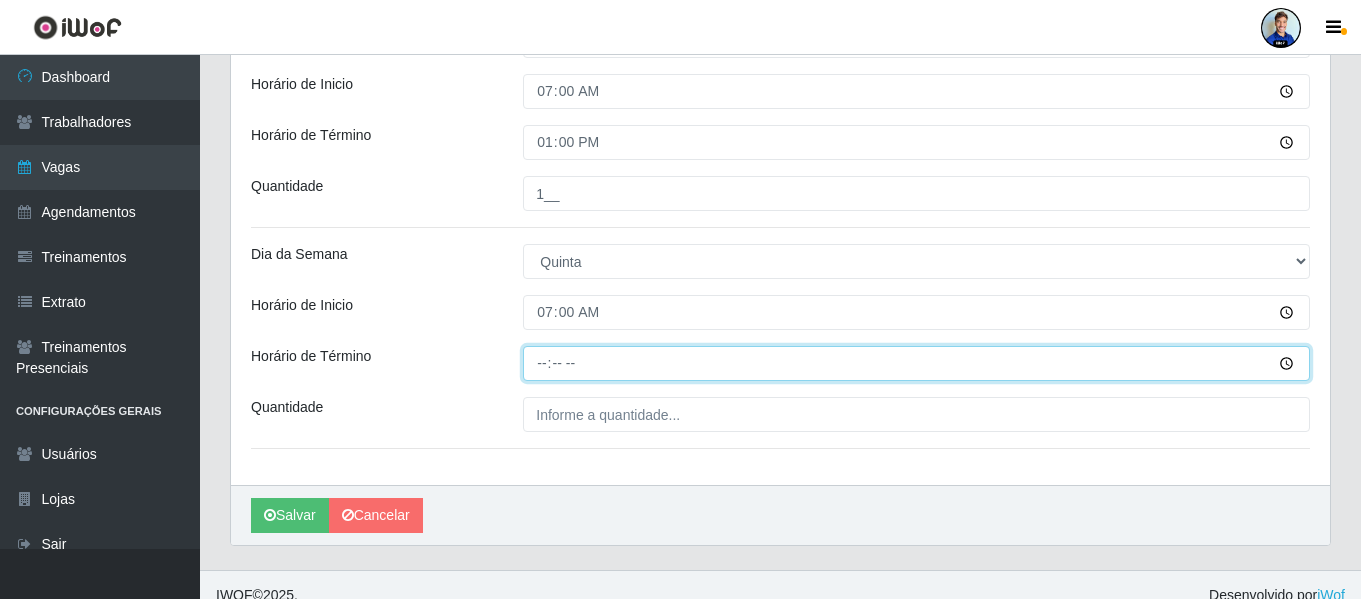 type on "13:00" 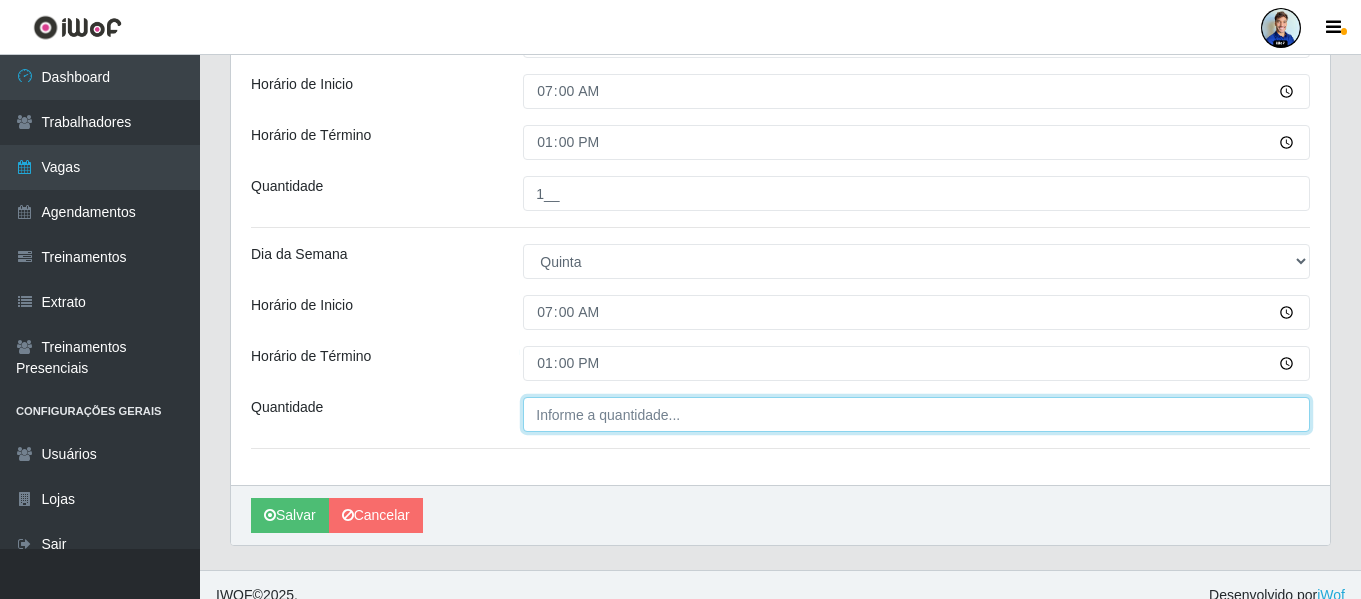 type on "___" 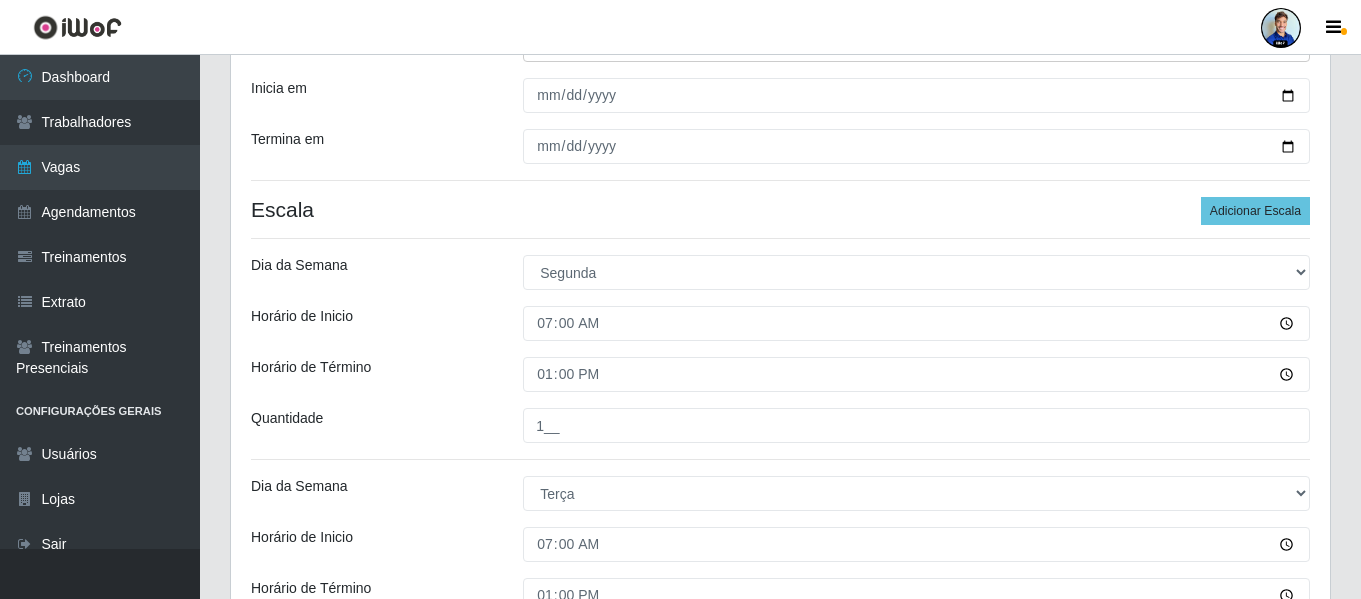 scroll, scrollTop: 244, scrollLeft: 0, axis: vertical 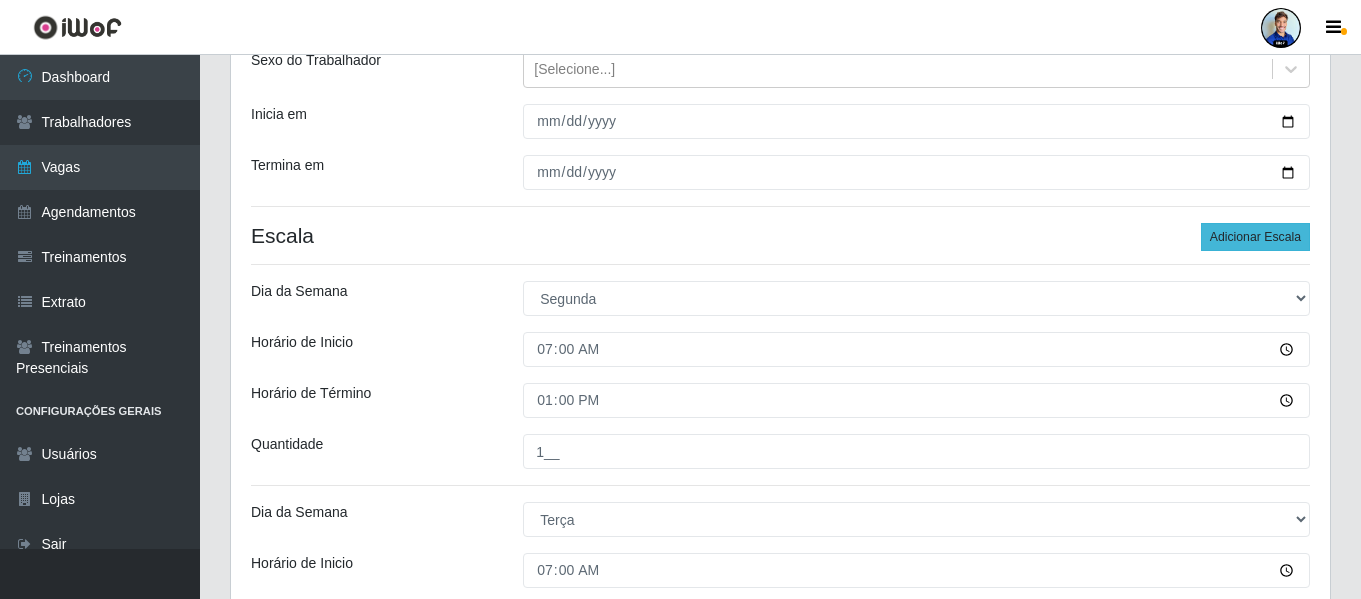 type on "2__" 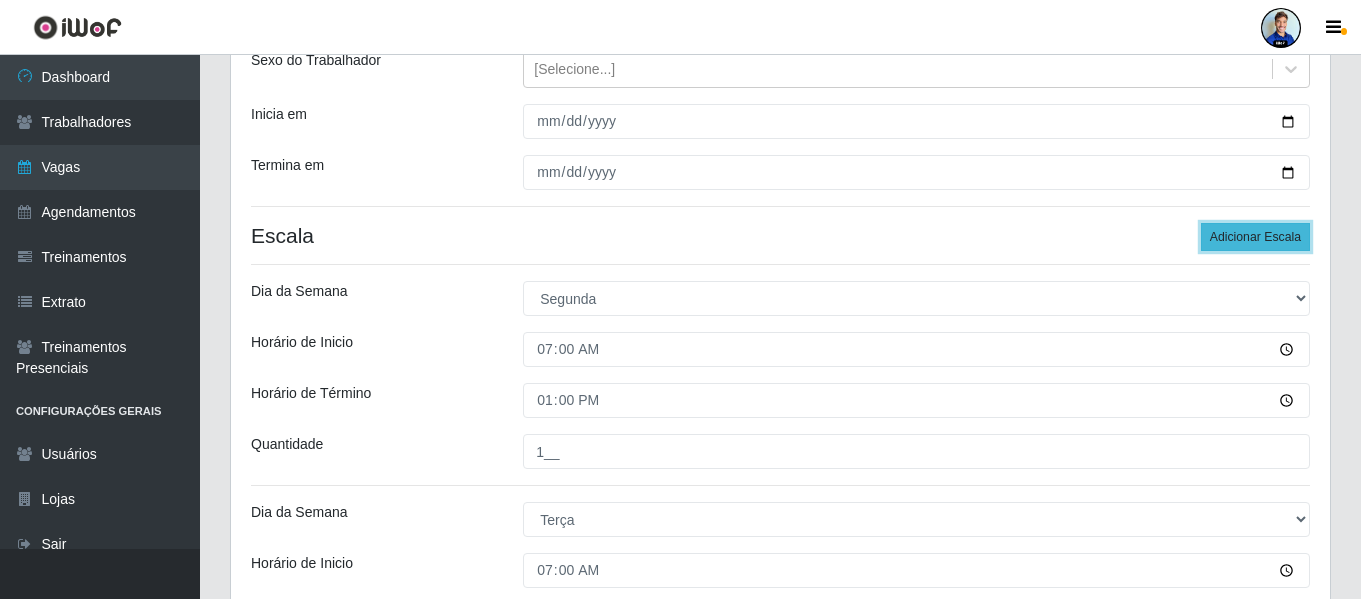 click on "Adicionar Escala" at bounding box center [1255, 237] 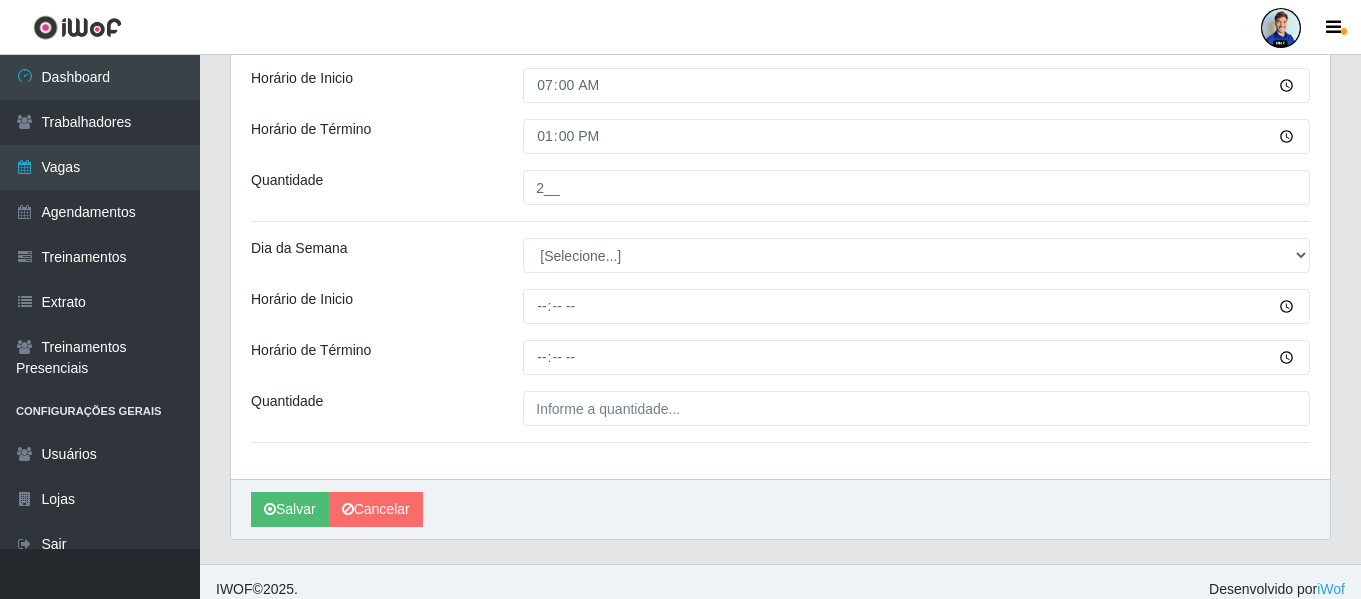 scroll, scrollTop: 1186, scrollLeft: 0, axis: vertical 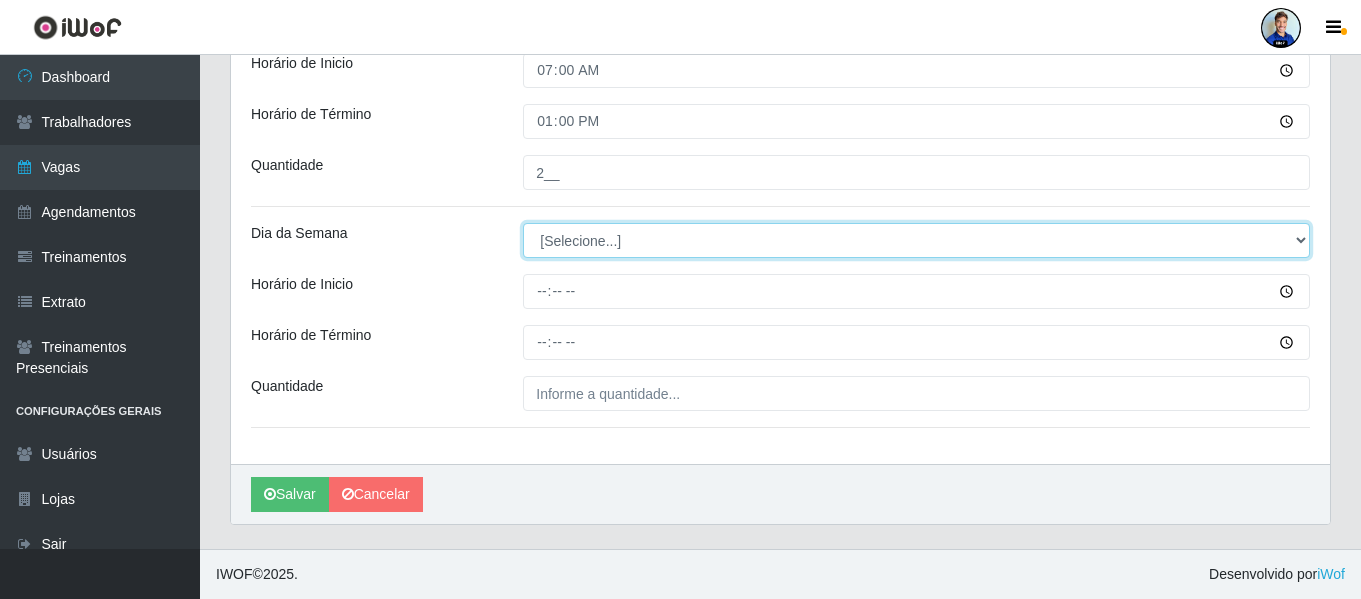 click on "[Selecione...] Segunda Terça Quarta Quinta Sexta Sábado Domingo" at bounding box center [916, 240] 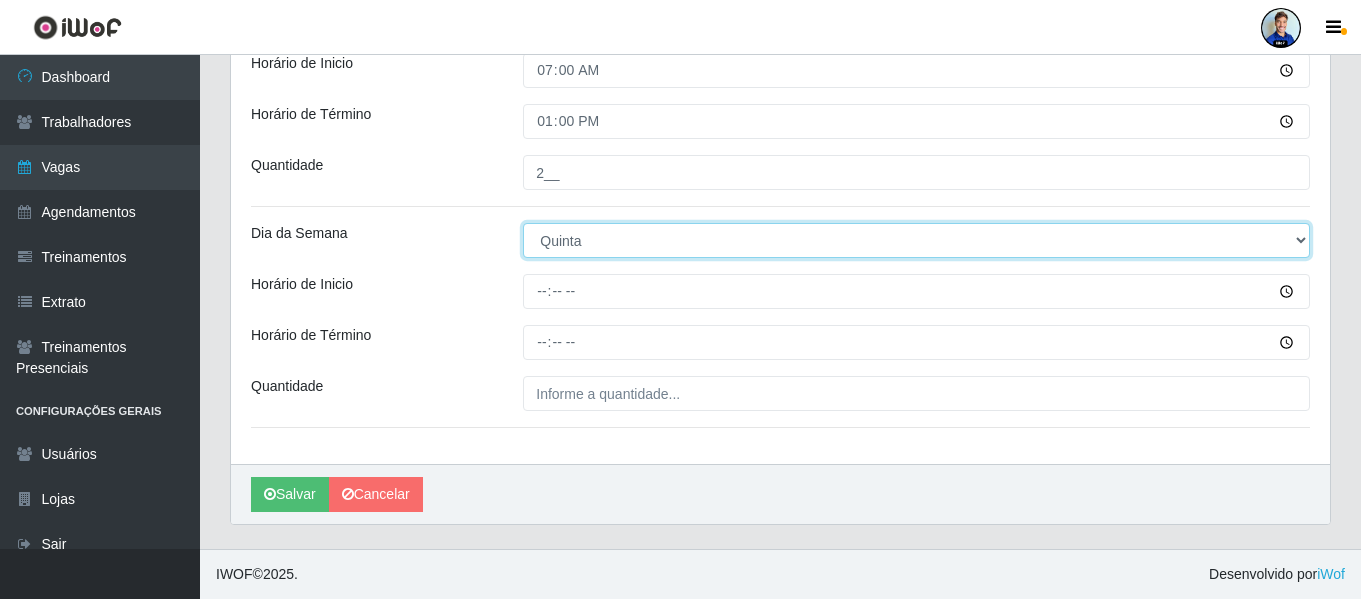click on "[Selecione...] Segunda Terça Quarta Quinta Sexta Sábado Domingo" at bounding box center [916, 240] 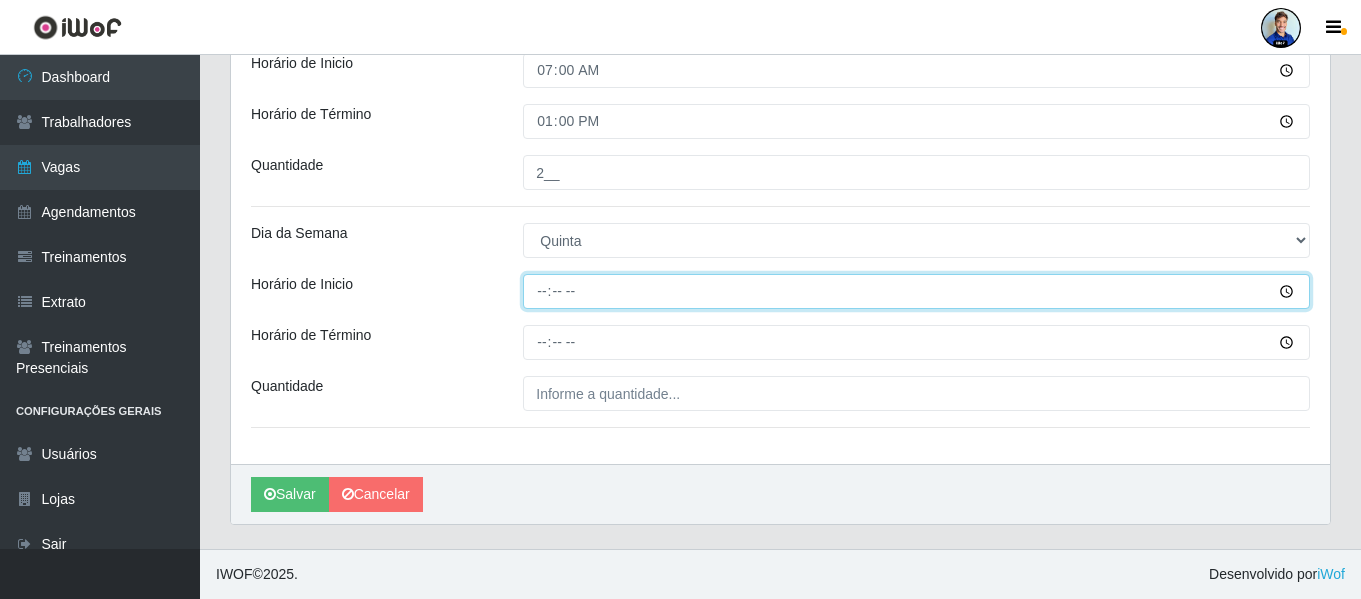click on "Horário de Inicio" at bounding box center [916, 291] 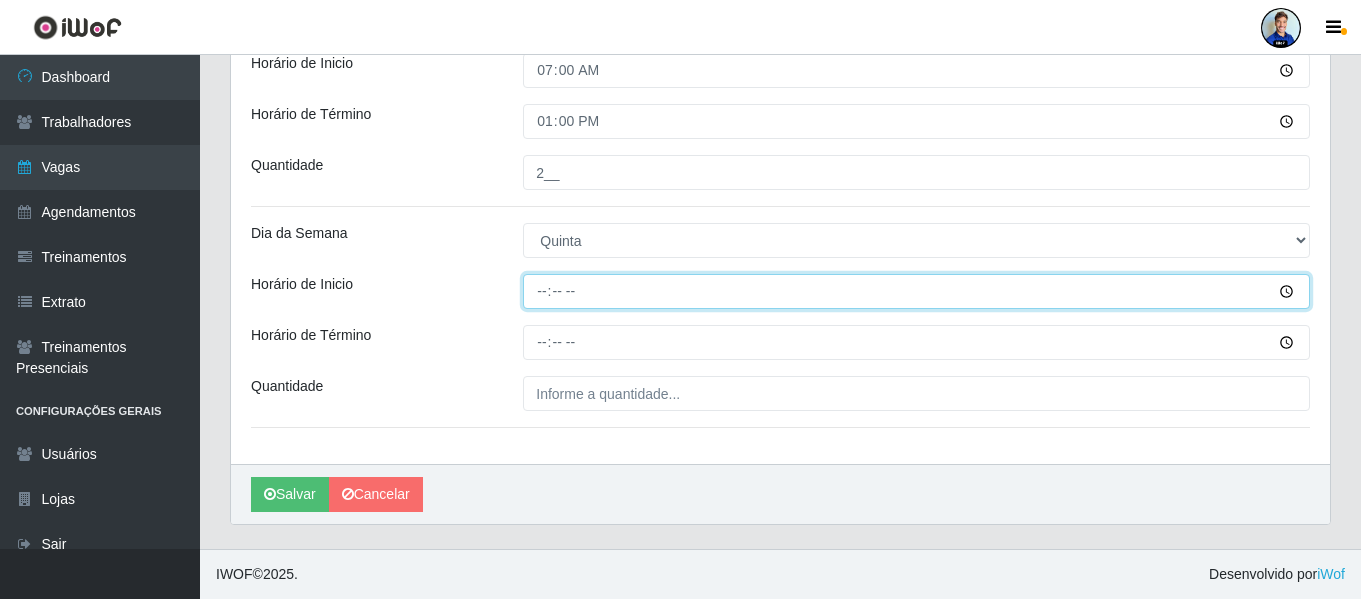 type on "07:00" 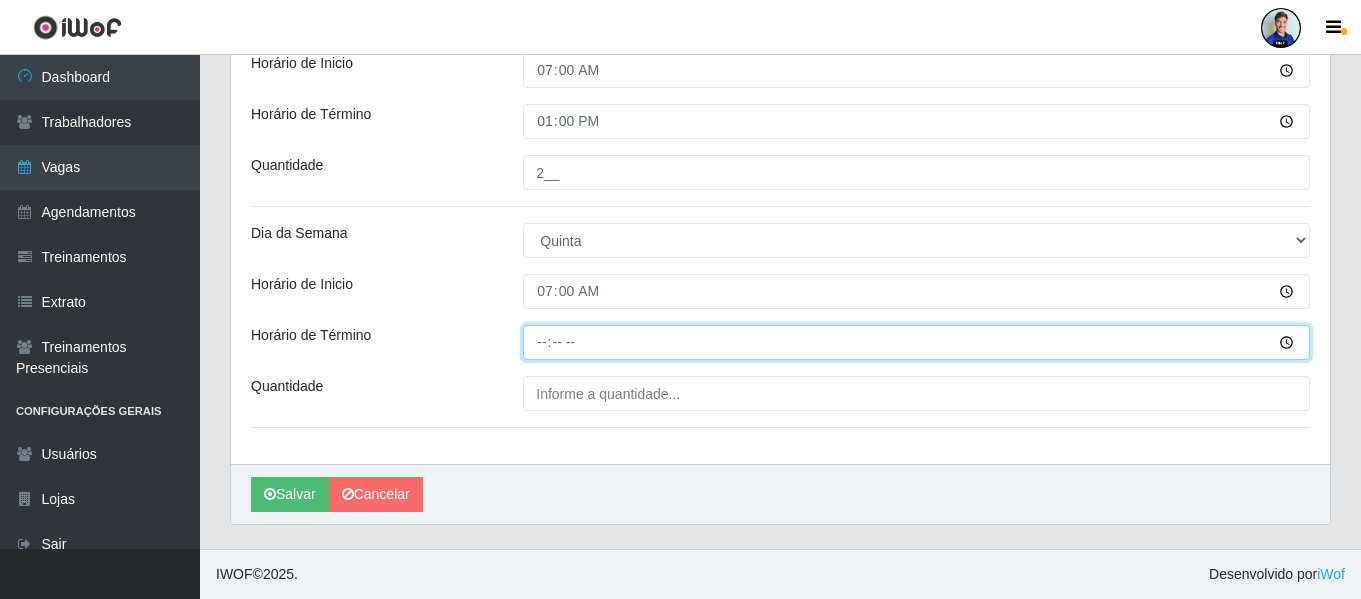 type on "13:00" 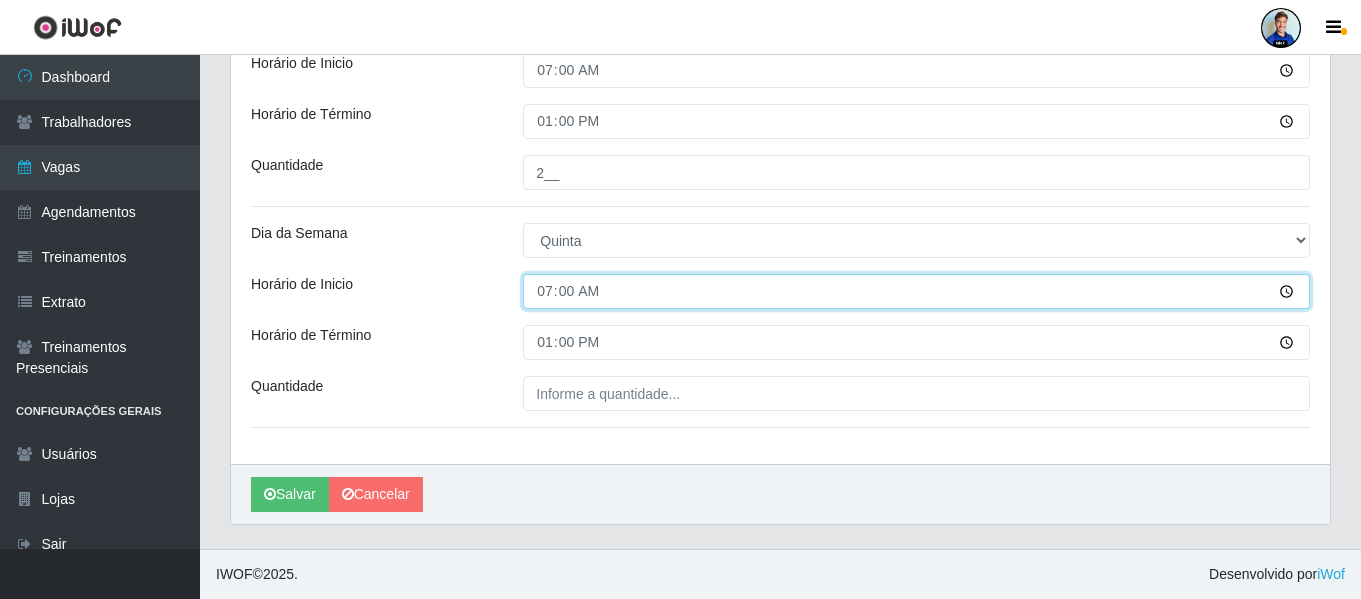 click on "07:00" at bounding box center (916, 291) 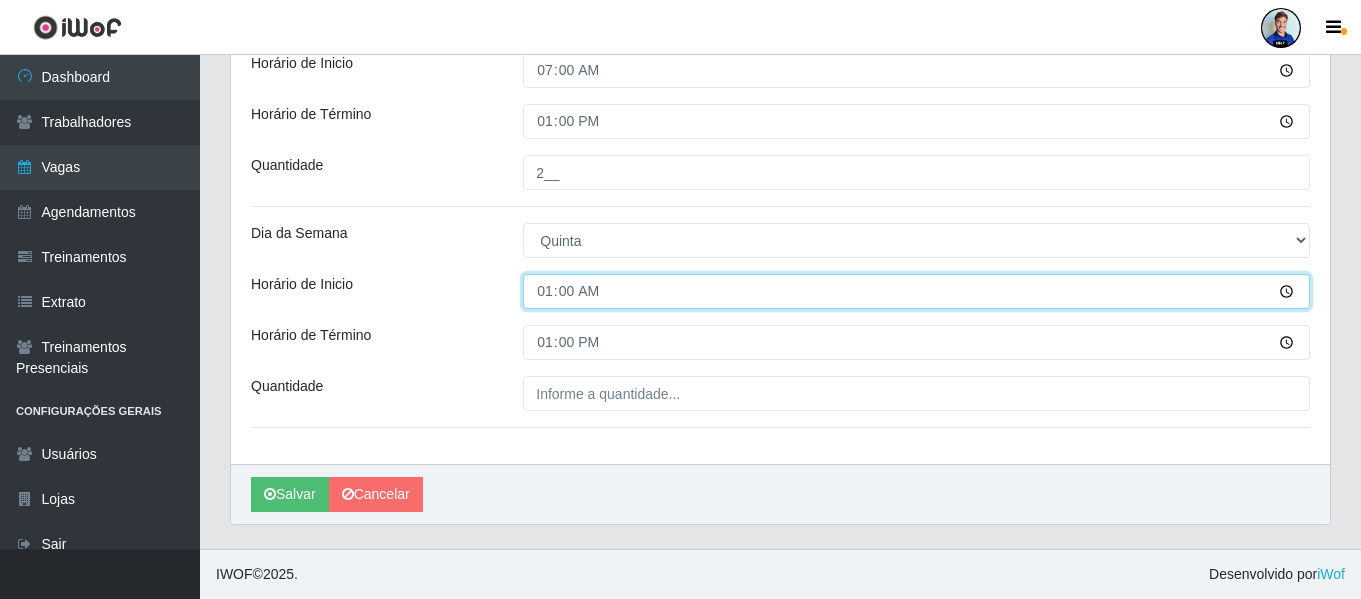 type on "14:00" 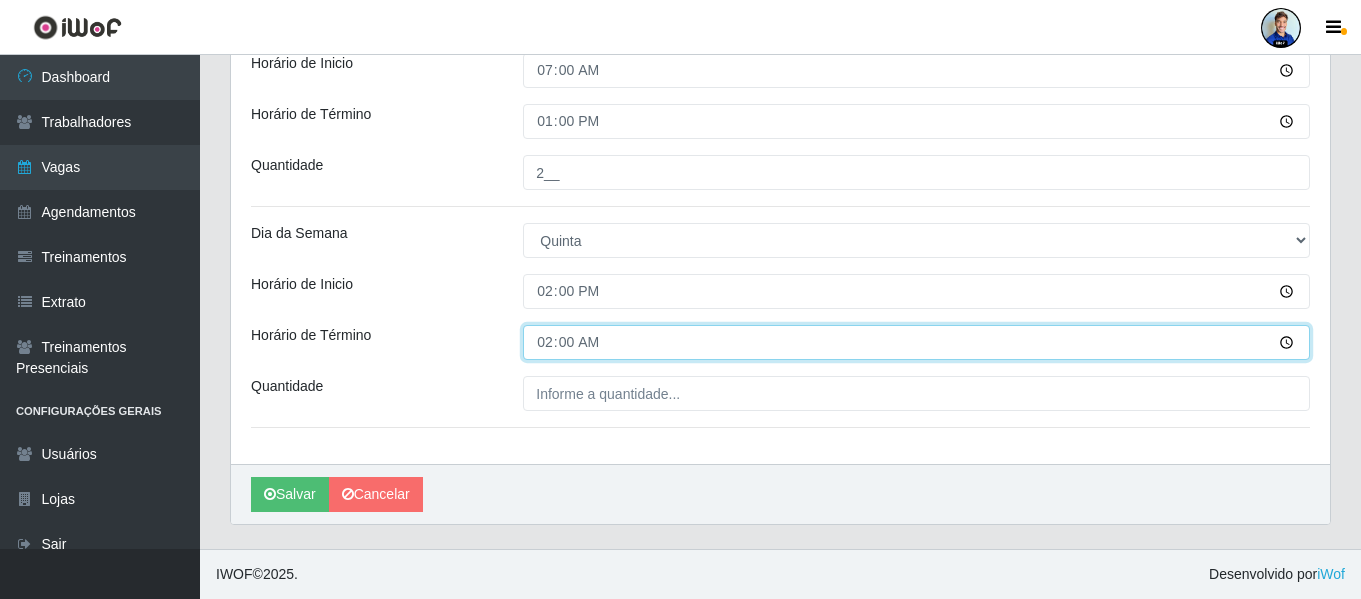 type on "20:00" 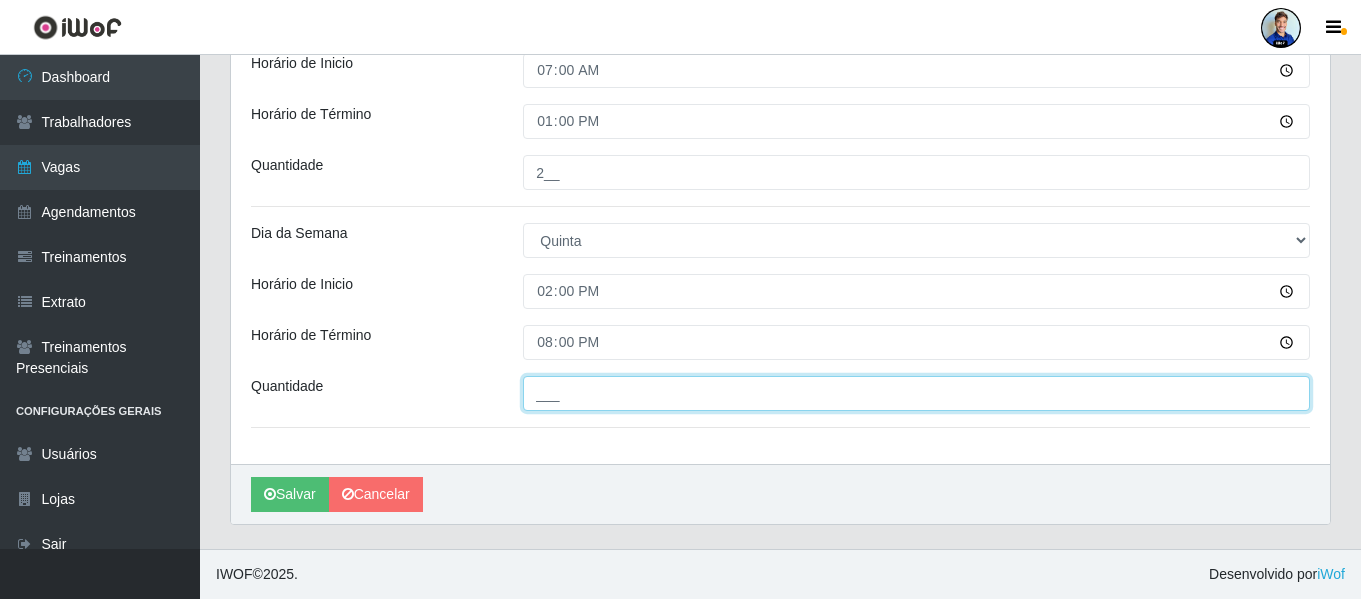 click on "___" at bounding box center [916, 393] 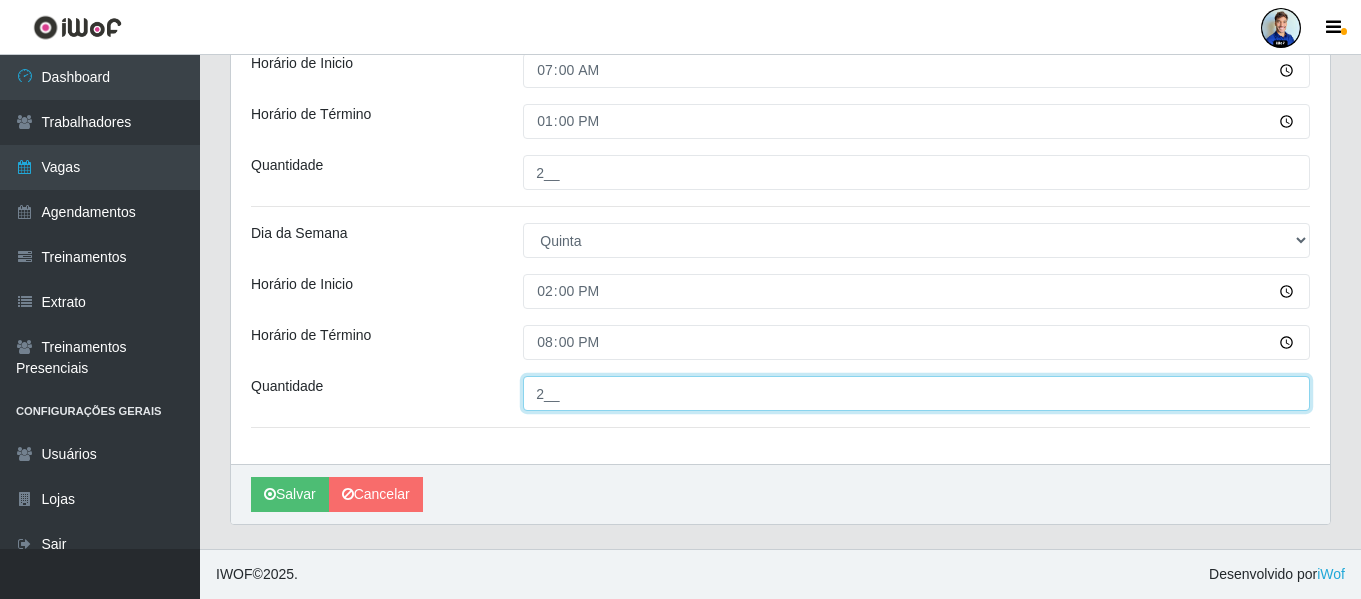 type on "2__" 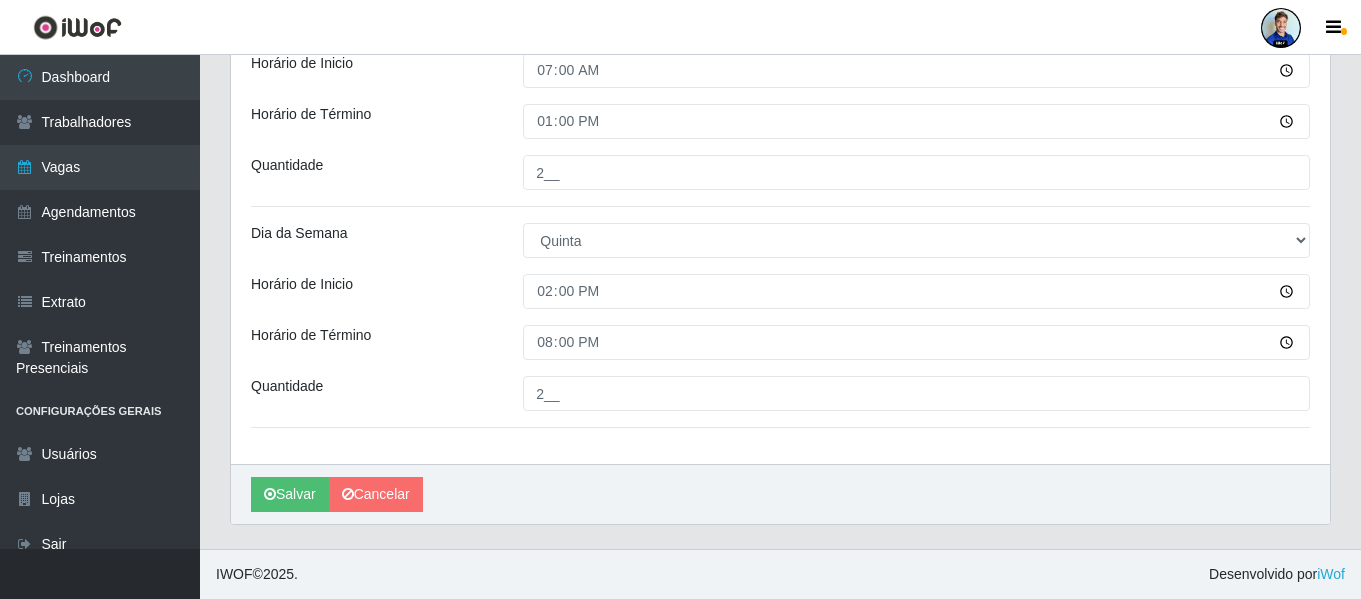 click on "Loja Queiroz Atacadão - Catolé do Rocha Função [Selecione...] Embalador Embalador + Embalador ++ Repositor  Repositor + Repositor ++ Sexo do Trabalhador [Selecione...] Inicia em 2025-07-14 Termina em 2025-07-31 Escala Adicionar Escala Dia da Semana [Selecione...] Segunda Terça Quarta Quinta Sexta Sábado Domingo Horário de Inicio 07:00 Horário de Término 13:00 Quantidade 1__ Dia da Semana [Selecione...] Segunda Terça Quarta Quinta Sexta Sábado Domingo Horário de Inicio 07:00 Horário de Término 13:00 Quantidade 1__ Dia da Semana [Selecione...] Segunda Terça Quarta Quinta Sexta Sábado Domingo Horário de Inicio 07:00 Horário de Término 13:00 Quantidade 1__ Dia da Semana [Selecione...] Segunda Terça Quarta Quinta Sexta Sábado Domingo Horário de Inicio 07:00 Horário de Término 13:00 Quantidade 2__ Dia da Semana [Selecione...] Segunda Terça Quarta Quinta Sexta Sábado Domingo Horário de Inicio 14:00 Horário de Término 20:00 Quantidade 2__" at bounding box center (780, -275) 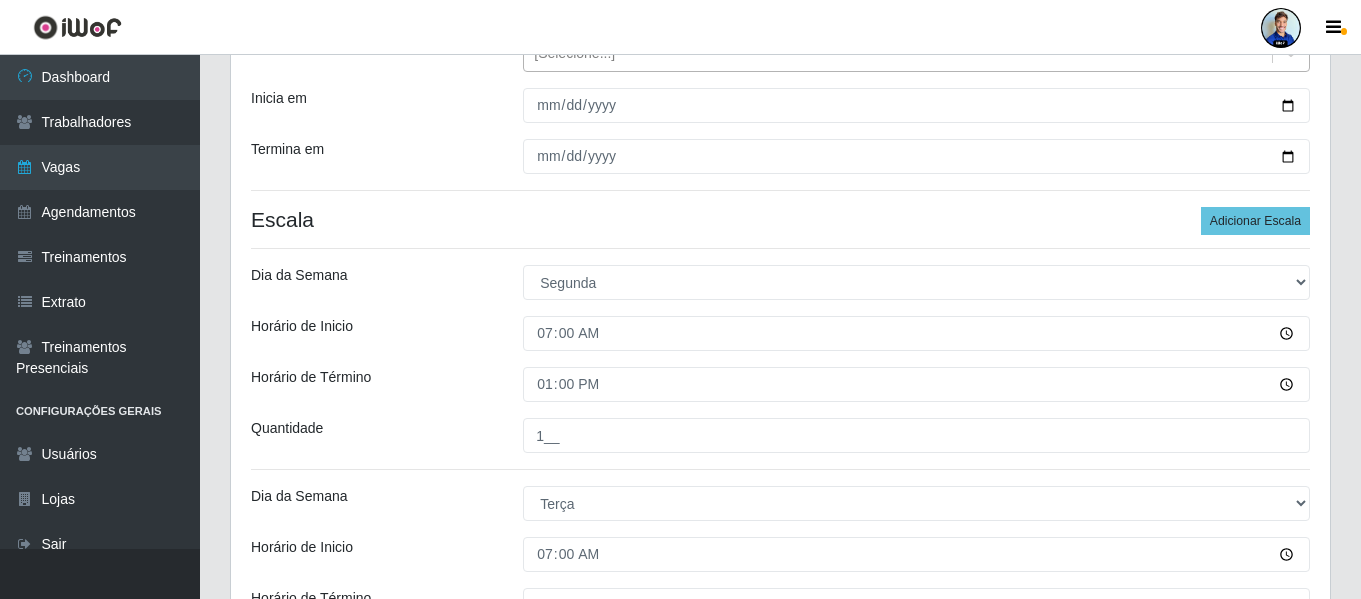 scroll, scrollTop: 0, scrollLeft: 0, axis: both 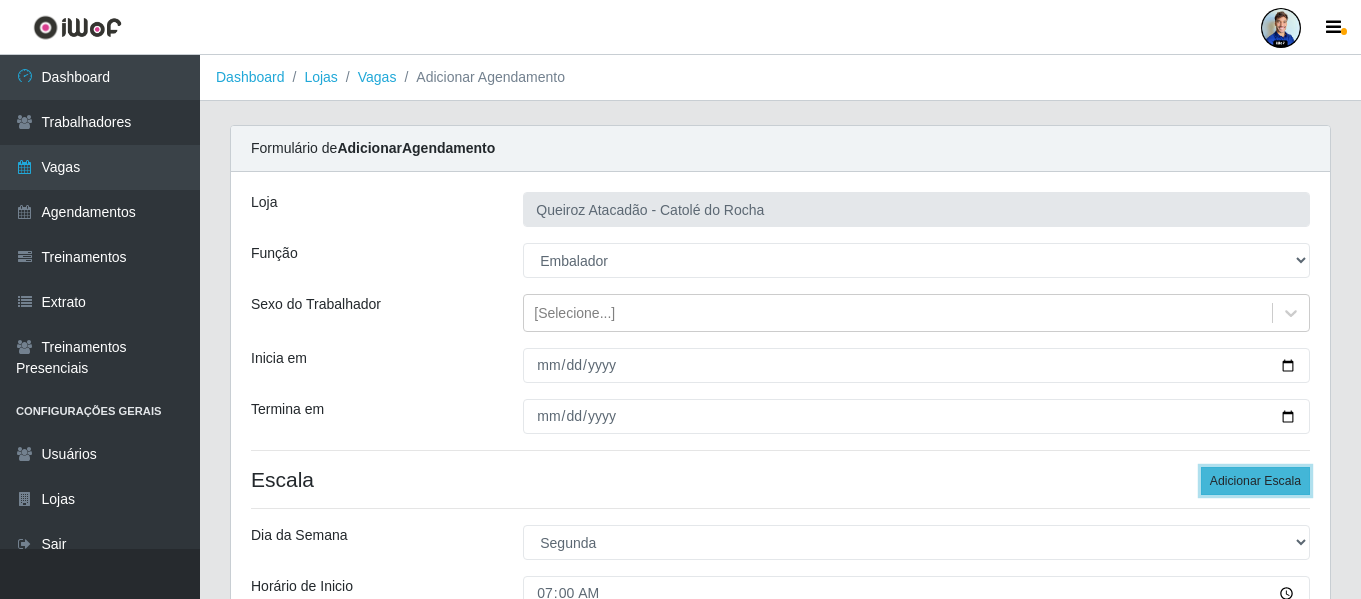 click on "Adicionar Escala" at bounding box center (1255, 481) 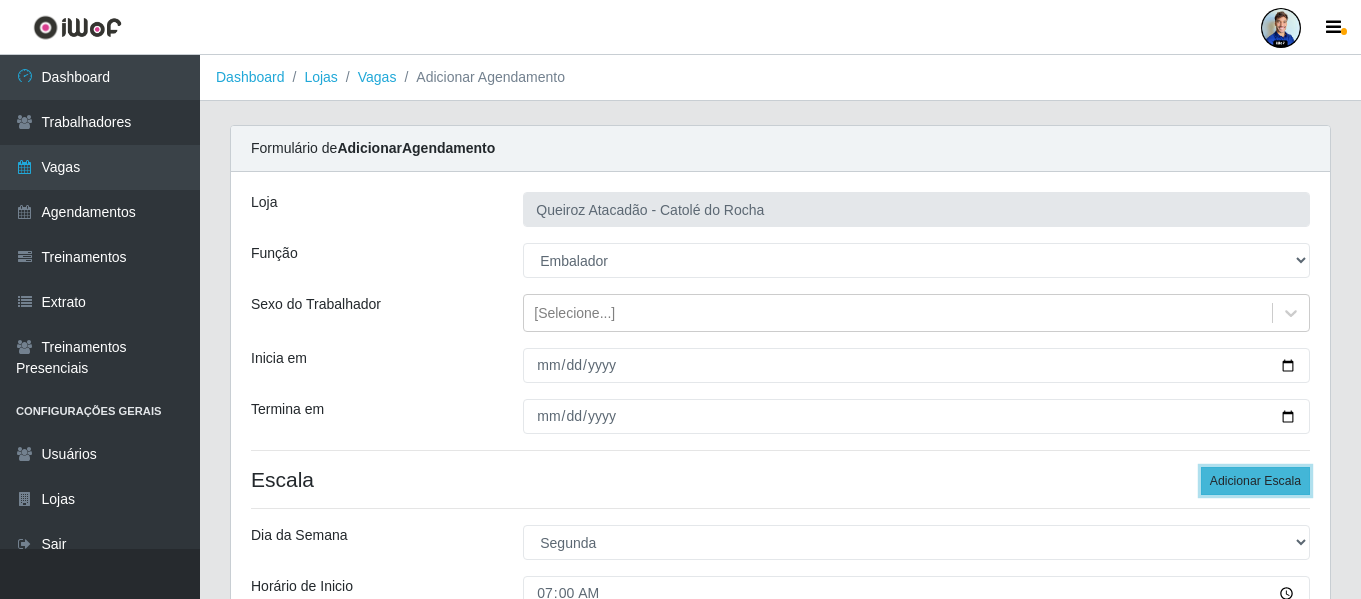 click on "Adicionar Escala" at bounding box center [1255, 481] 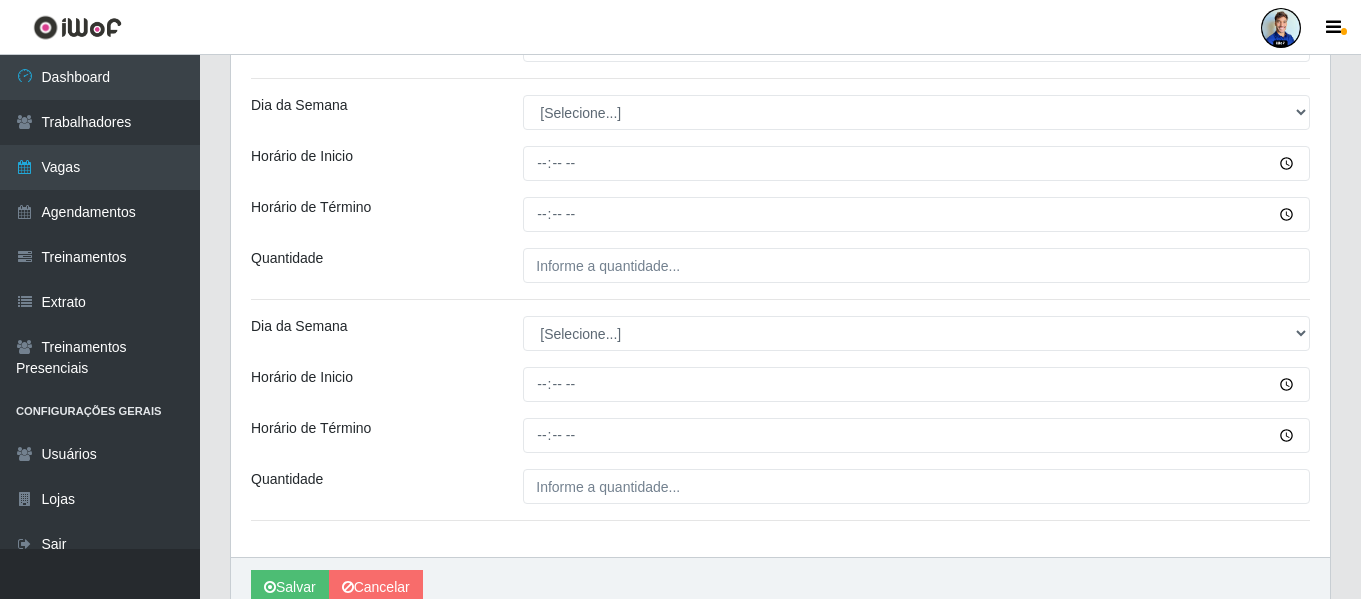 scroll, scrollTop: 1500, scrollLeft: 0, axis: vertical 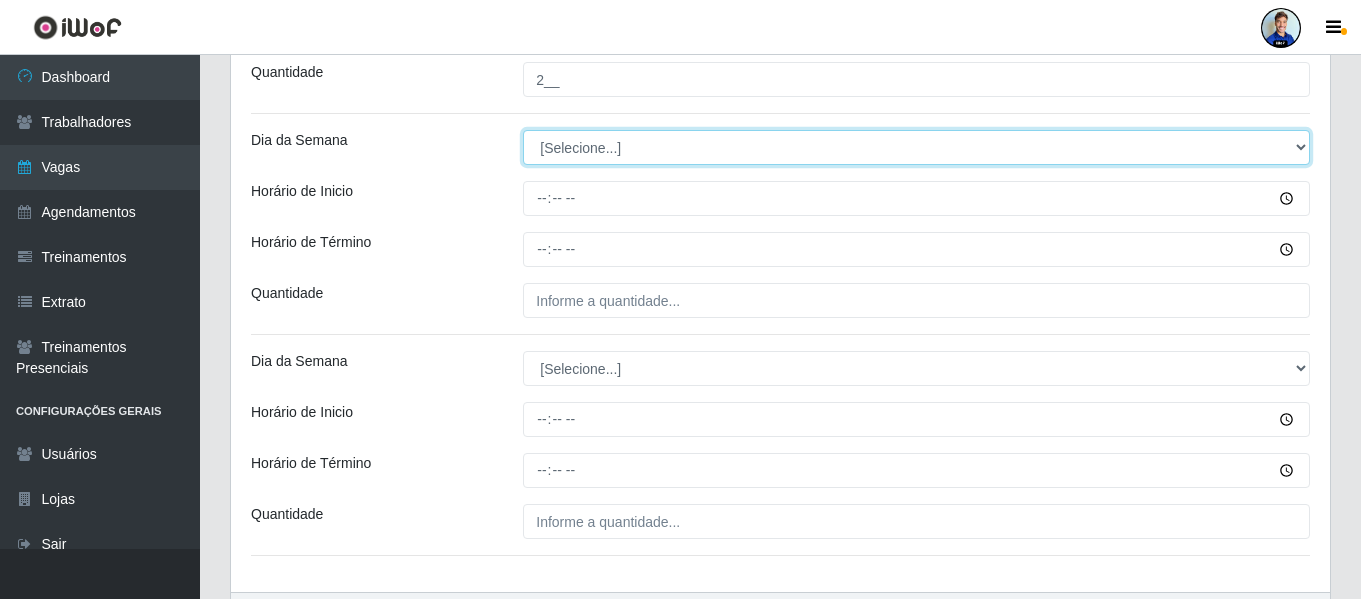 click on "[Selecione...] Segunda Terça Quarta Quinta Sexta Sábado Domingo" at bounding box center [916, 147] 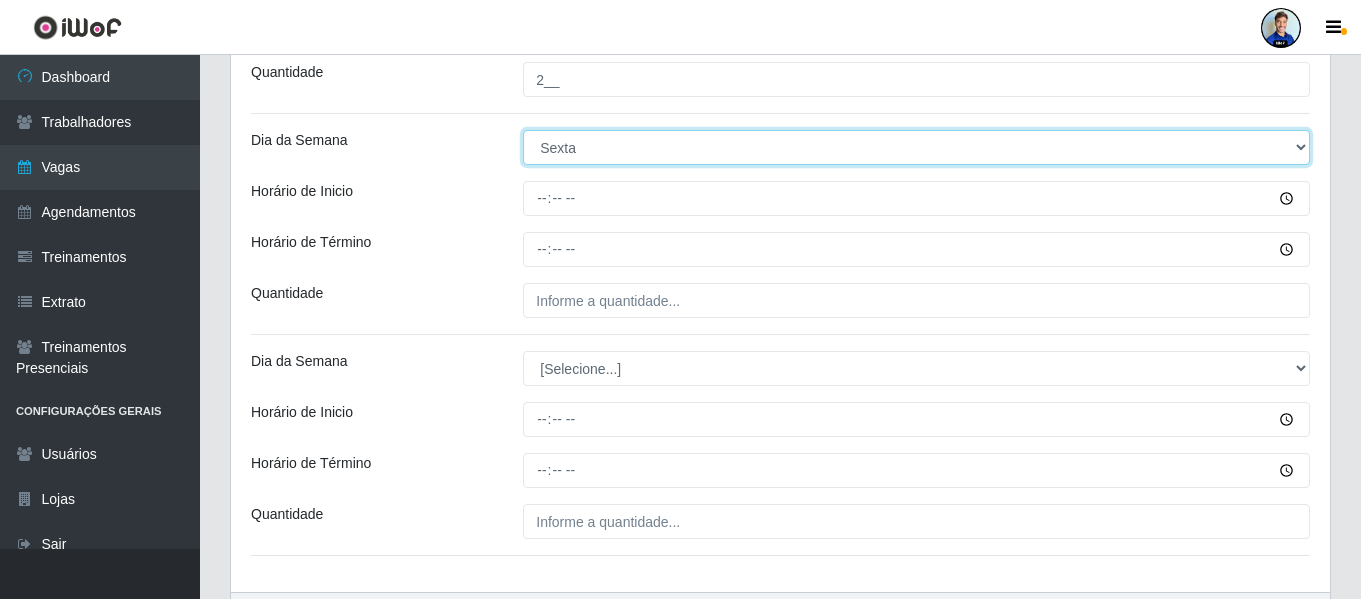 click on "[Selecione...] Segunda Terça Quarta Quinta Sexta Sábado Domingo" at bounding box center [916, 147] 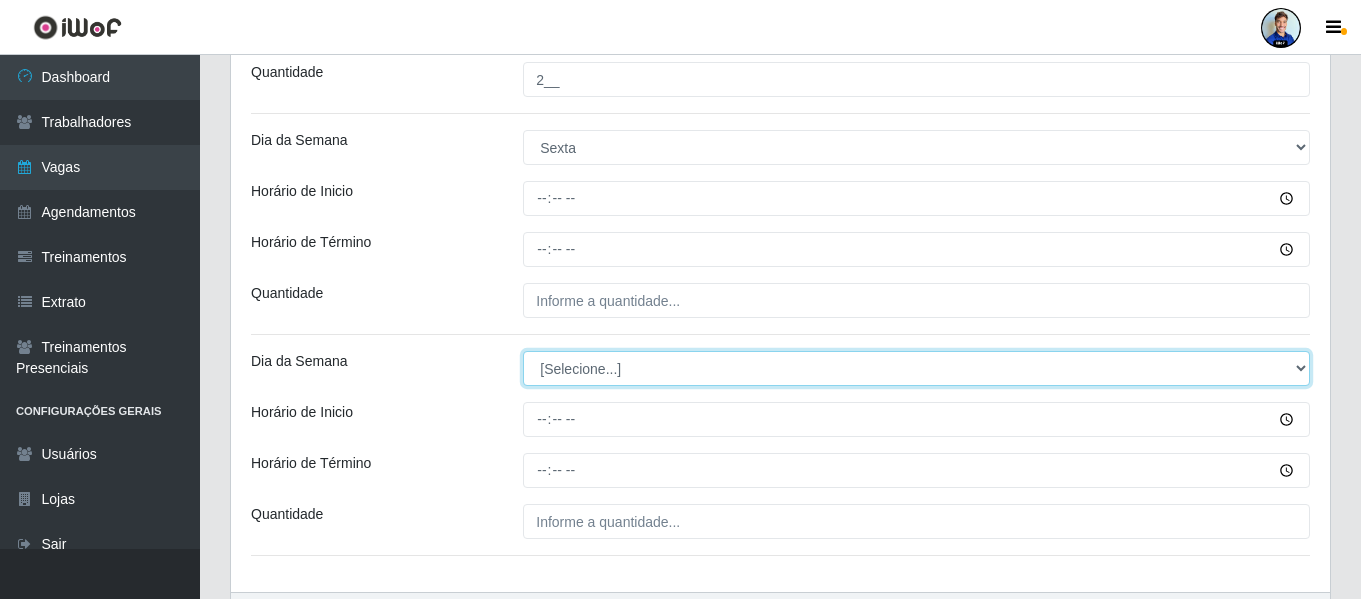 click on "[Selecione...] Segunda Terça Quarta Quinta Sexta Sábado Domingo" at bounding box center [916, 368] 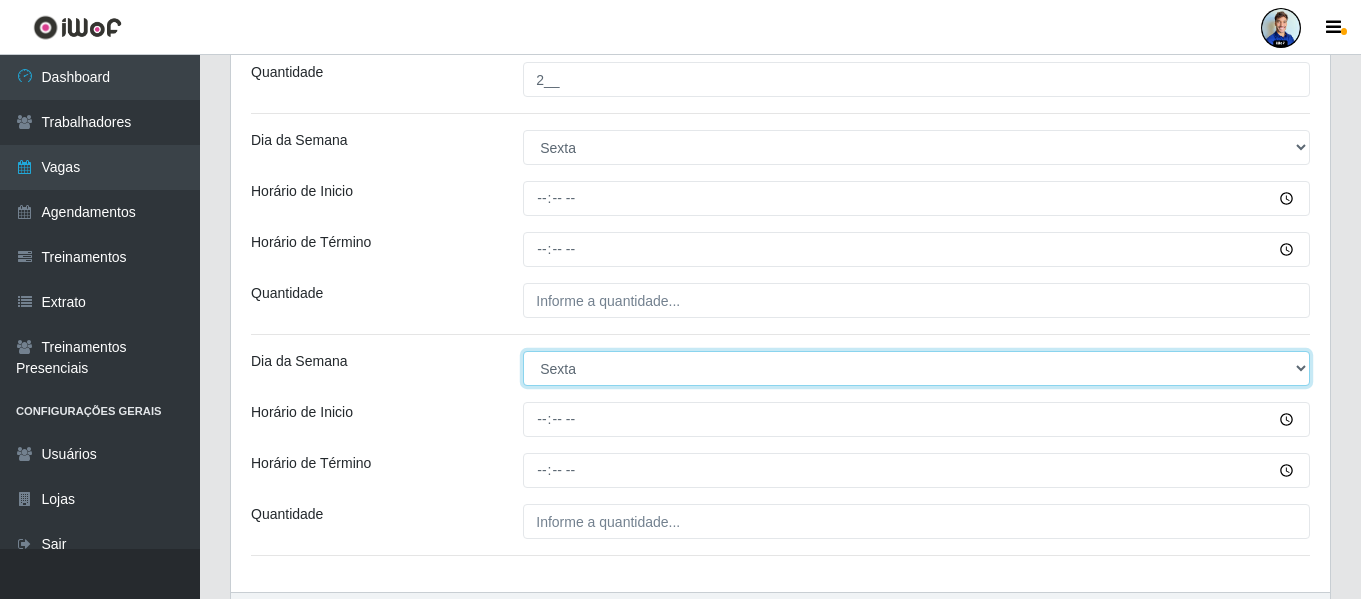 click on "[Selecione...] Segunda Terça Quarta Quinta Sexta Sábado Domingo" at bounding box center (916, 368) 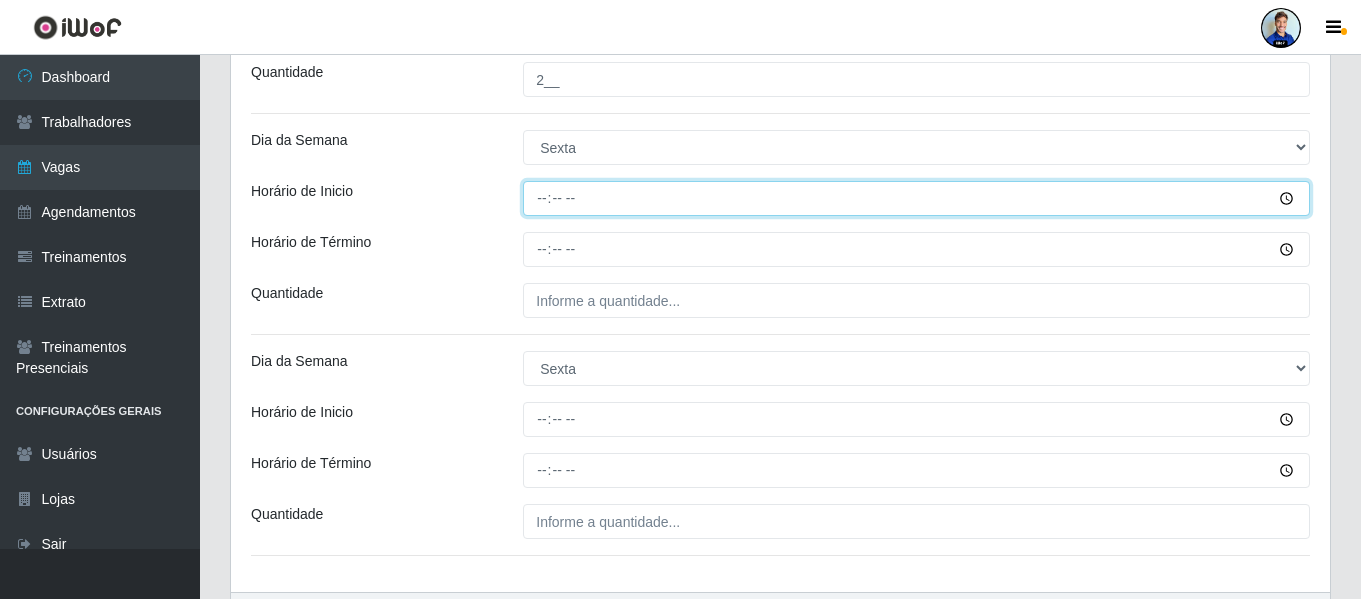 click on "Horário de Inicio" at bounding box center [916, 198] 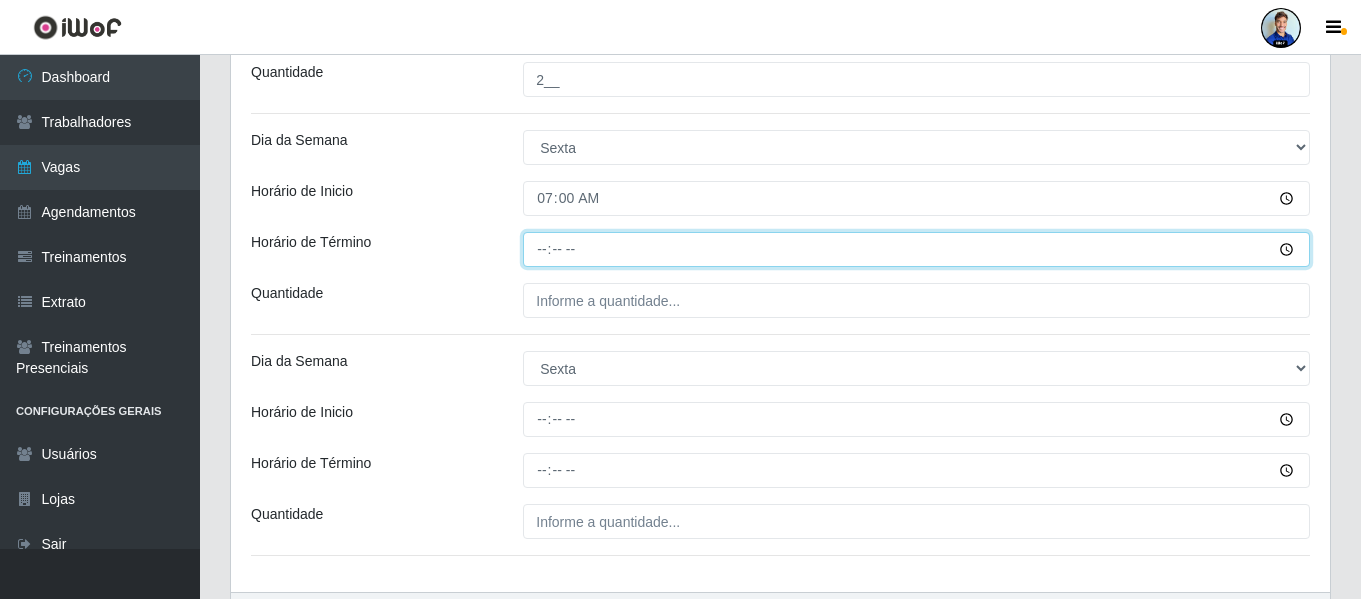 type on "13:00" 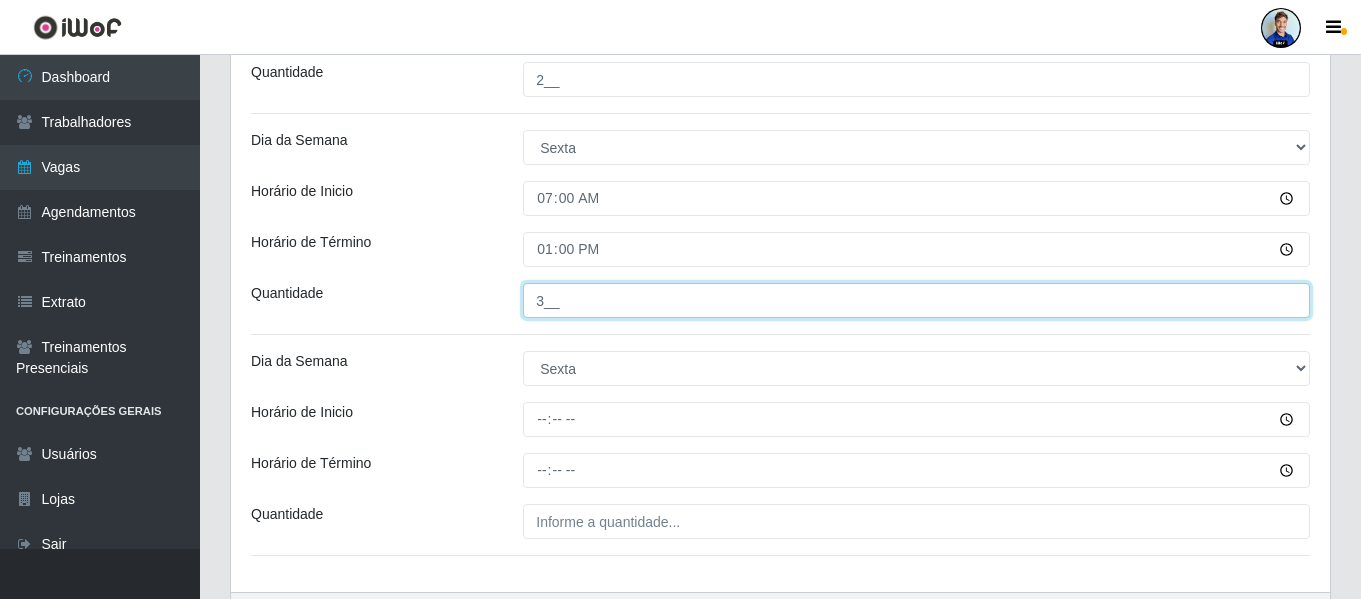 type on "3__" 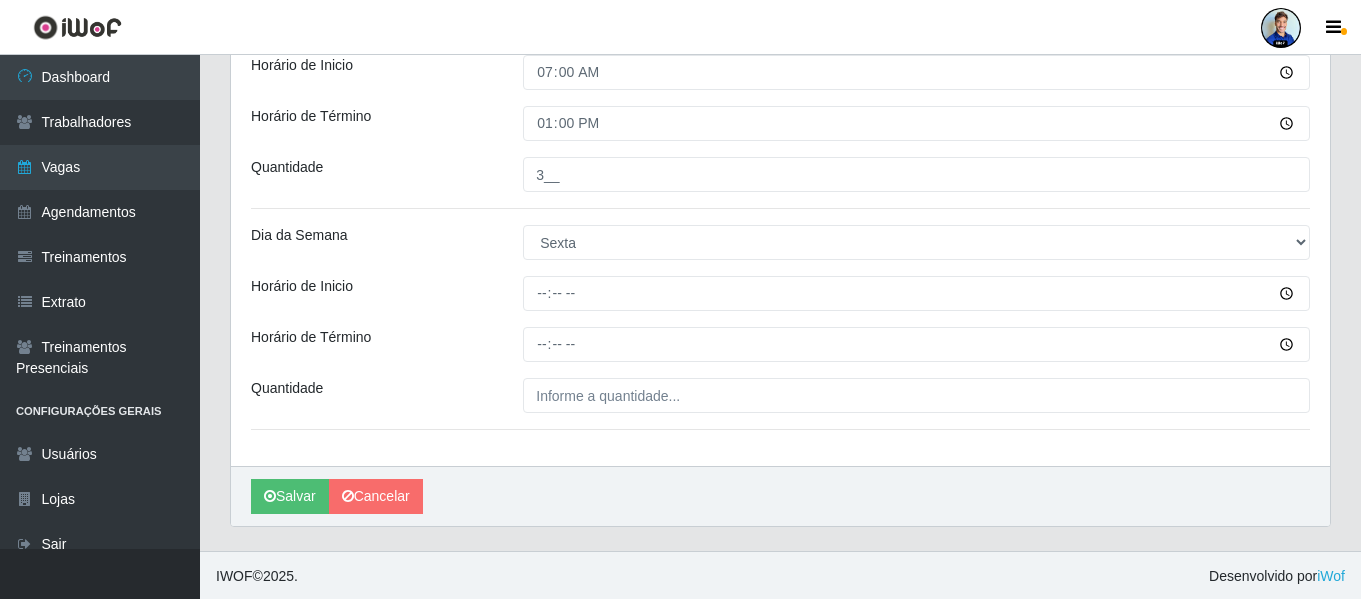 scroll, scrollTop: 1628, scrollLeft: 0, axis: vertical 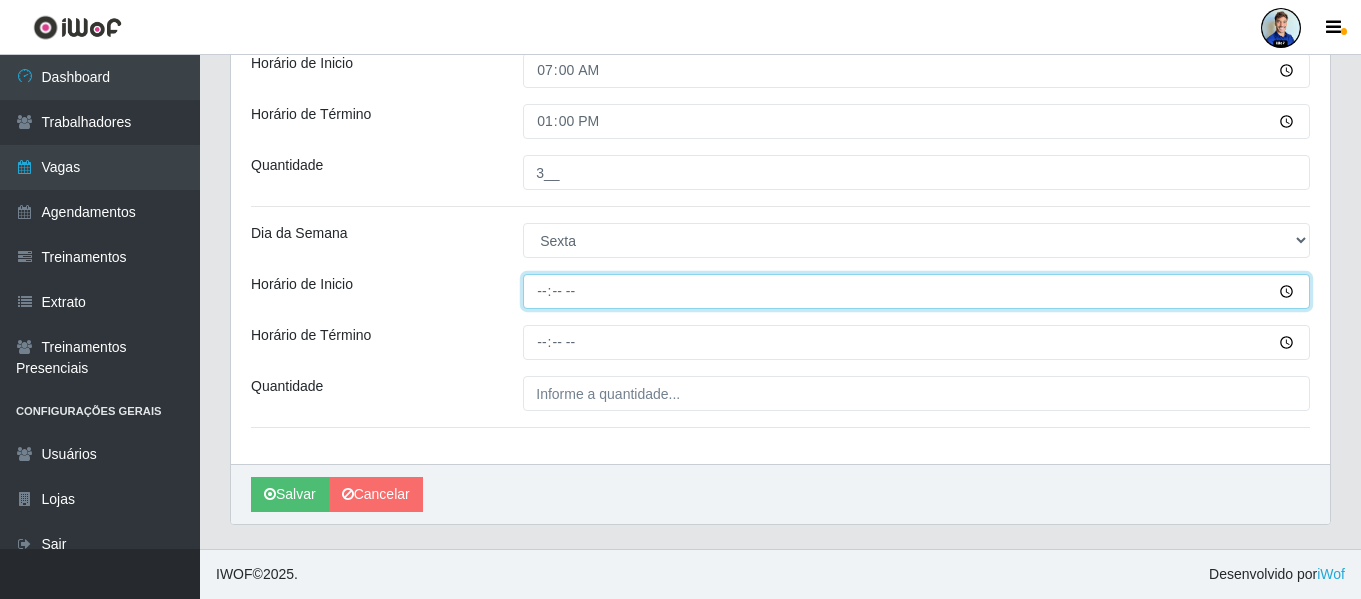 click on "Horário de Inicio" at bounding box center [916, 291] 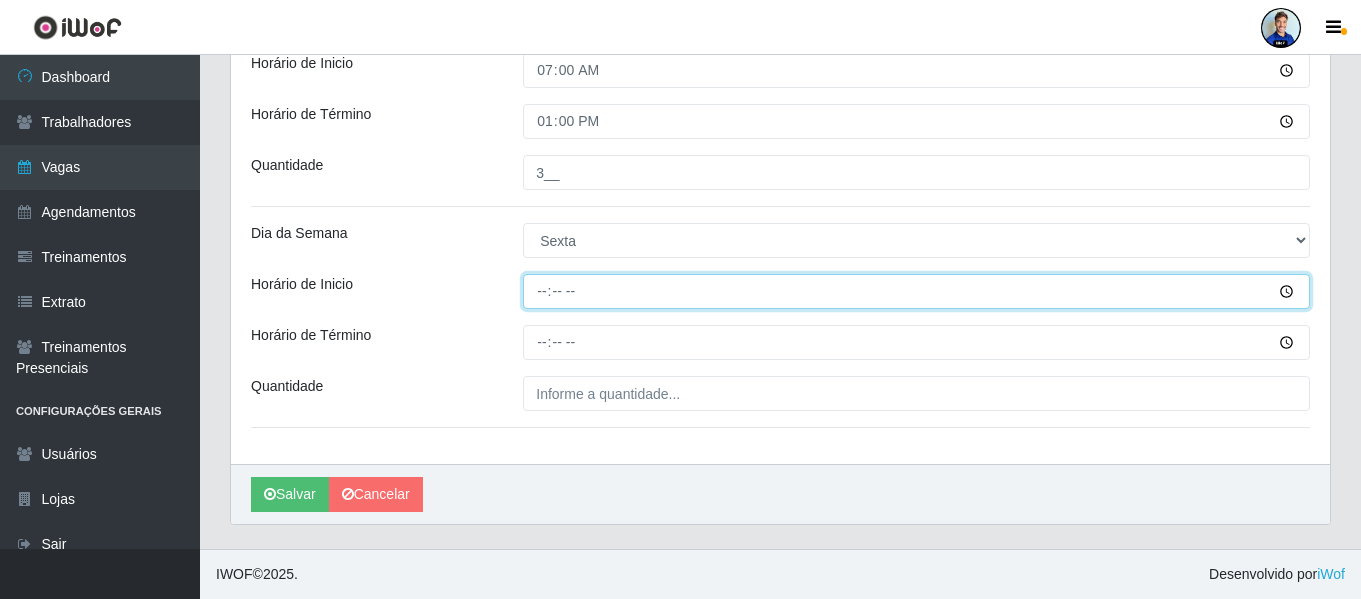 type on "14:00" 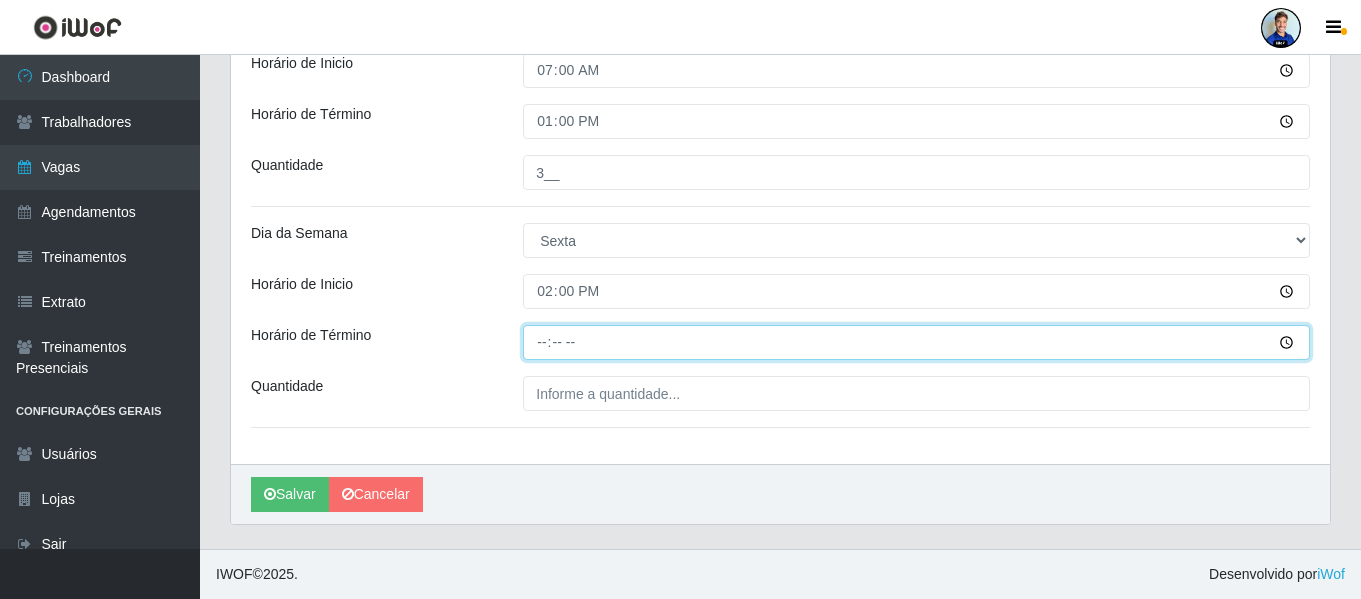 type on "20:00" 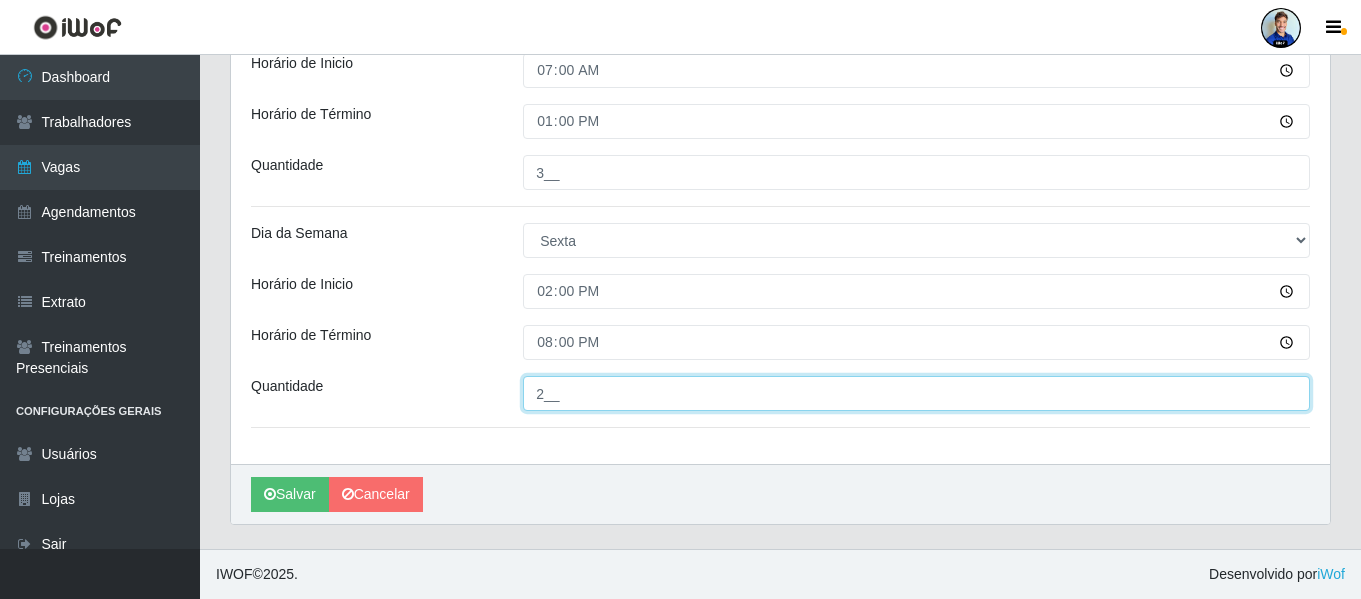 type on "2__" 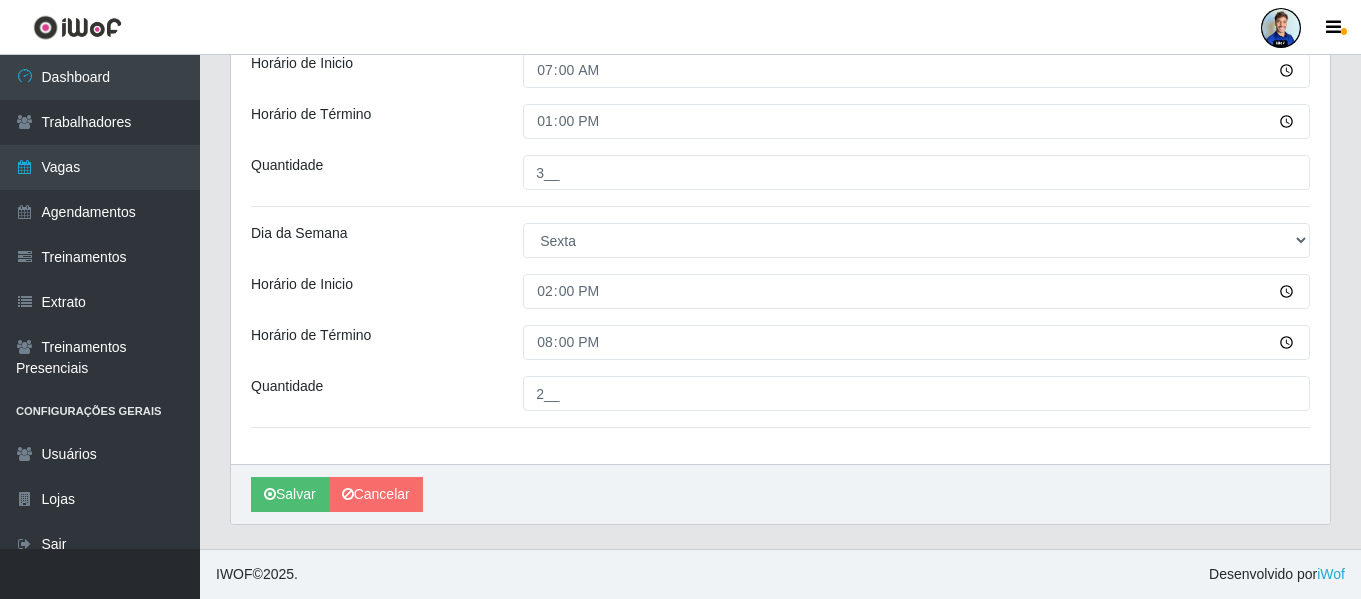 click on "Loja Queiroz Atacadão - Catolé do Rocha Função [Selecione...] Embalador Embalador + Embalador ++ Repositor  Repositor + Repositor ++ Sexo do Trabalhador [Selecione...] Inicia em 2025-07-14 Termina em 2025-07-31 Escala Adicionar Escala Dia da Semana [Selecione...] Segunda Terça Quarta Quinta Sexta Sábado Domingo Horário de Inicio 07:00 Horário de Término 13:00 Quantidade 1__ Dia da Semana [Selecione...] Segunda Terça Quarta Quinta Sexta Sábado Domingo Horário de Inicio 07:00 Horário de Término 13:00 Quantidade 1__ Dia da Semana [Selecione...] Segunda Terça Quarta Quinta Sexta Sábado Domingo Horário de Inicio 07:00 Horário de Término 13:00 Quantidade 1__ Dia da Semana [Selecione...] Segunda Terça Quarta Quinta Sexta Sábado Domingo Horário de Inicio 07:00 Horário de Término 13:00 Quantidade 2__ Dia da Semana [Selecione...] Segunda Terça Quarta Quinta Sexta Sábado Domingo Horário de Inicio 14:00 Horário de Término 20:00 Quantidade 2__ Dia da Semana [Selecione...] Segunda Terça Quarta" at bounding box center [780, -496] 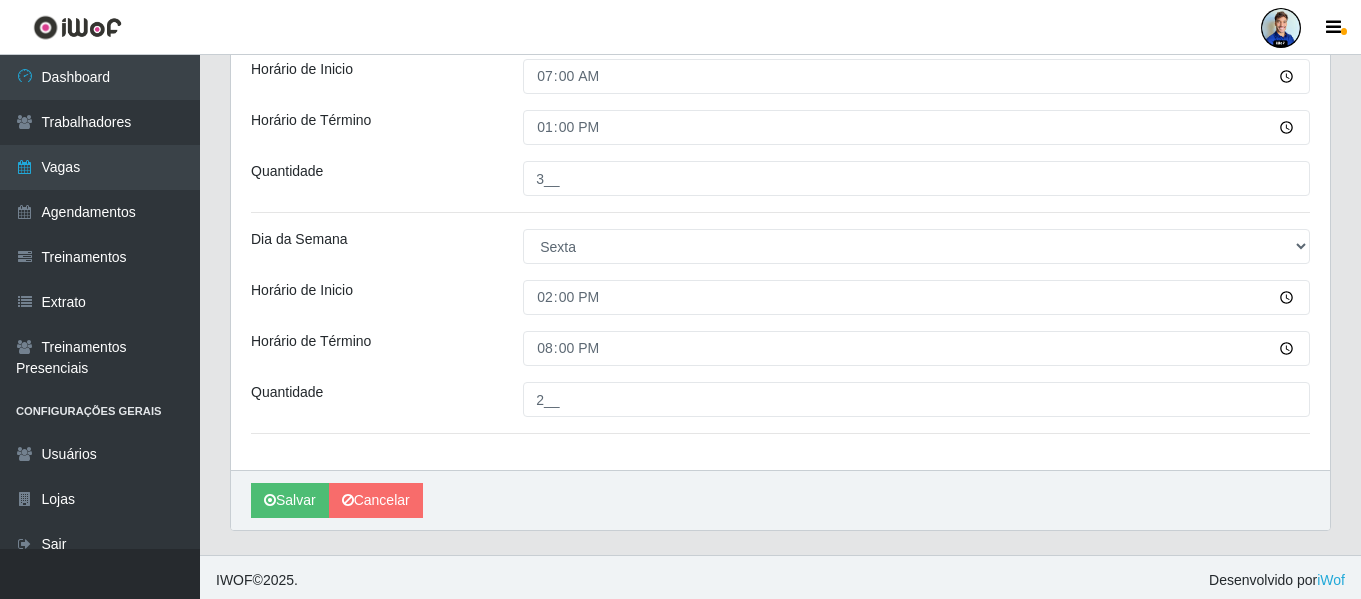scroll, scrollTop: 1628, scrollLeft: 0, axis: vertical 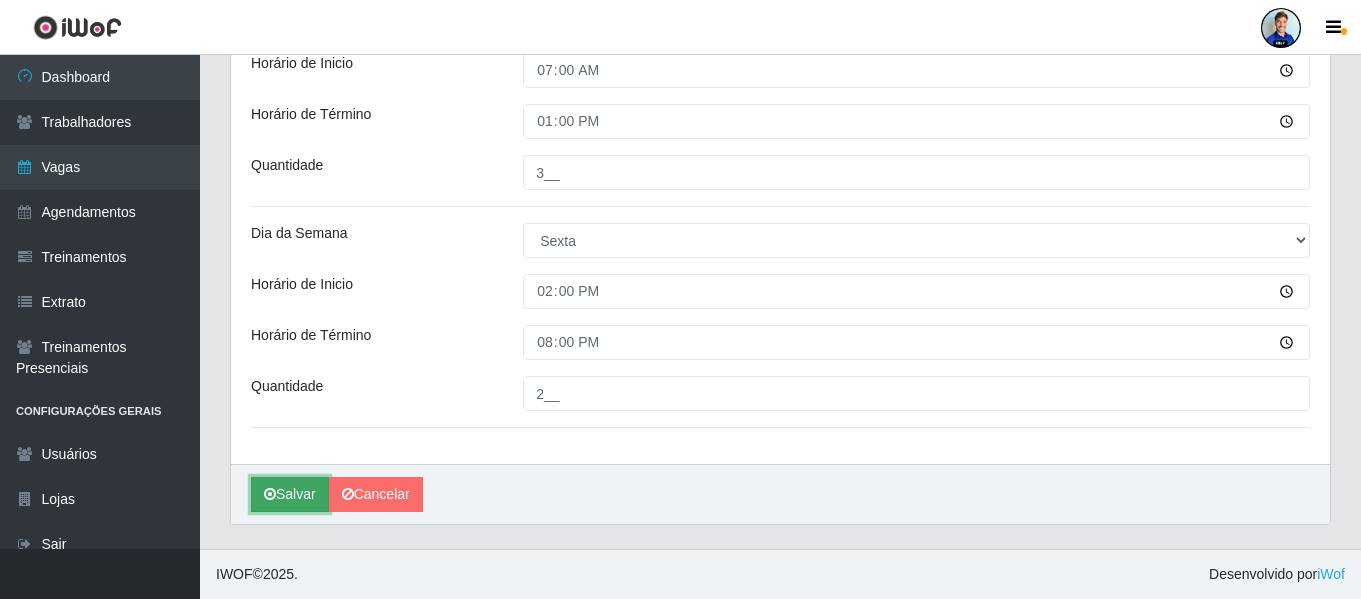 click on "Salvar" at bounding box center (290, 494) 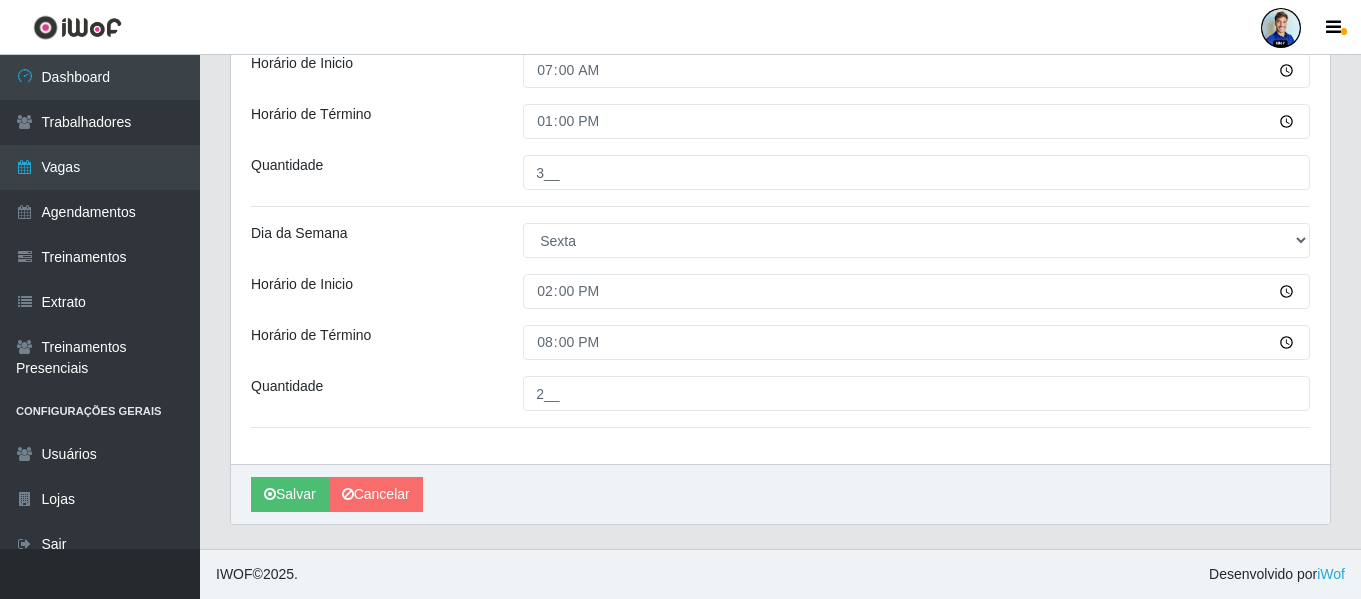 scroll, scrollTop: 0, scrollLeft: 0, axis: both 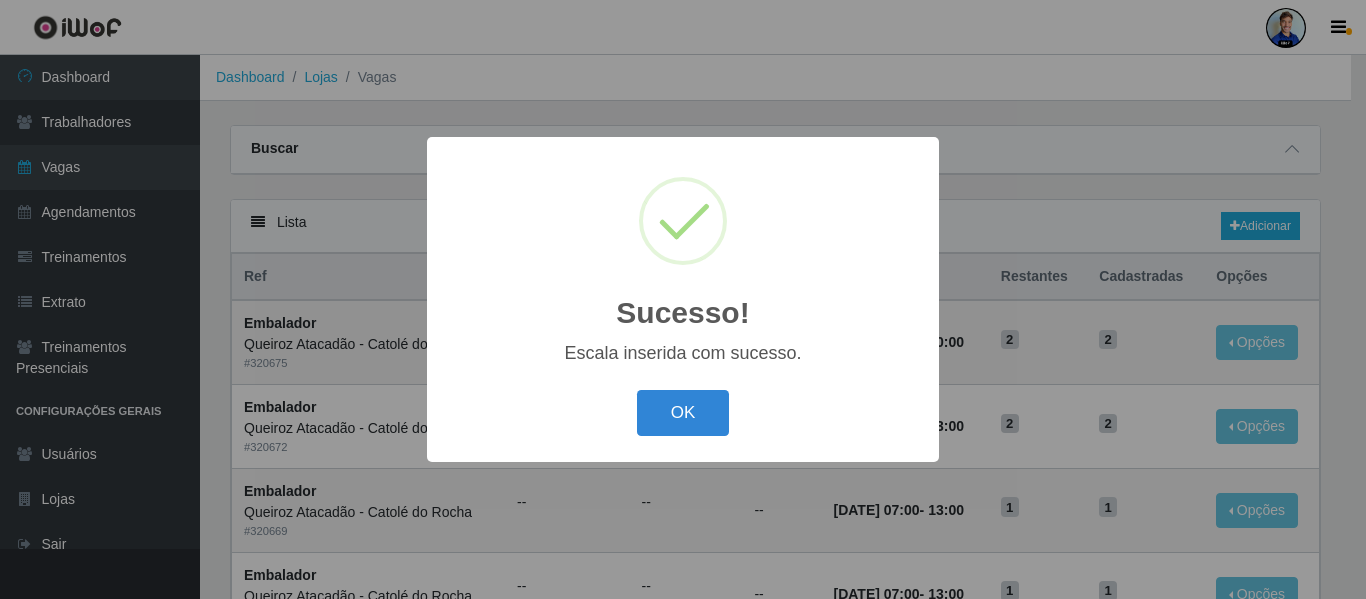 click on "OK Cancel" at bounding box center (683, 412) 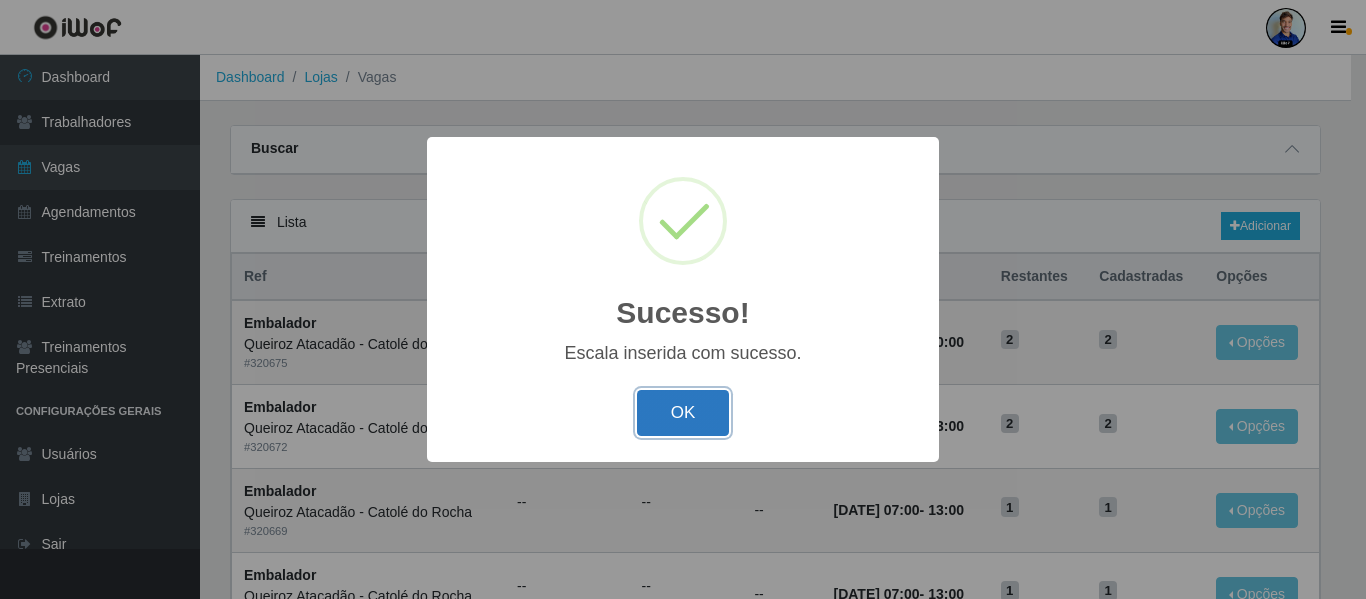 click on "OK" at bounding box center [683, 413] 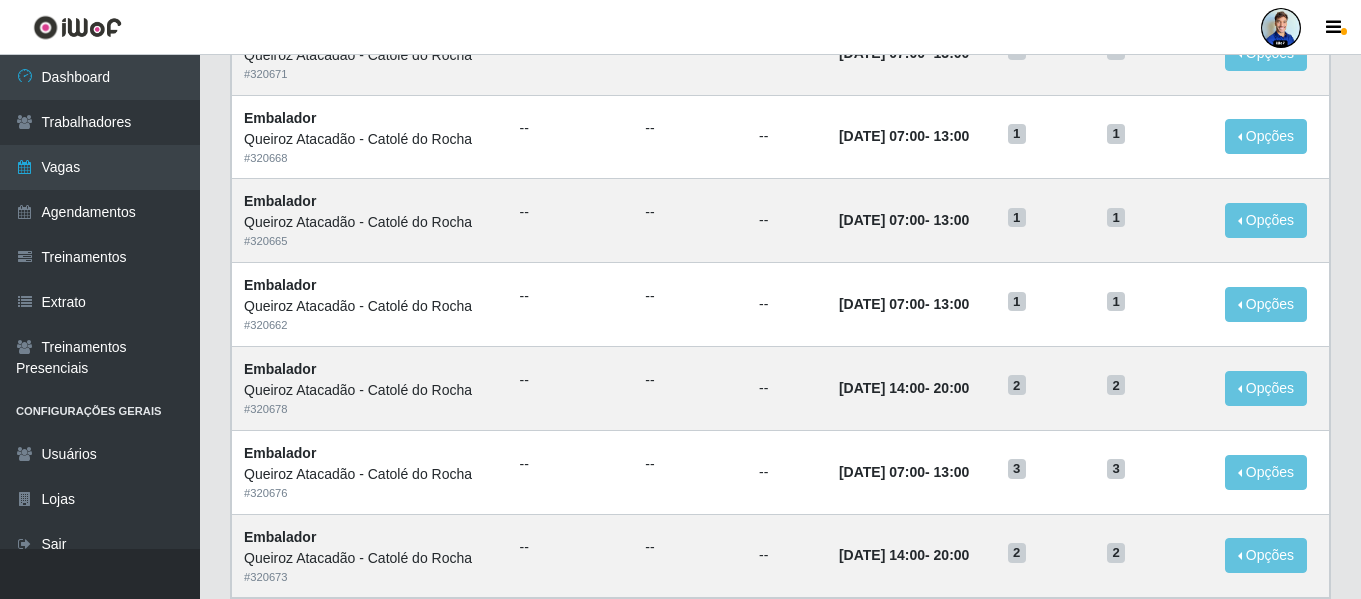scroll, scrollTop: 1096, scrollLeft: 0, axis: vertical 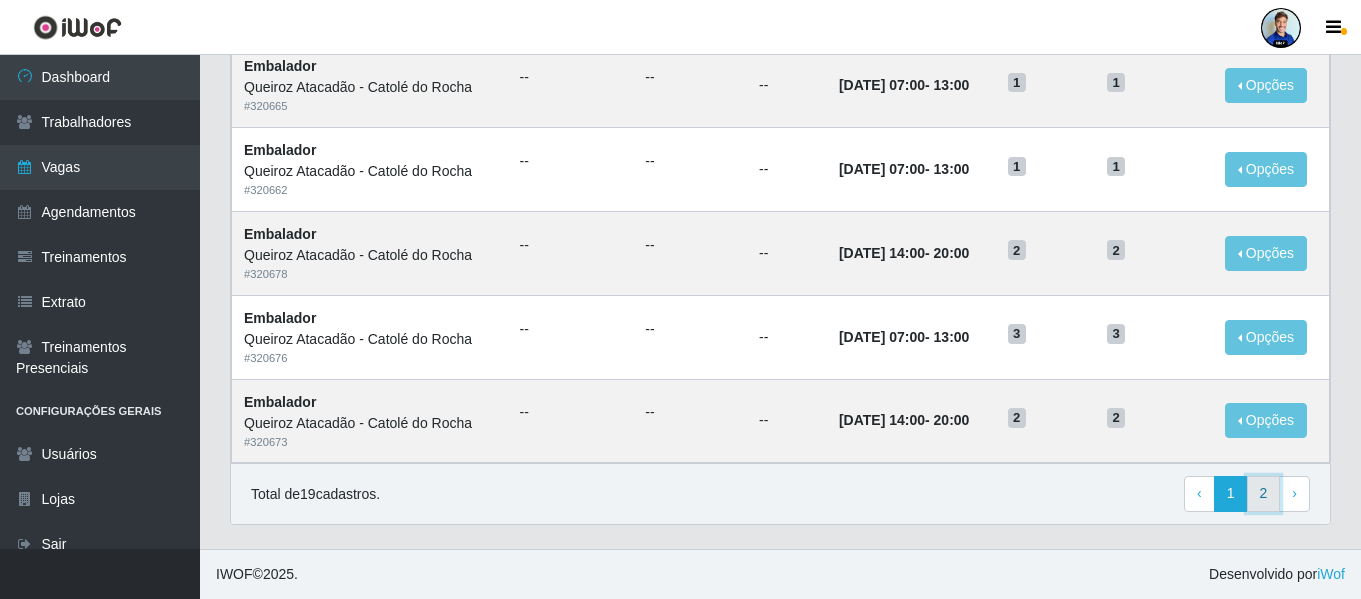 click on "2" at bounding box center (1264, 494) 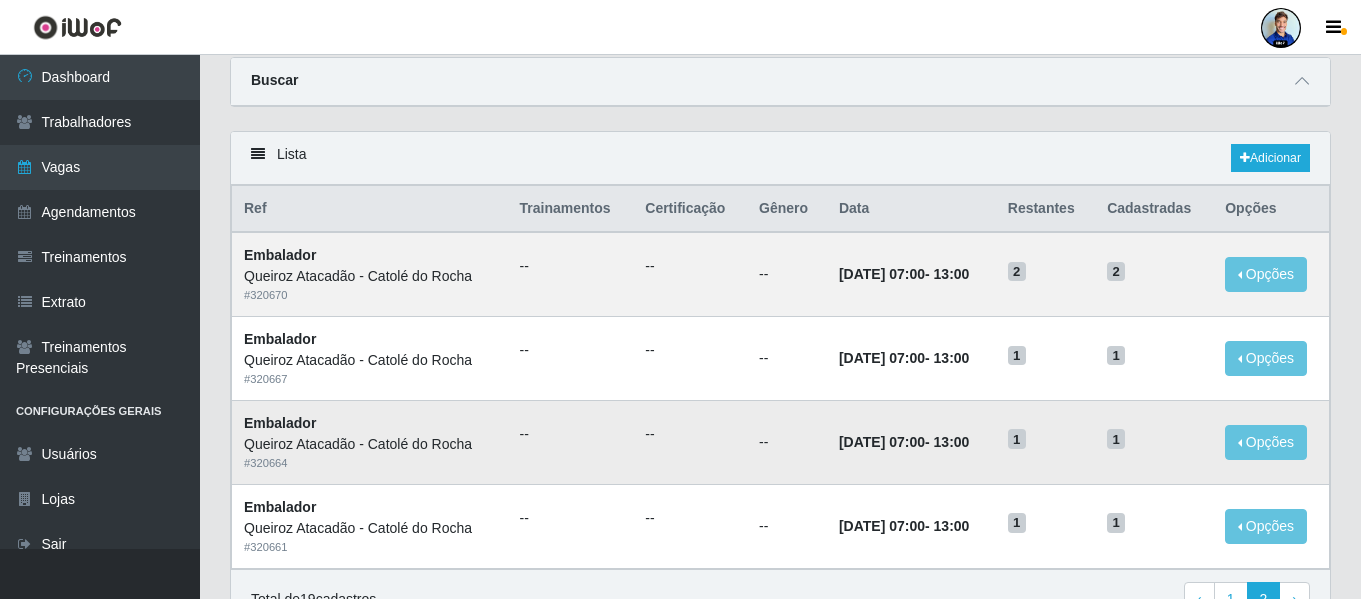 scroll, scrollTop: 174, scrollLeft: 0, axis: vertical 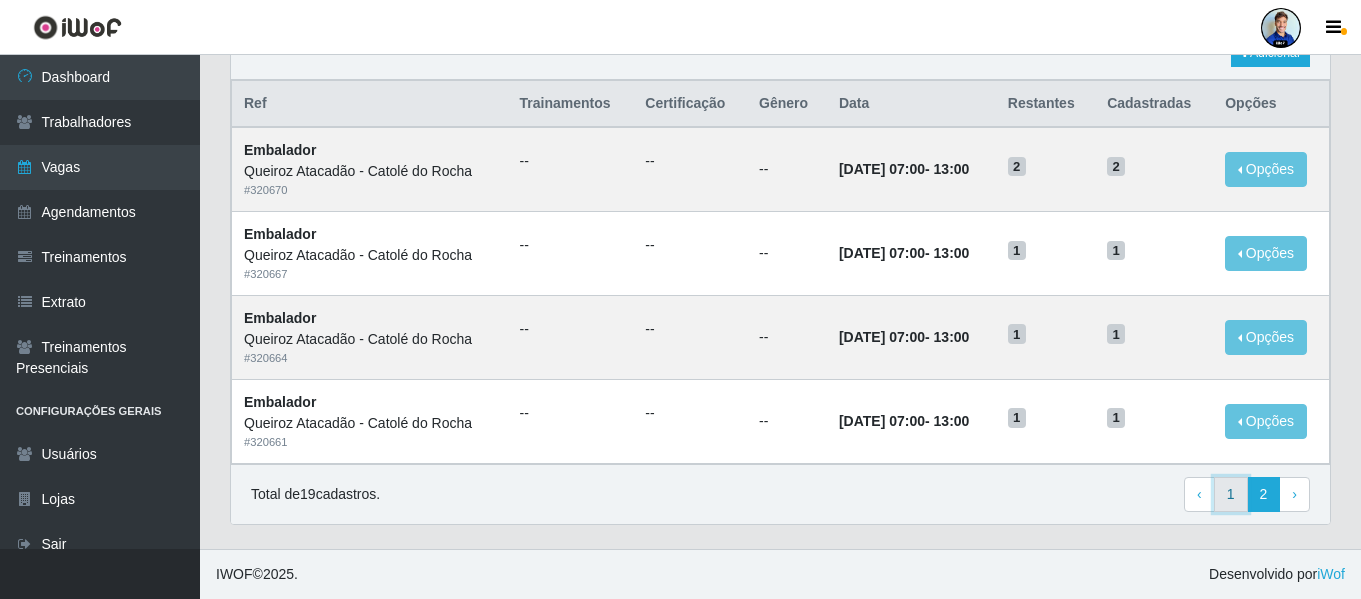 click on "1" at bounding box center [1231, 495] 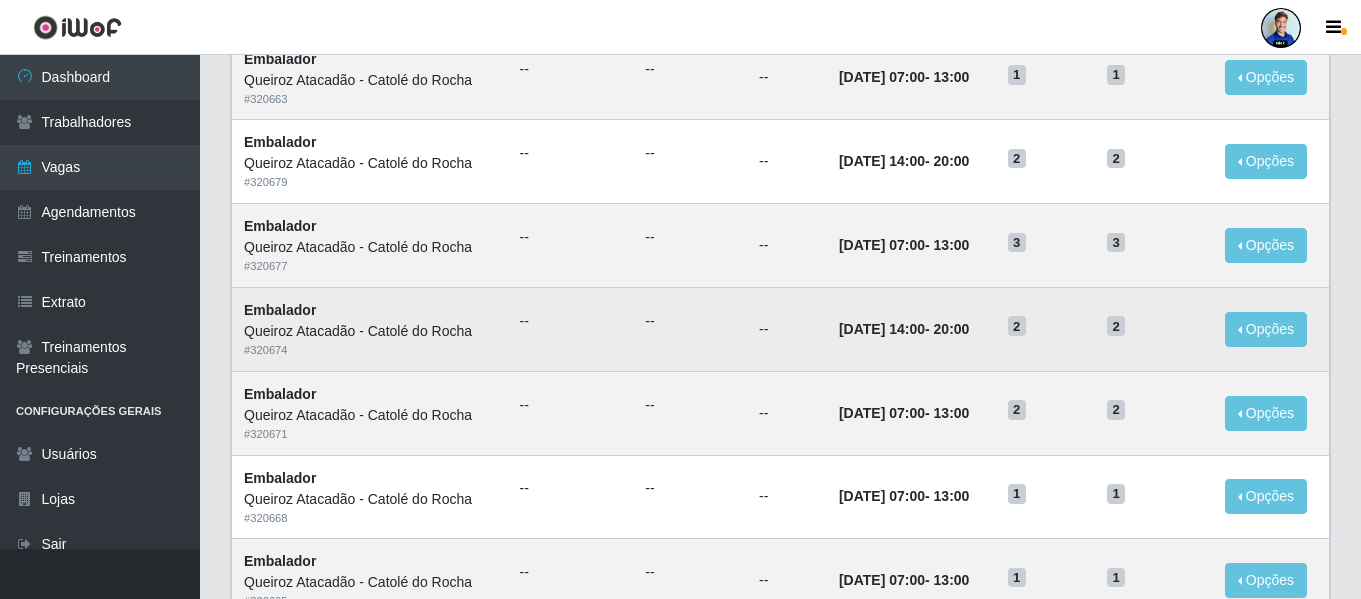 scroll, scrollTop: 1096, scrollLeft: 0, axis: vertical 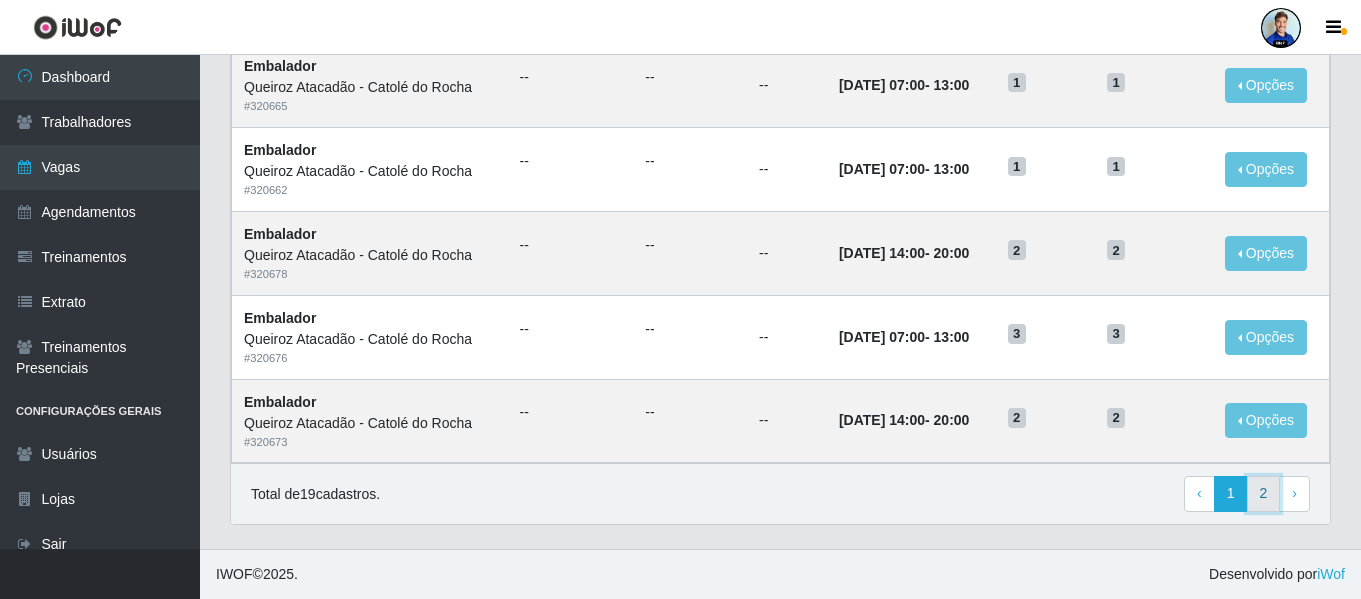 click on "2" at bounding box center [1264, 494] 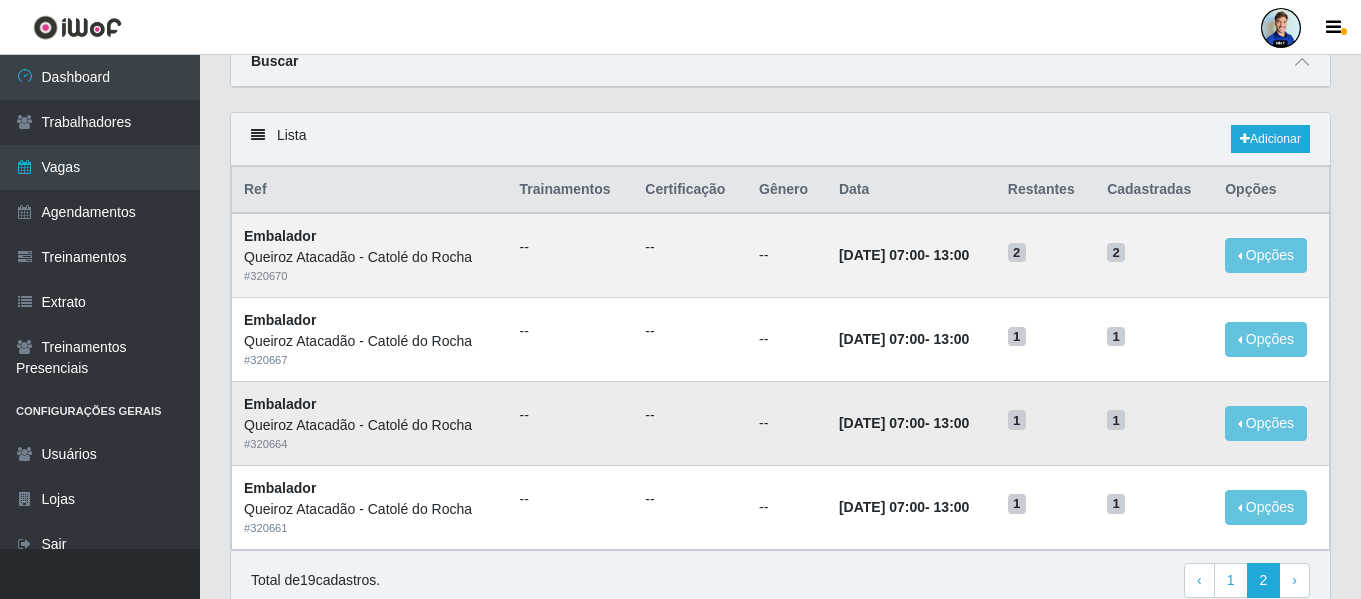 scroll, scrollTop: 174, scrollLeft: 0, axis: vertical 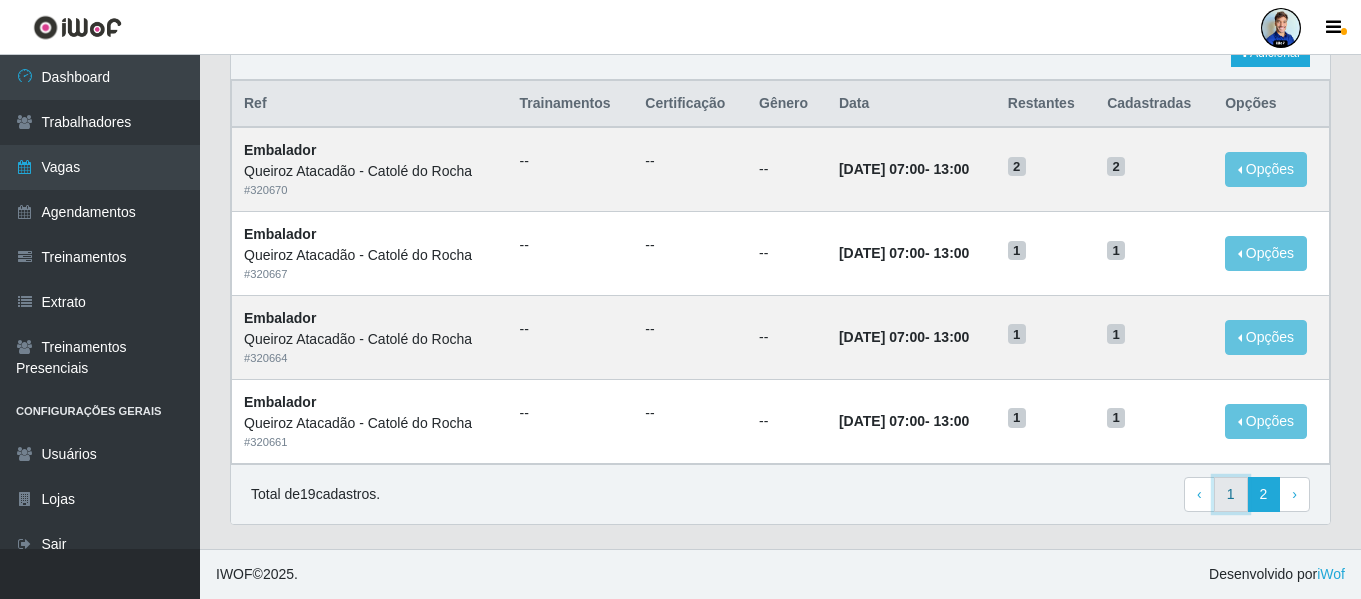 click on "1" at bounding box center [1231, 495] 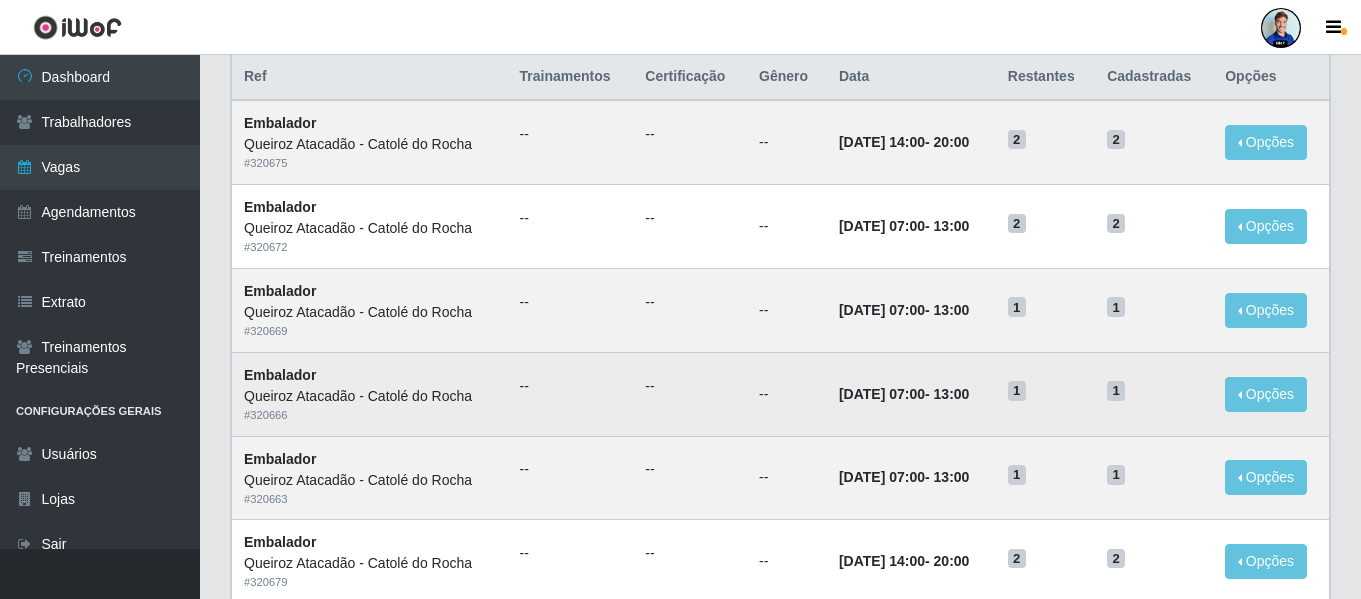 scroll, scrollTop: 100, scrollLeft: 0, axis: vertical 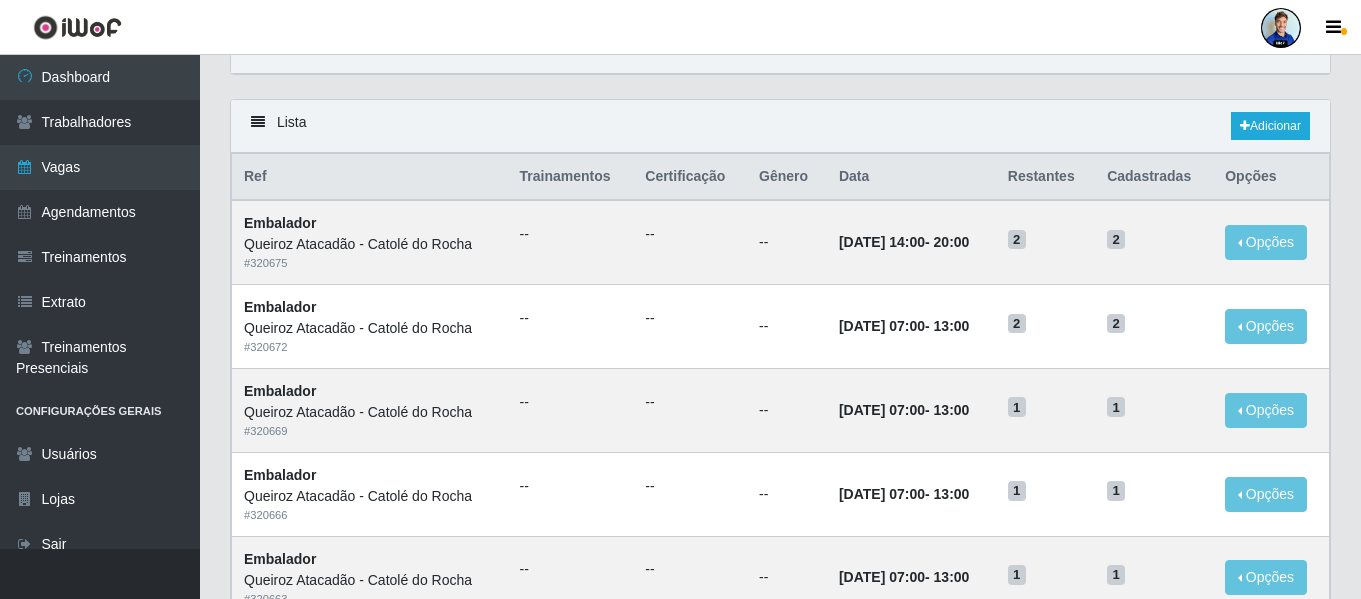 click on "Lista  Adicionar" at bounding box center (780, 126) 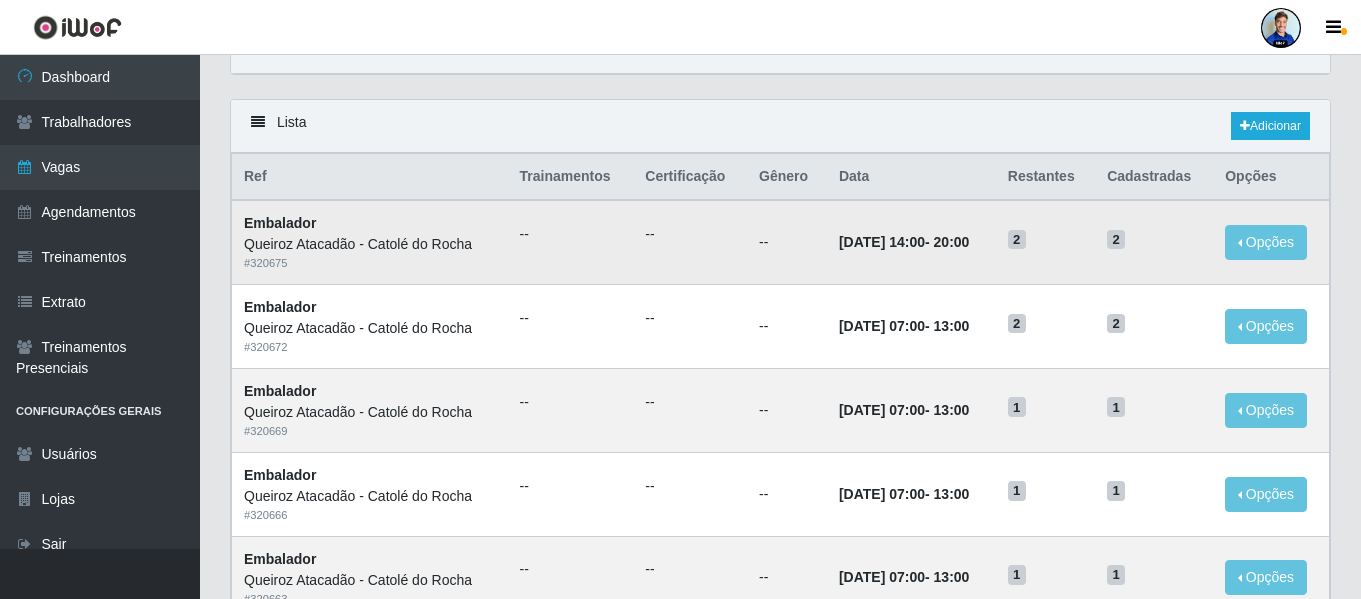 click on "--" at bounding box center [690, 234] 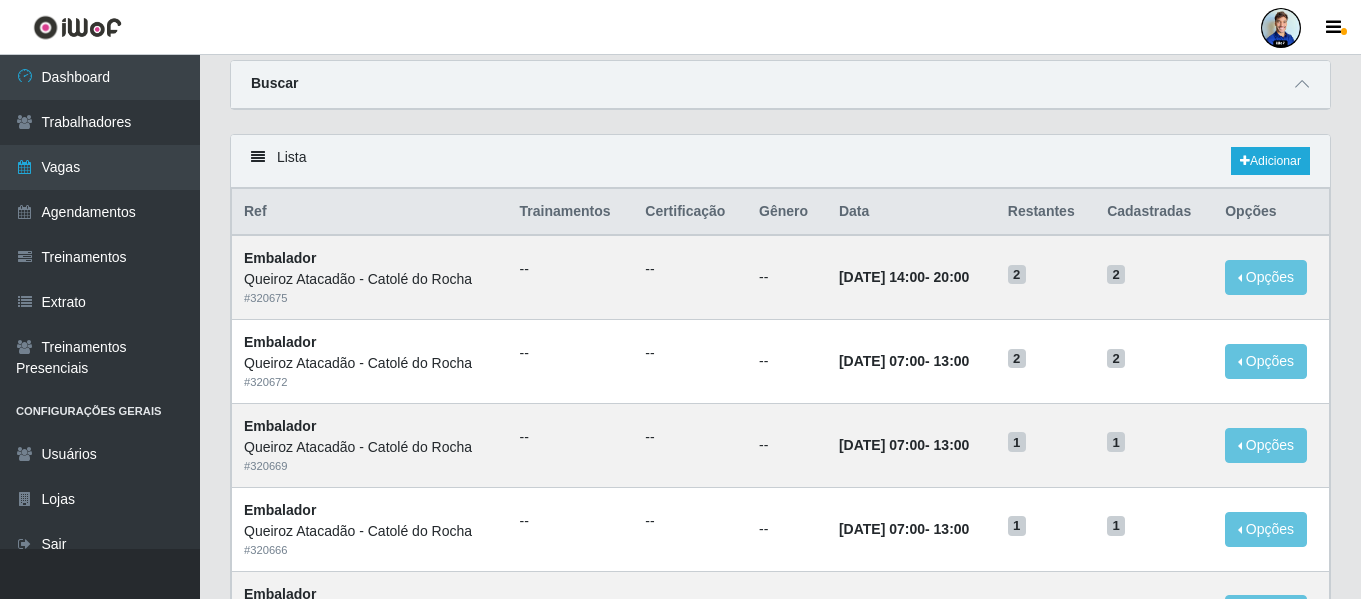 scroll, scrollTop: 100, scrollLeft: 0, axis: vertical 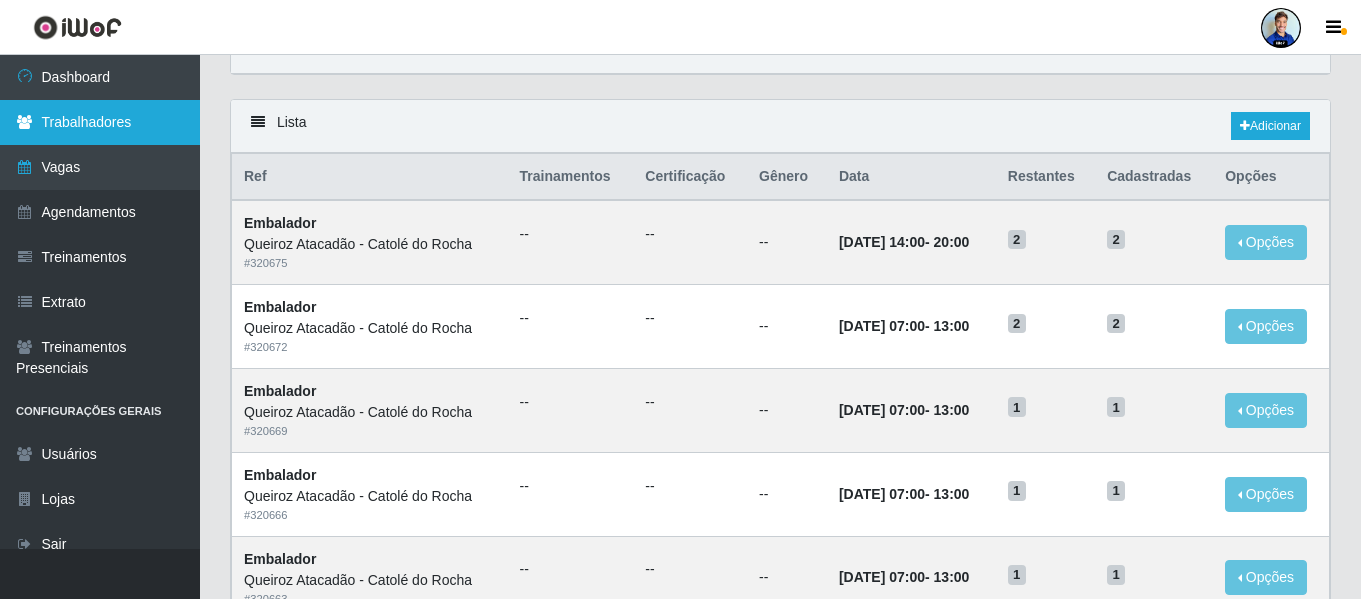 click on "Trabalhadores" at bounding box center [100, 122] 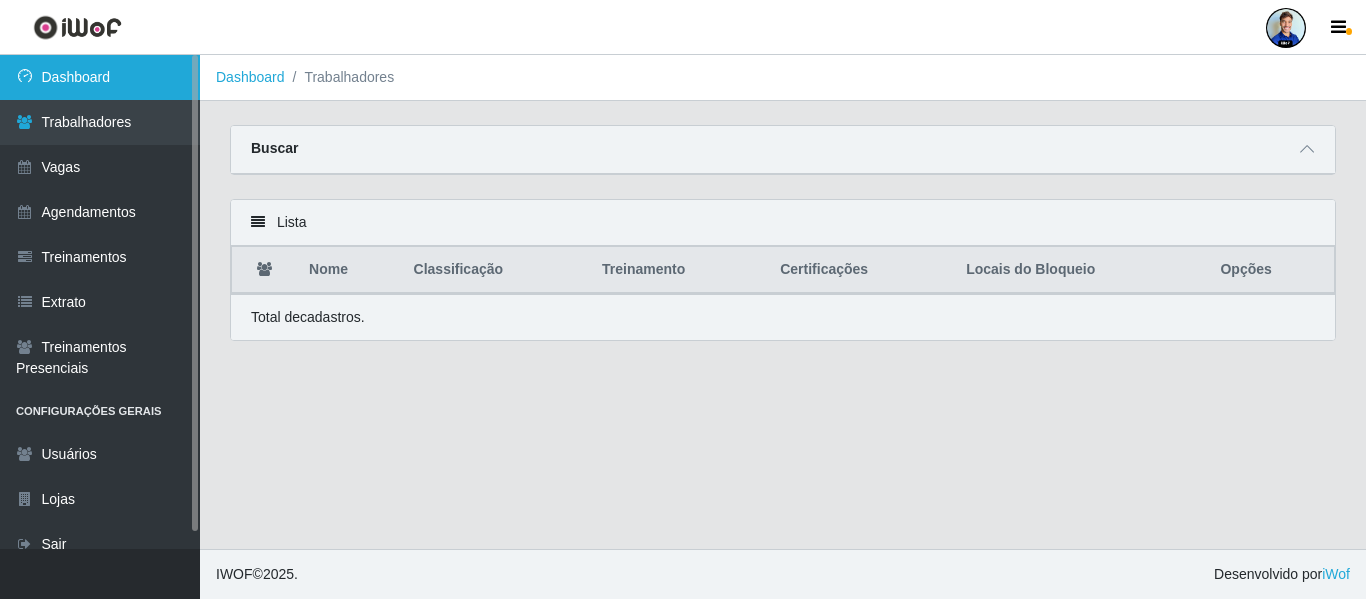 click on "Dashboard" at bounding box center [100, 77] 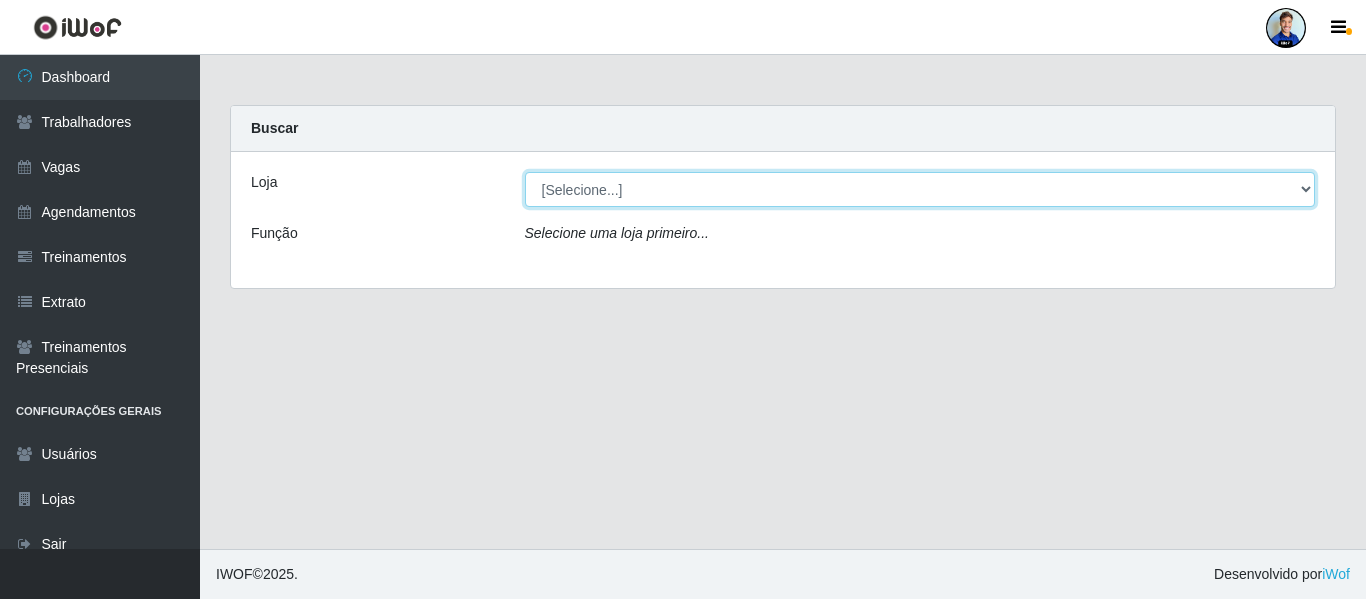 click on "[Selecione...] Hiper Queiroz - [GEOGRAPHIC_DATA] Queiroz [GEOGRAPHIC_DATA] - [GEOGRAPHIC_DATA] do Rocha Queiroz [GEOGRAPHIC_DATA] - [GEOGRAPHIC_DATA] [PERSON_NAME] [GEOGRAPHIC_DATA] - [GEOGRAPHIC_DATA] [GEOGRAPHIC_DATA] [GEOGRAPHIC_DATA] - [GEOGRAPHIC_DATA] [GEOGRAPHIC_DATA] [GEOGRAPHIC_DATA] - [GEOGRAPHIC_DATA] [GEOGRAPHIC_DATA] [GEOGRAPHIC_DATA] - [GEOGRAPHIC_DATA]" at bounding box center (920, 189) 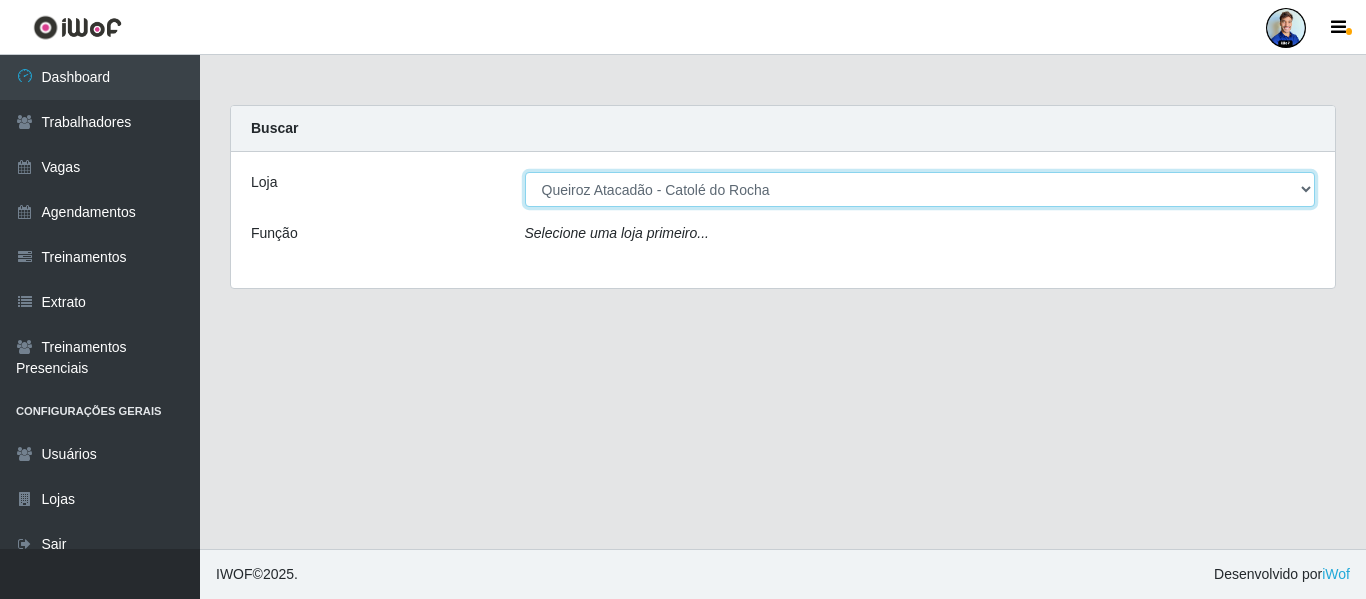 click on "[Selecione...] Hiper Queiroz - [GEOGRAPHIC_DATA] Queiroz [GEOGRAPHIC_DATA] - [GEOGRAPHIC_DATA] do Rocha Queiroz [GEOGRAPHIC_DATA] - [GEOGRAPHIC_DATA] [PERSON_NAME] [GEOGRAPHIC_DATA] - [GEOGRAPHIC_DATA] [GEOGRAPHIC_DATA] [GEOGRAPHIC_DATA] - [GEOGRAPHIC_DATA] [GEOGRAPHIC_DATA] [GEOGRAPHIC_DATA] - [GEOGRAPHIC_DATA] [GEOGRAPHIC_DATA] [GEOGRAPHIC_DATA] - [GEOGRAPHIC_DATA]" at bounding box center (920, 189) 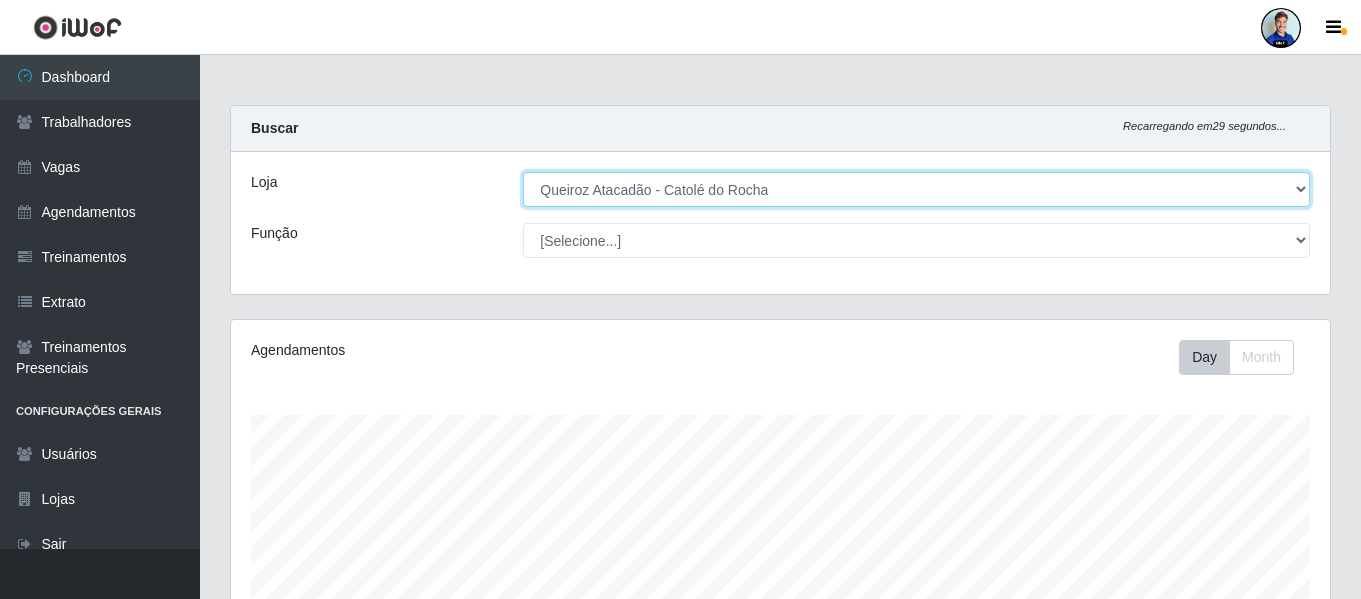 scroll, scrollTop: 999585, scrollLeft: 998901, axis: both 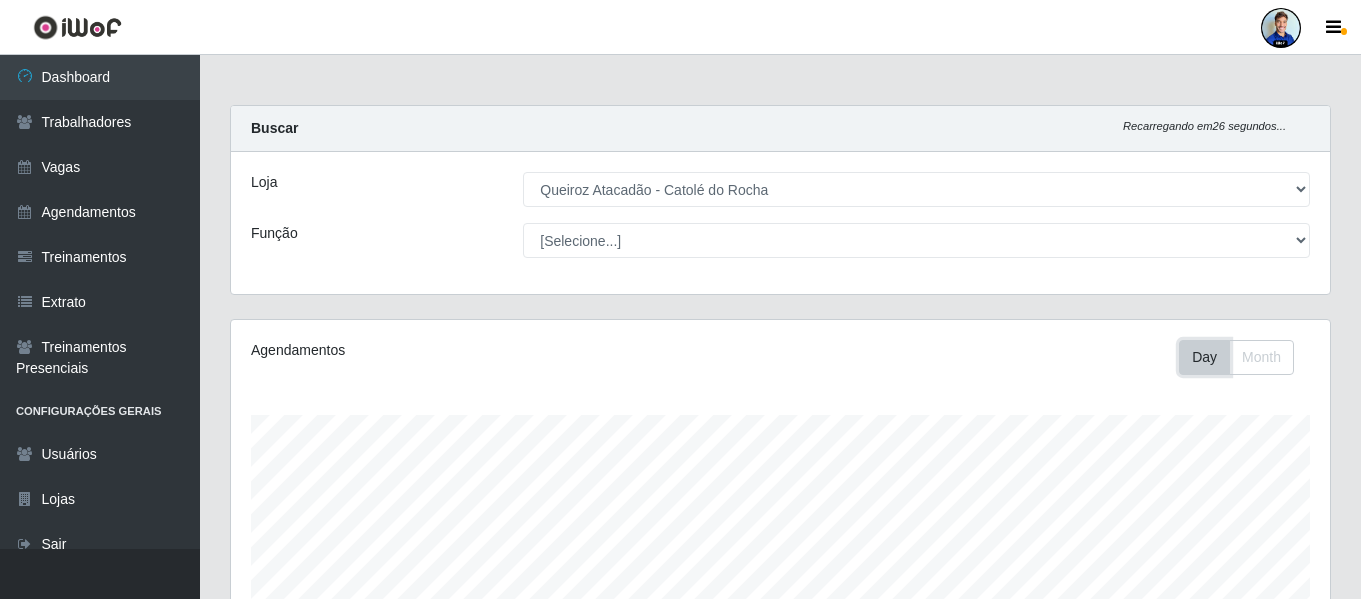 click on "Day" at bounding box center [1204, 357] 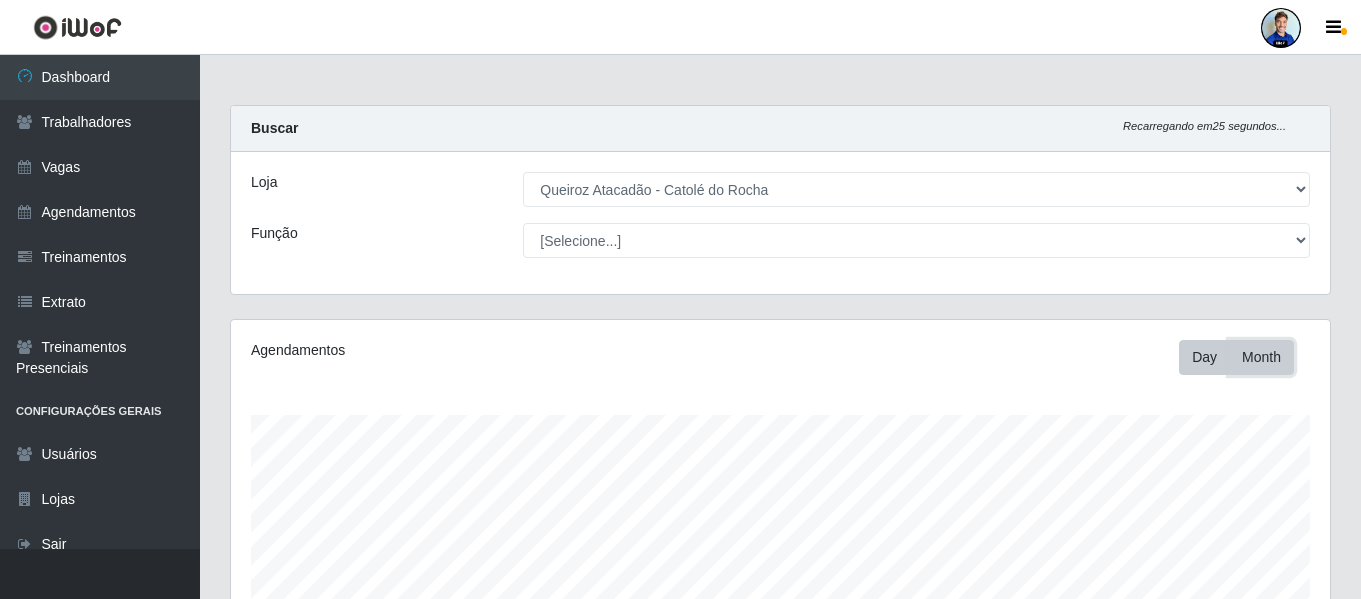 click on "Month" at bounding box center [1261, 357] 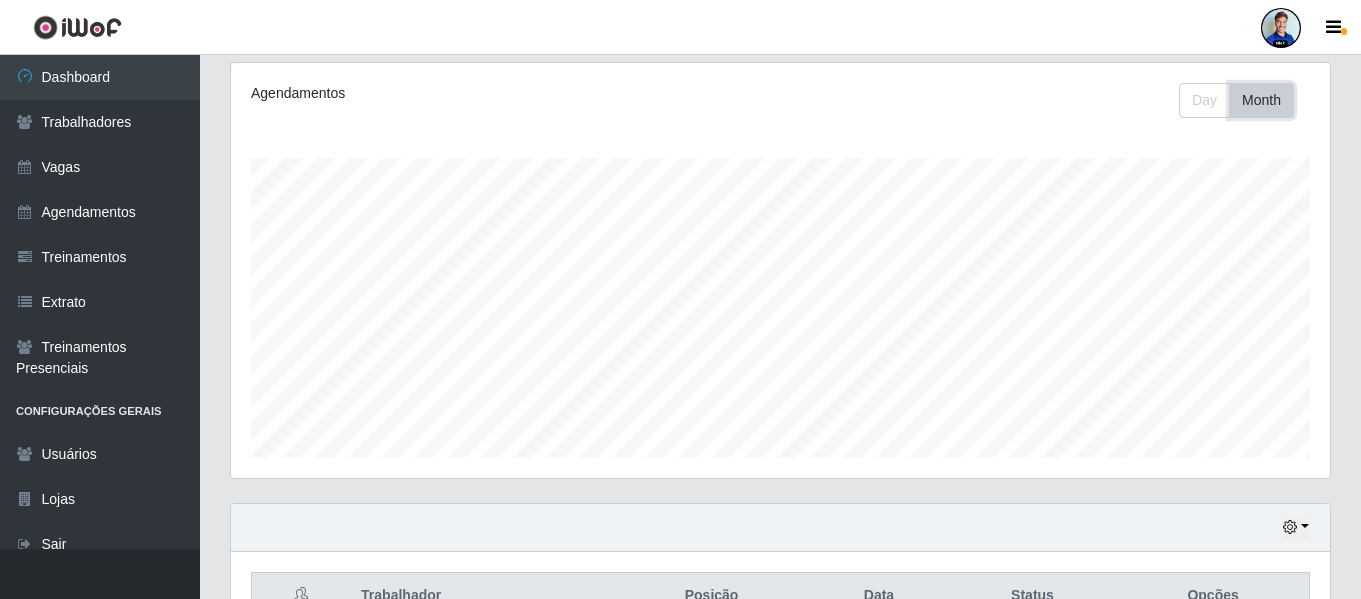 scroll, scrollTop: 0, scrollLeft: 0, axis: both 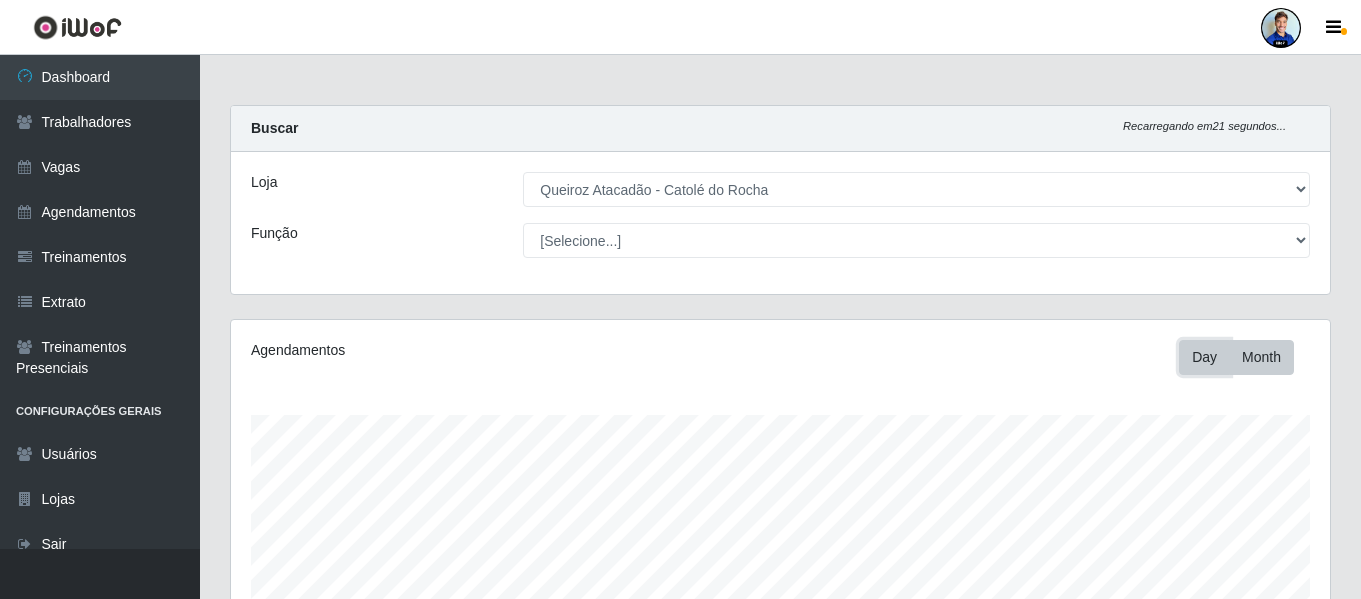 click on "Day" at bounding box center (1204, 357) 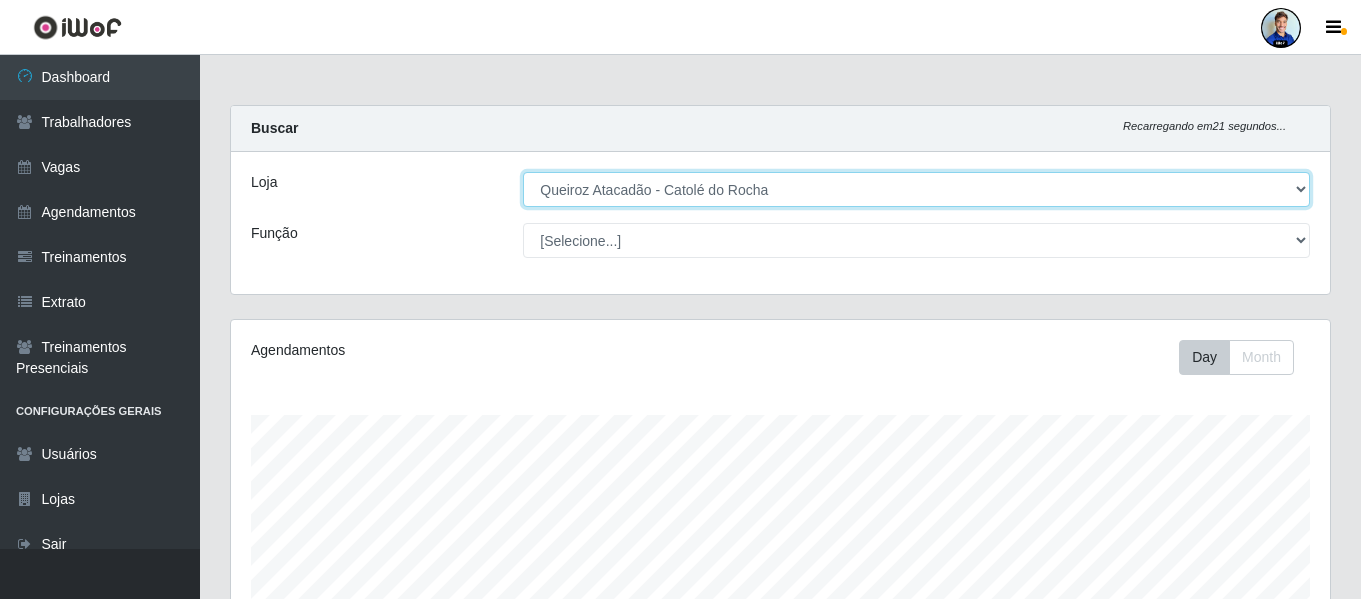 click on "[Selecione...] Hiper Queiroz - [GEOGRAPHIC_DATA] Queiroz [GEOGRAPHIC_DATA] - [GEOGRAPHIC_DATA] do Rocha Queiroz [GEOGRAPHIC_DATA] - [GEOGRAPHIC_DATA] [PERSON_NAME] [GEOGRAPHIC_DATA] - [GEOGRAPHIC_DATA] [GEOGRAPHIC_DATA] [GEOGRAPHIC_DATA] - [GEOGRAPHIC_DATA] [GEOGRAPHIC_DATA] [GEOGRAPHIC_DATA] - [GEOGRAPHIC_DATA] [GEOGRAPHIC_DATA] [GEOGRAPHIC_DATA] - [GEOGRAPHIC_DATA]" at bounding box center (916, 189) 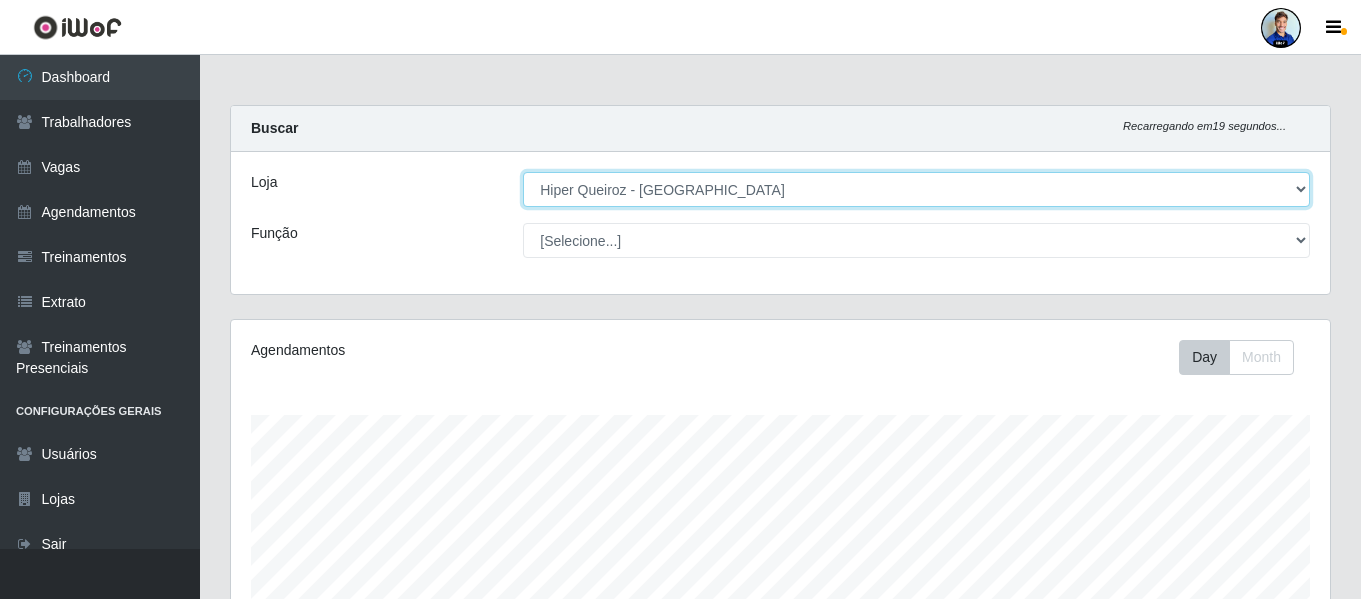 click on "[Selecione...] Hiper Queiroz - [GEOGRAPHIC_DATA] Queiroz [GEOGRAPHIC_DATA] - [GEOGRAPHIC_DATA] do Rocha Queiroz [GEOGRAPHIC_DATA] - [GEOGRAPHIC_DATA] [PERSON_NAME] [GEOGRAPHIC_DATA] - [GEOGRAPHIC_DATA] [GEOGRAPHIC_DATA] [GEOGRAPHIC_DATA] - [GEOGRAPHIC_DATA] [GEOGRAPHIC_DATA] [GEOGRAPHIC_DATA] - [GEOGRAPHIC_DATA] [GEOGRAPHIC_DATA] [GEOGRAPHIC_DATA] - [GEOGRAPHIC_DATA]" at bounding box center (916, 189) 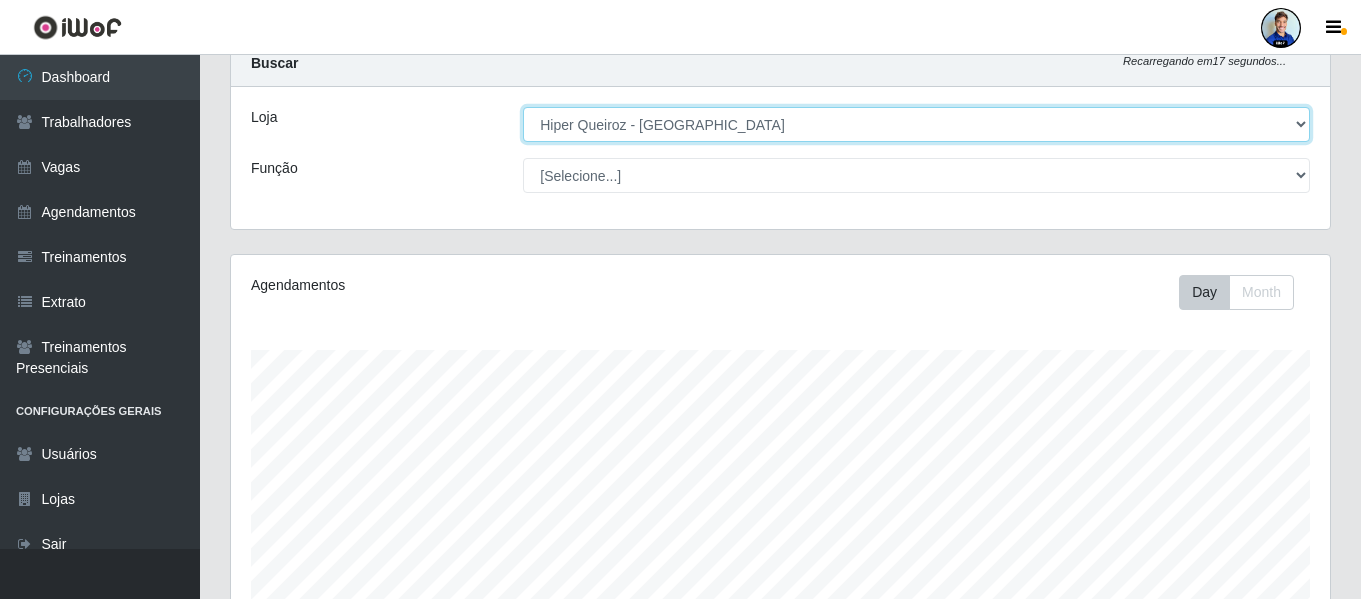 scroll, scrollTop: 100, scrollLeft: 0, axis: vertical 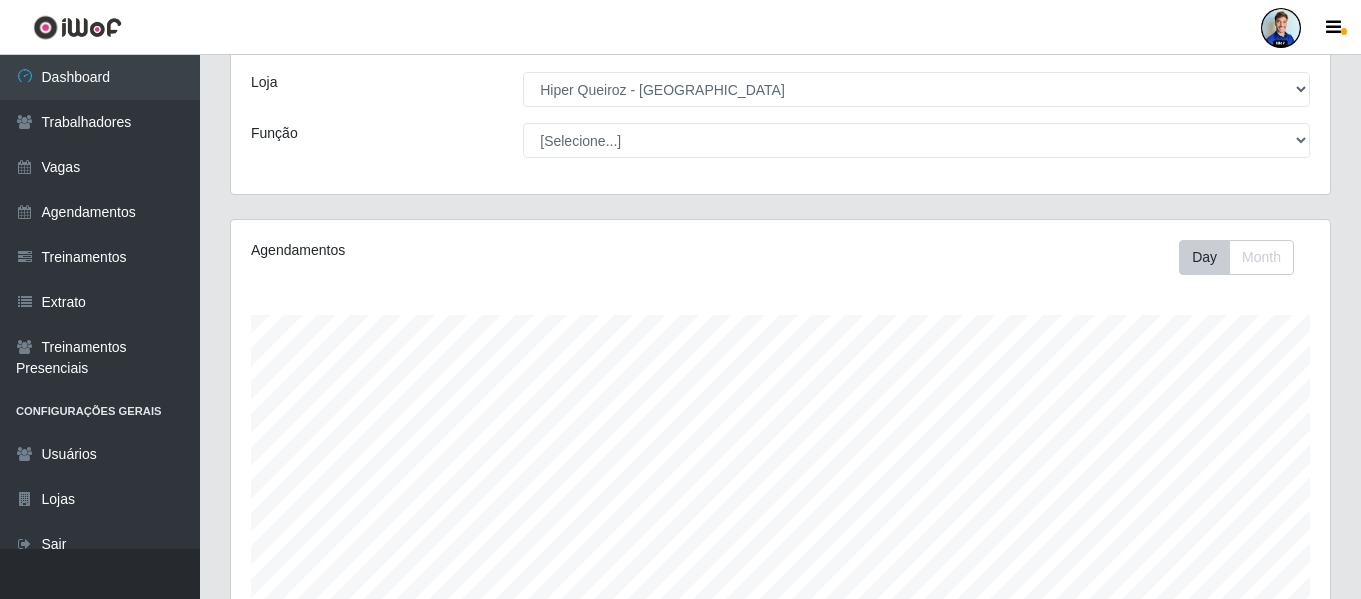click on "Loja [Selecione...] Hiper Queiroz - Nova Betânia Queiroz [GEOGRAPHIC_DATA] - Catolé do Rocha Queiroz [GEOGRAPHIC_DATA] - [GEOGRAPHIC_DATA] [PERSON_NAME] [GEOGRAPHIC_DATA] - [GEOGRAPHIC_DATA] [GEOGRAPHIC_DATA] [GEOGRAPHIC_DATA] - [GEOGRAPHIC_DATA] [GEOGRAPHIC_DATA] [GEOGRAPHIC_DATA] - [GEOGRAPHIC_DATA] [GEOGRAPHIC_DATA] [GEOGRAPHIC_DATA] - [GEOGRAPHIC_DATA] [GEOGRAPHIC_DATA] Função [Selecione...] Embalador Embalador + Embalador ++ Repositor  Repositor + Repositor ++" at bounding box center [780, 123] 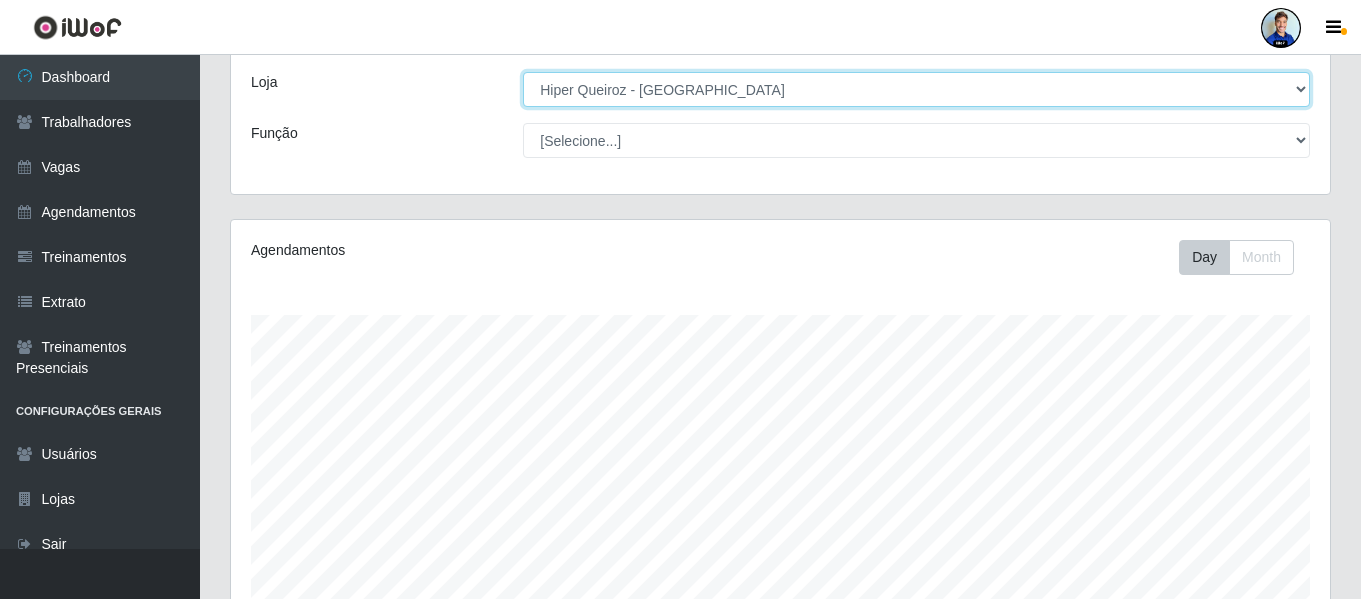 click on "[Selecione...] Hiper Queiroz - [GEOGRAPHIC_DATA] Queiroz [GEOGRAPHIC_DATA] - [GEOGRAPHIC_DATA] do Rocha Queiroz [GEOGRAPHIC_DATA] - [GEOGRAPHIC_DATA] [PERSON_NAME] [GEOGRAPHIC_DATA] - [GEOGRAPHIC_DATA] [GEOGRAPHIC_DATA] [GEOGRAPHIC_DATA] - [GEOGRAPHIC_DATA] [GEOGRAPHIC_DATA] [GEOGRAPHIC_DATA] - [GEOGRAPHIC_DATA] [GEOGRAPHIC_DATA] [GEOGRAPHIC_DATA] - [GEOGRAPHIC_DATA]" at bounding box center [916, 89] 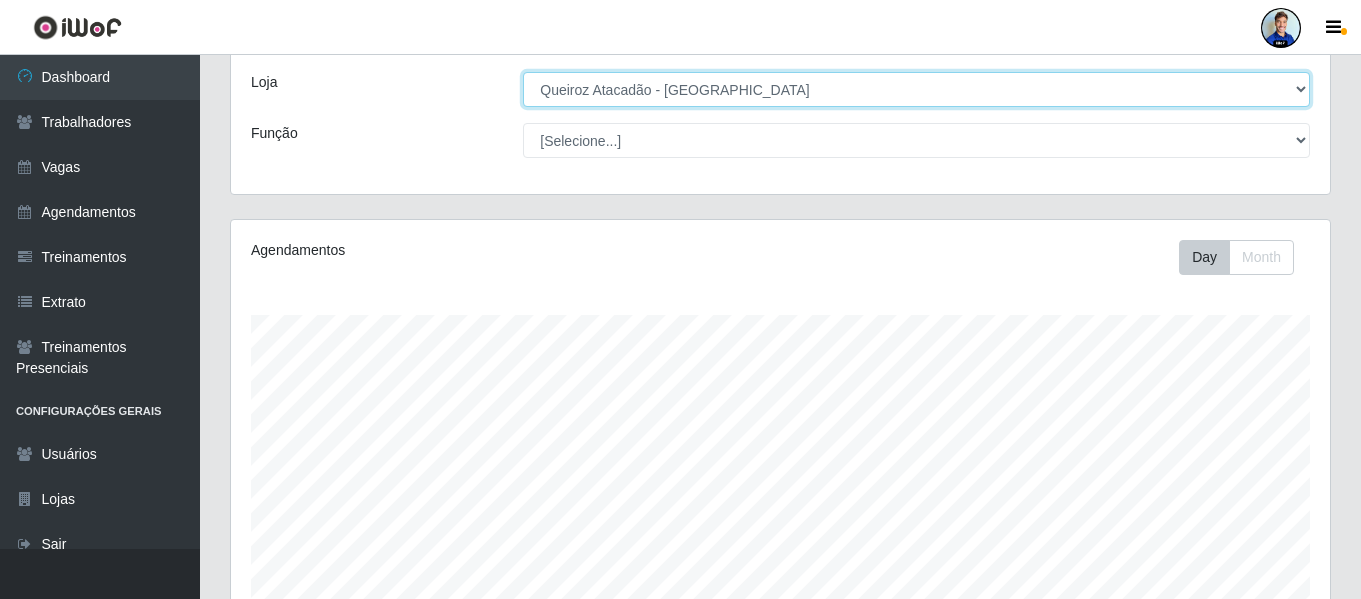click on "[Selecione...] Hiper Queiroz - [GEOGRAPHIC_DATA] Queiroz [GEOGRAPHIC_DATA] - [GEOGRAPHIC_DATA] do Rocha Queiroz [GEOGRAPHIC_DATA] - [GEOGRAPHIC_DATA] [PERSON_NAME] [GEOGRAPHIC_DATA] - [GEOGRAPHIC_DATA] [GEOGRAPHIC_DATA] [GEOGRAPHIC_DATA] - [GEOGRAPHIC_DATA] [GEOGRAPHIC_DATA] [GEOGRAPHIC_DATA] - [GEOGRAPHIC_DATA] [GEOGRAPHIC_DATA] [GEOGRAPHIC_DATA] - [GEOGRAPHIC_DATA]" at bounding box center (916, 89) 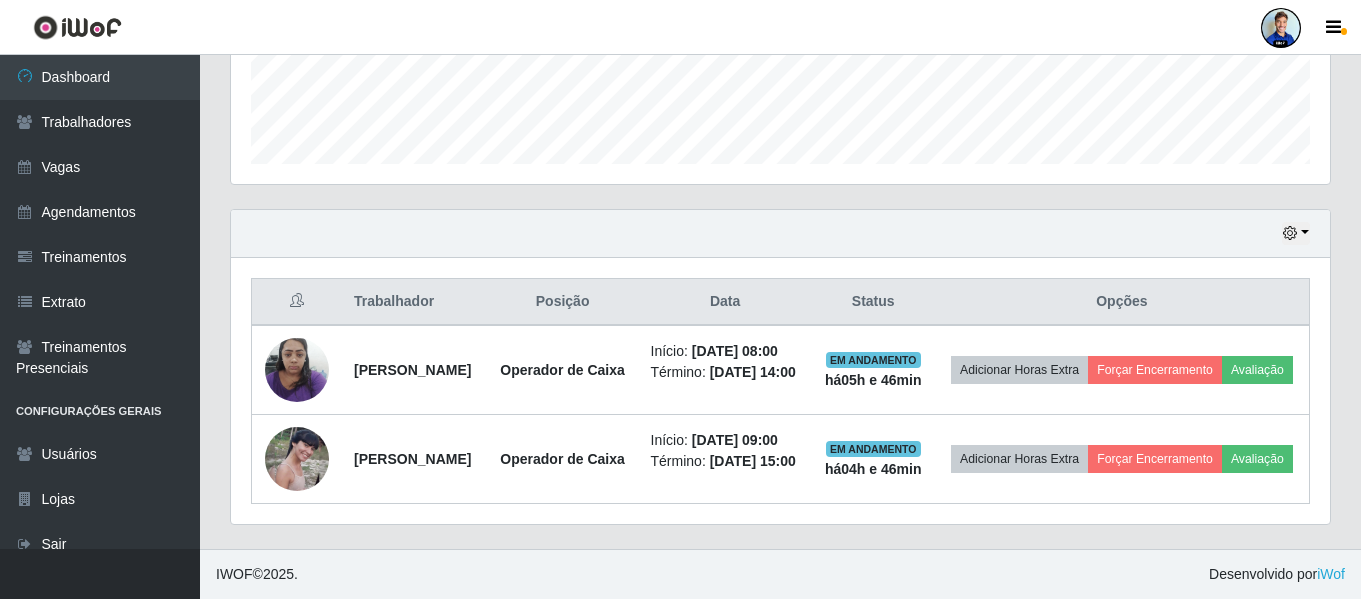 scroll, scrollTop: 600, scrollLeft: 0, axis: vertical 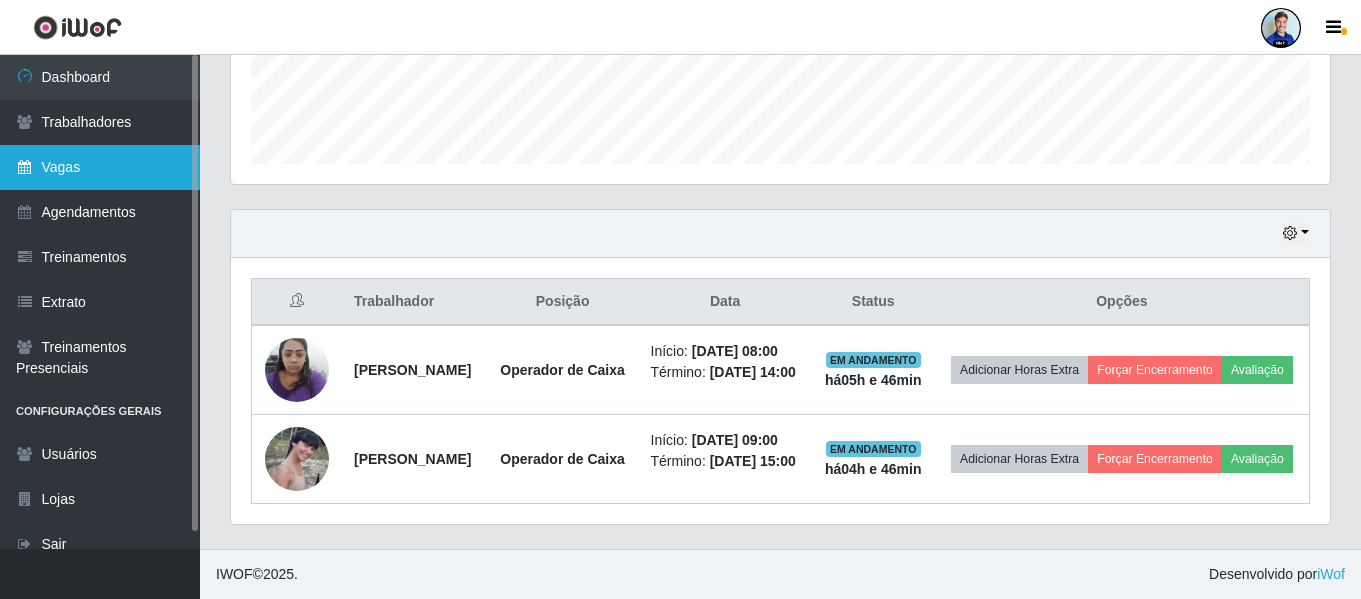 click on "Vagas" at bounding box center [100, 167] 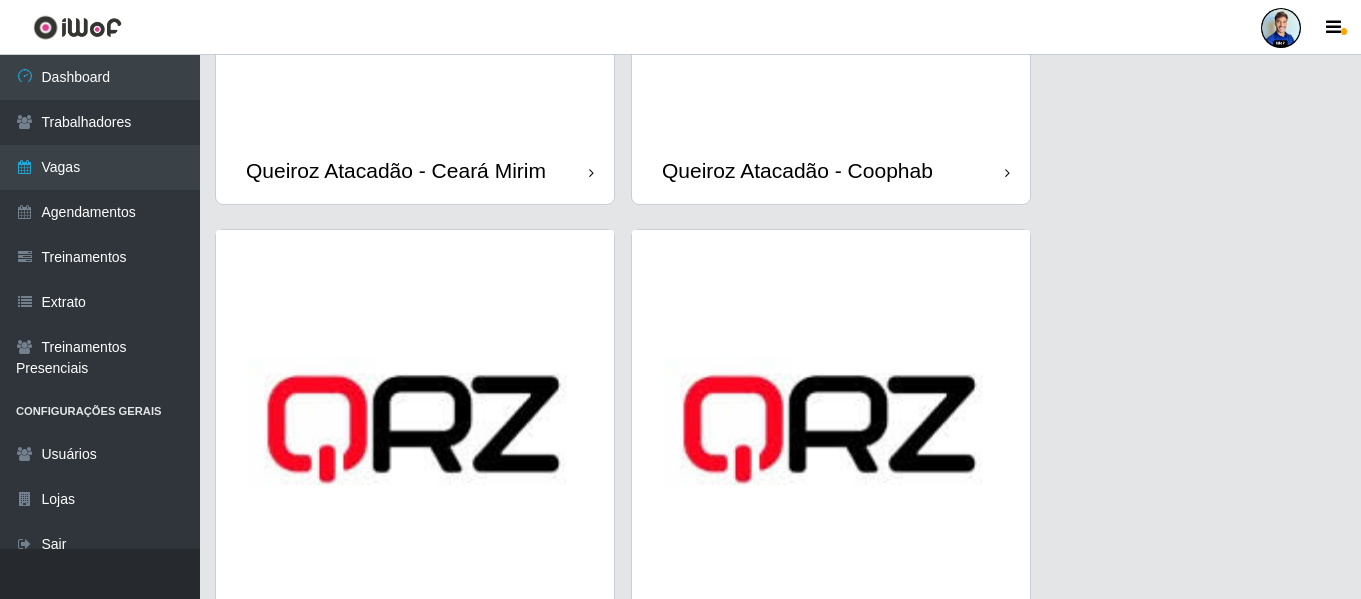 scroll, scrollTop: 300, scrollLeft: 0, axis: vertical 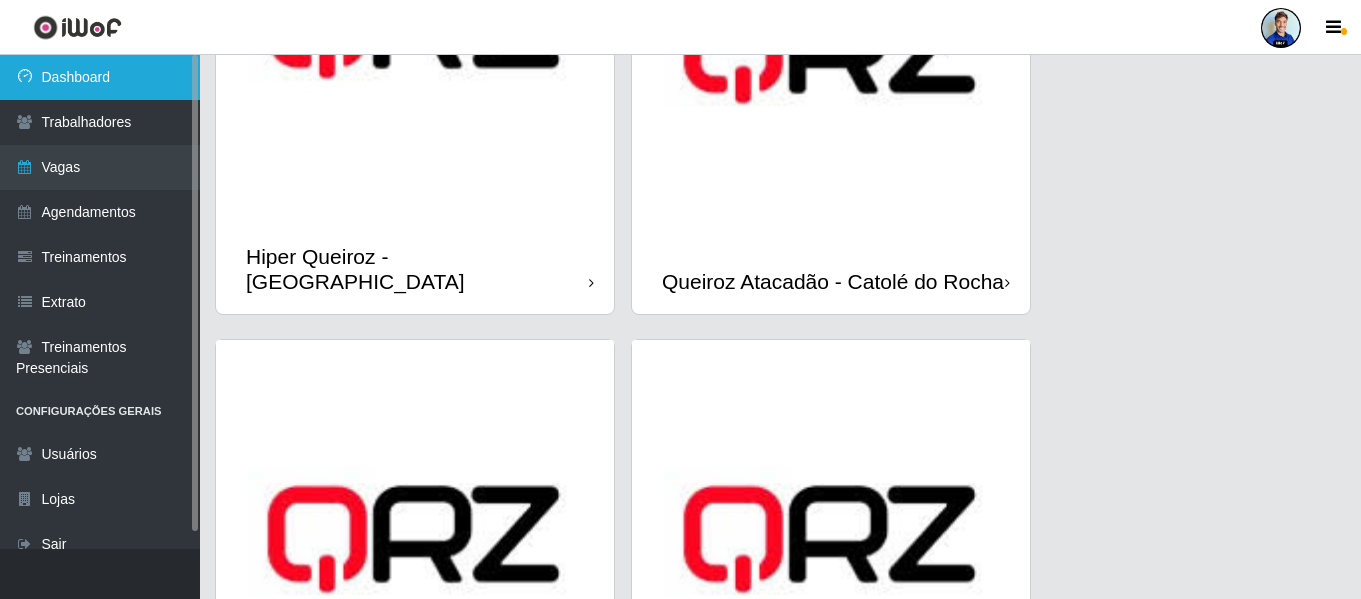 click on "Dashboard" at bounding box center (100, 77) 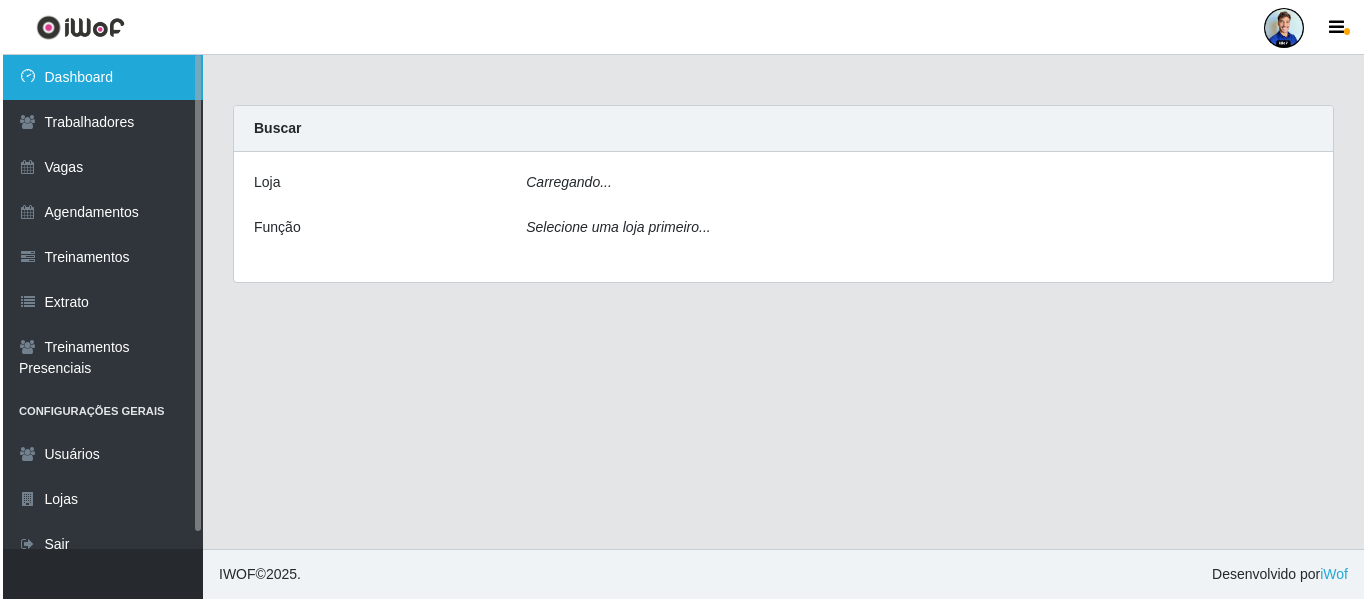 scroll, scrollTop: 0, scrollLeft: 0, axis: both 